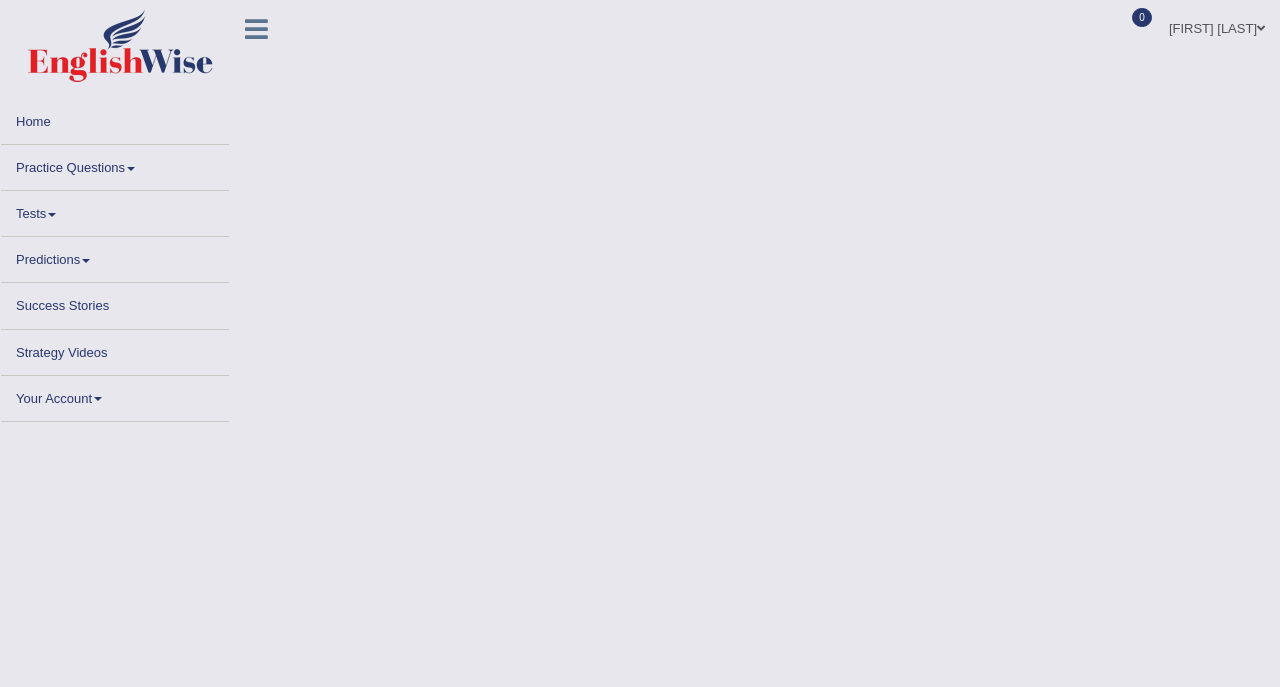 scroll, scrollTop: 0, scrollLeft: 0, axis: both 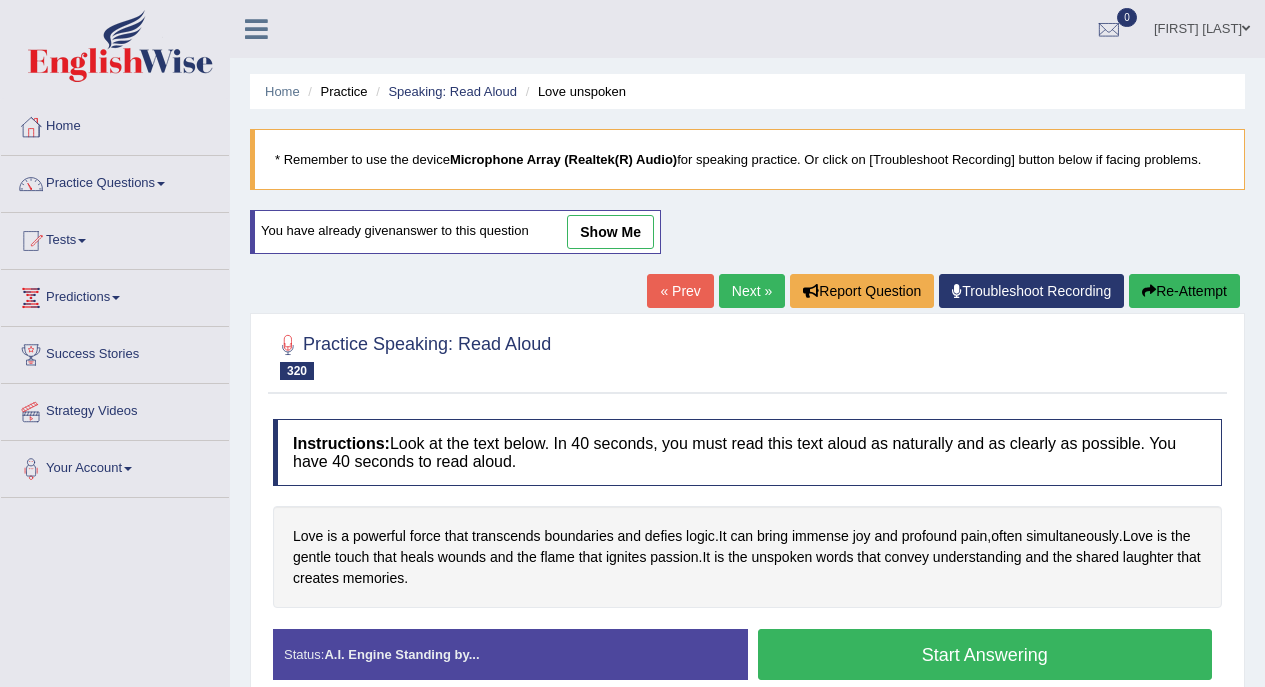 click on "Practice Questions" at bounding box center [115, 181] 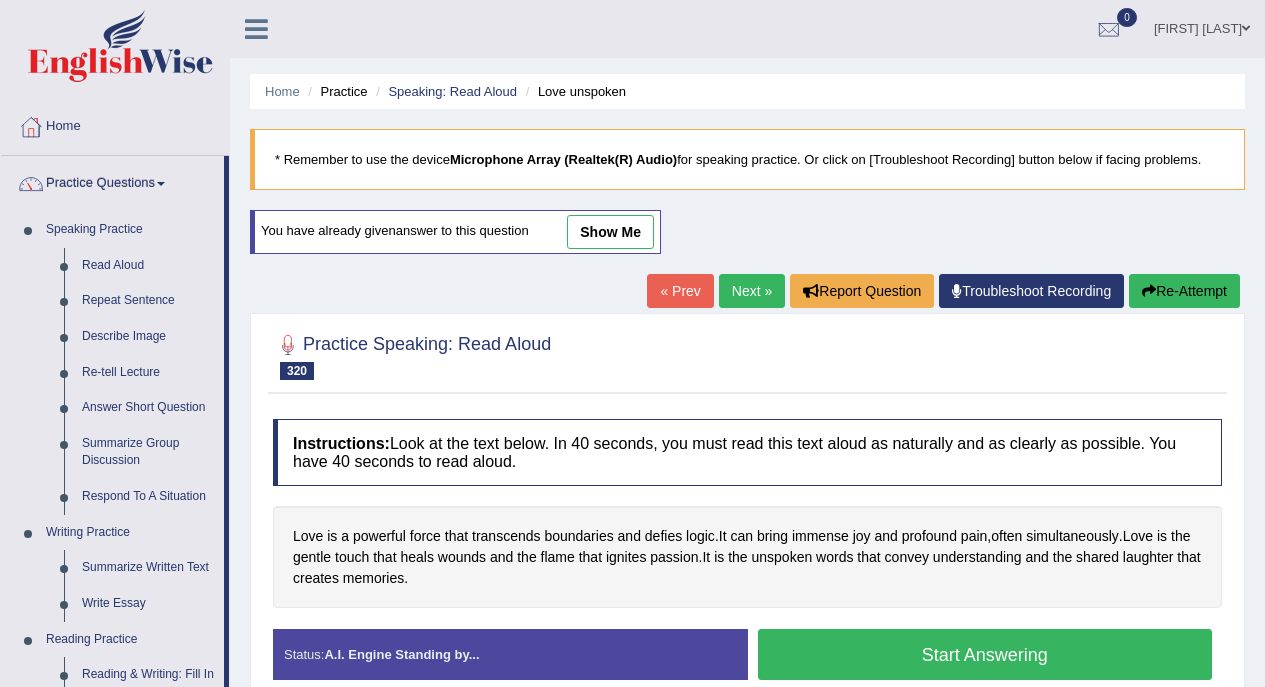 click on "Read Aloud" at bounding box center (148, 266) 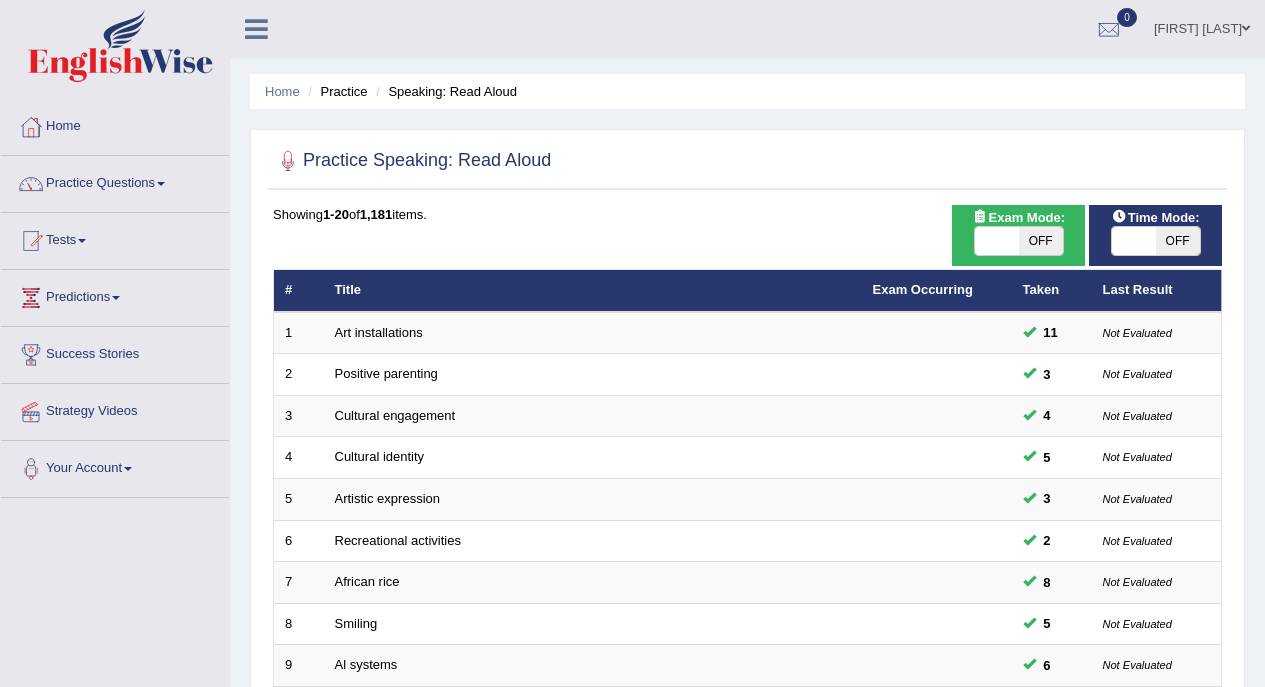 scroll, scrollTop: 0, scrollLeft: 0, axis: both 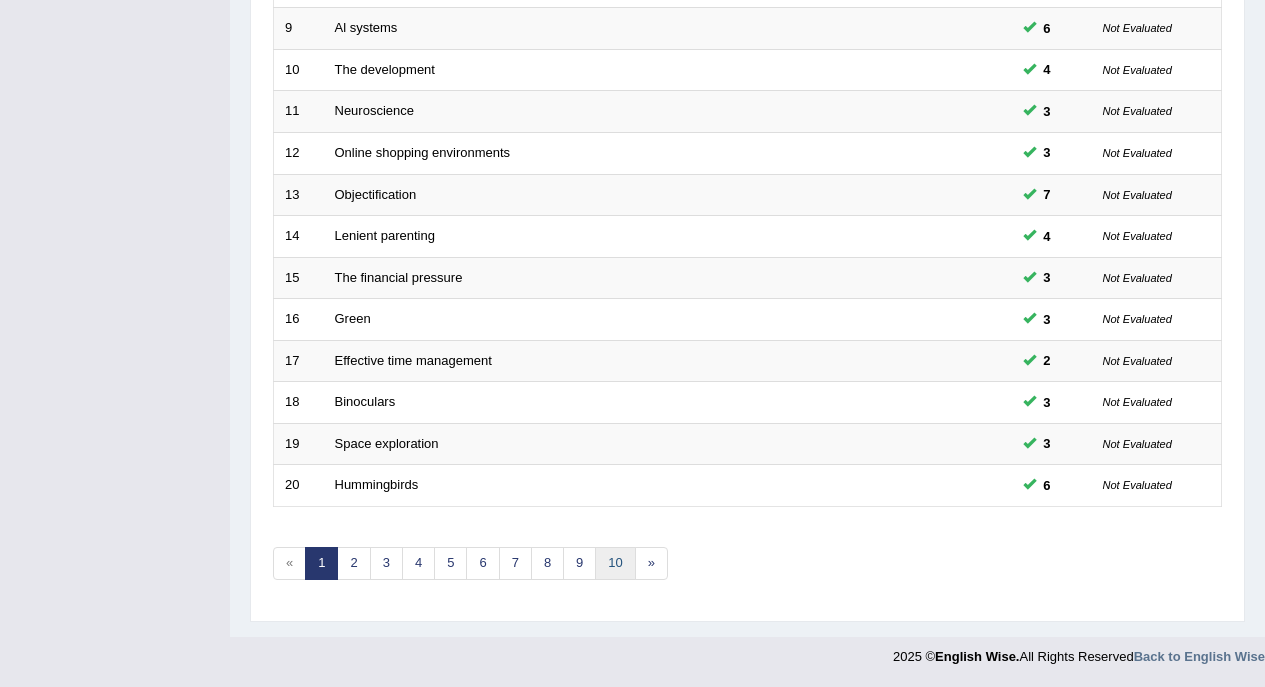 click on "10" at bounding box center [615, 563] 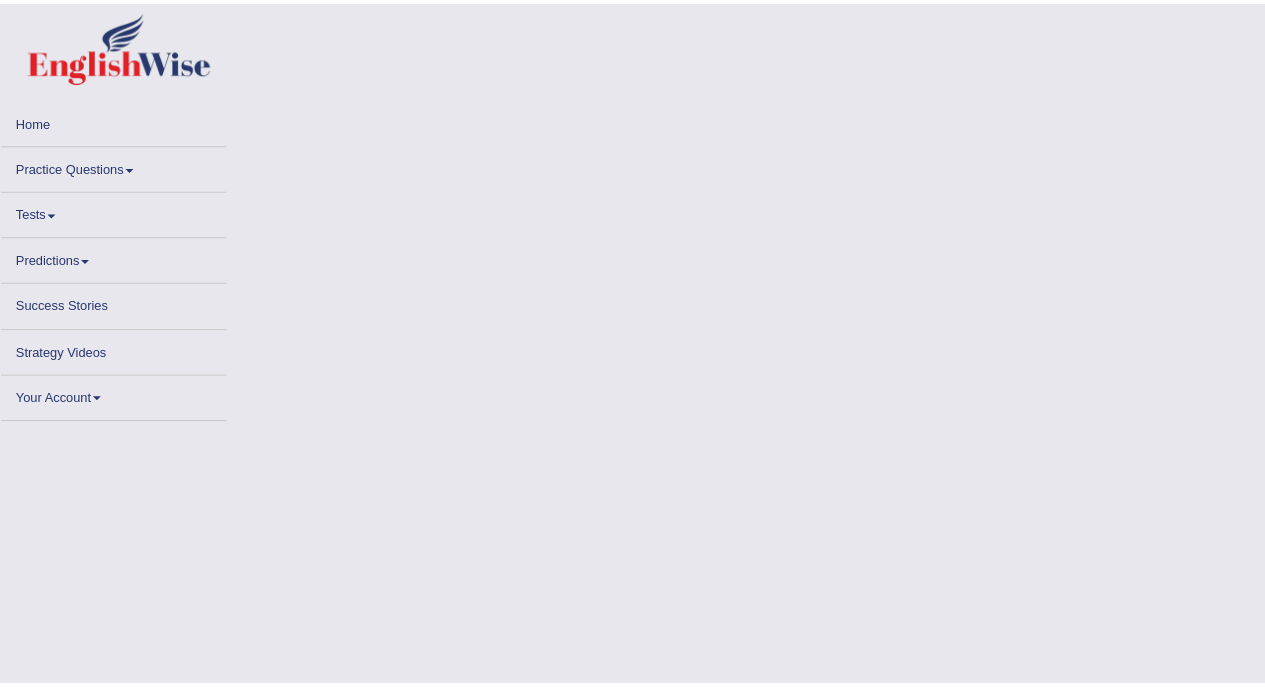scroll, scrollTop: 0, scrollLeft: 0, axis: both 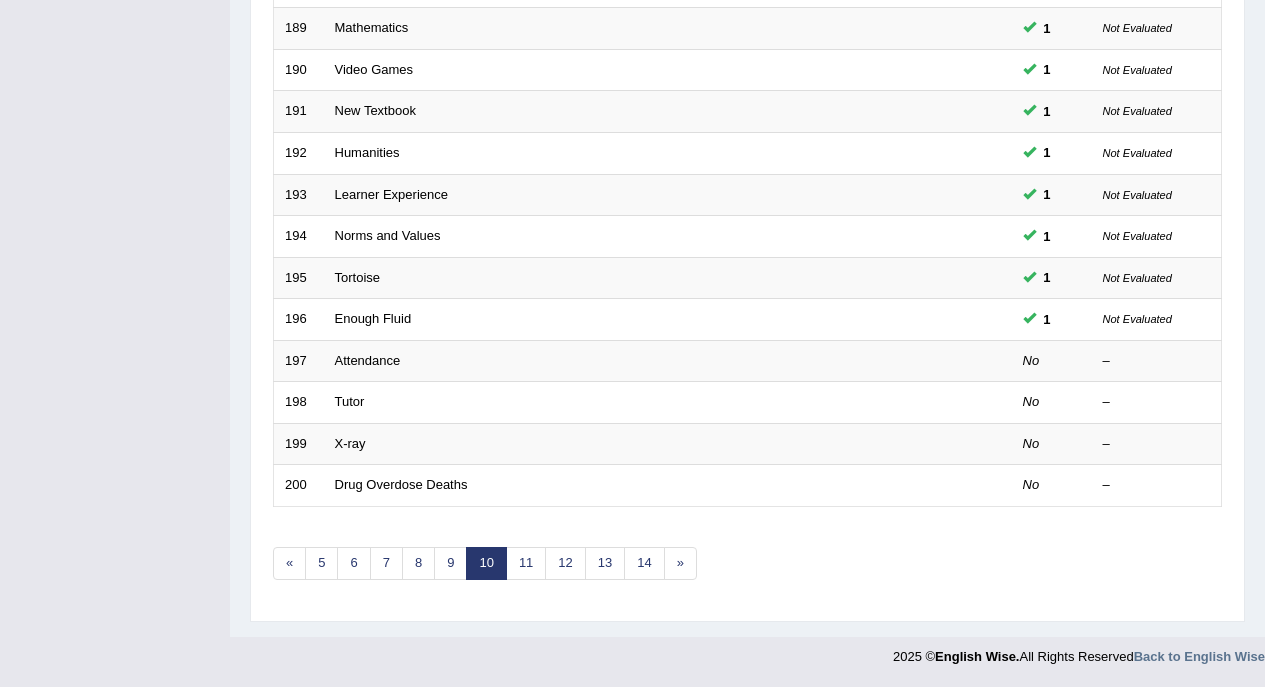 click on "12" at bounding box center (565, 563) 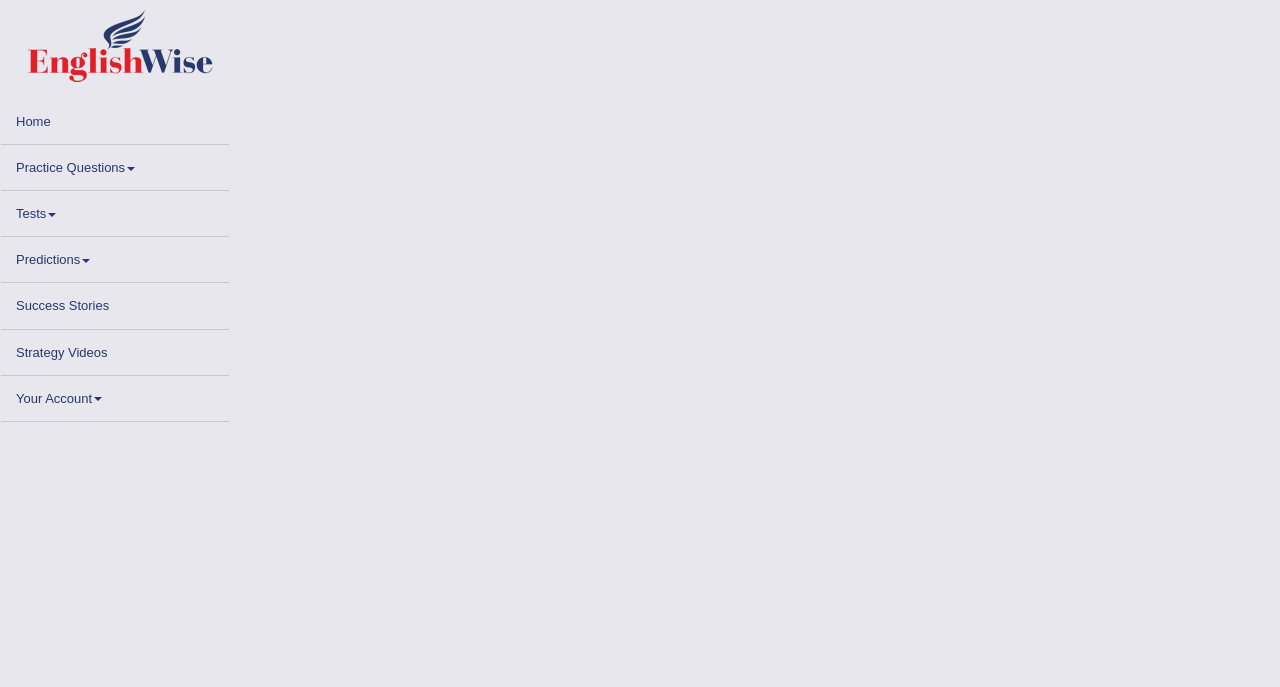 scroll, scrollTop: 0, scrollLeft: 0, axis: both 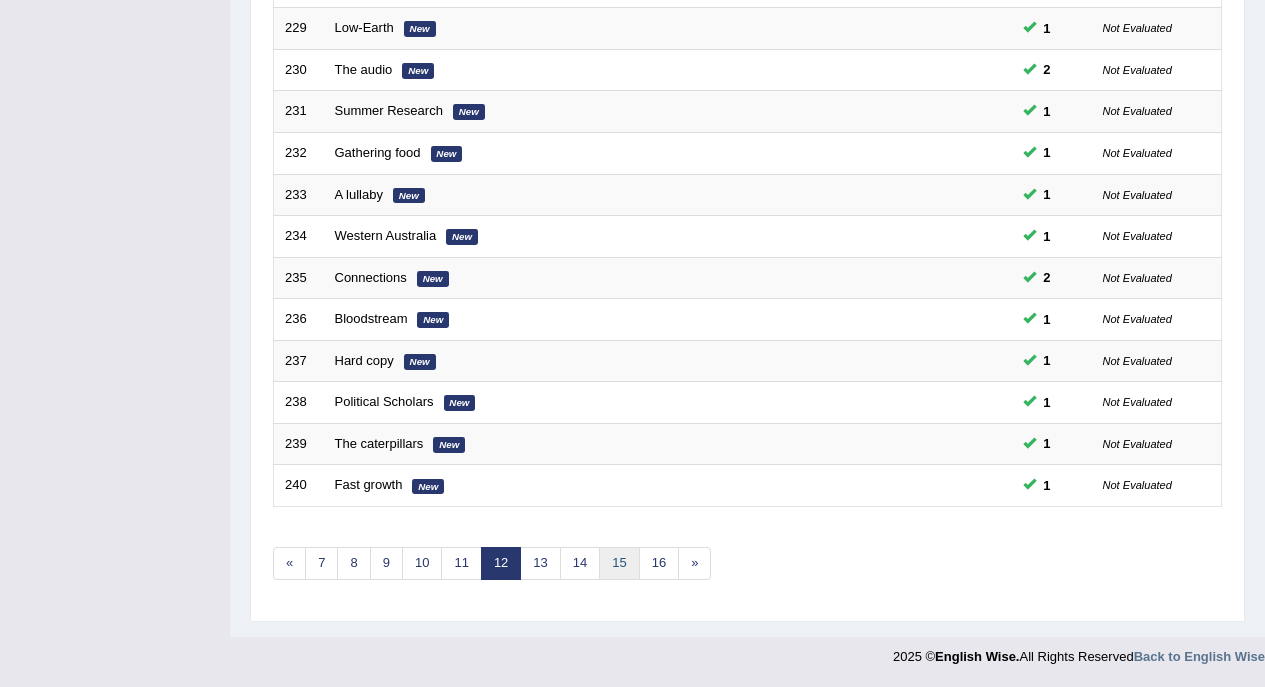 click on "15" at bounding box center [619, 563] 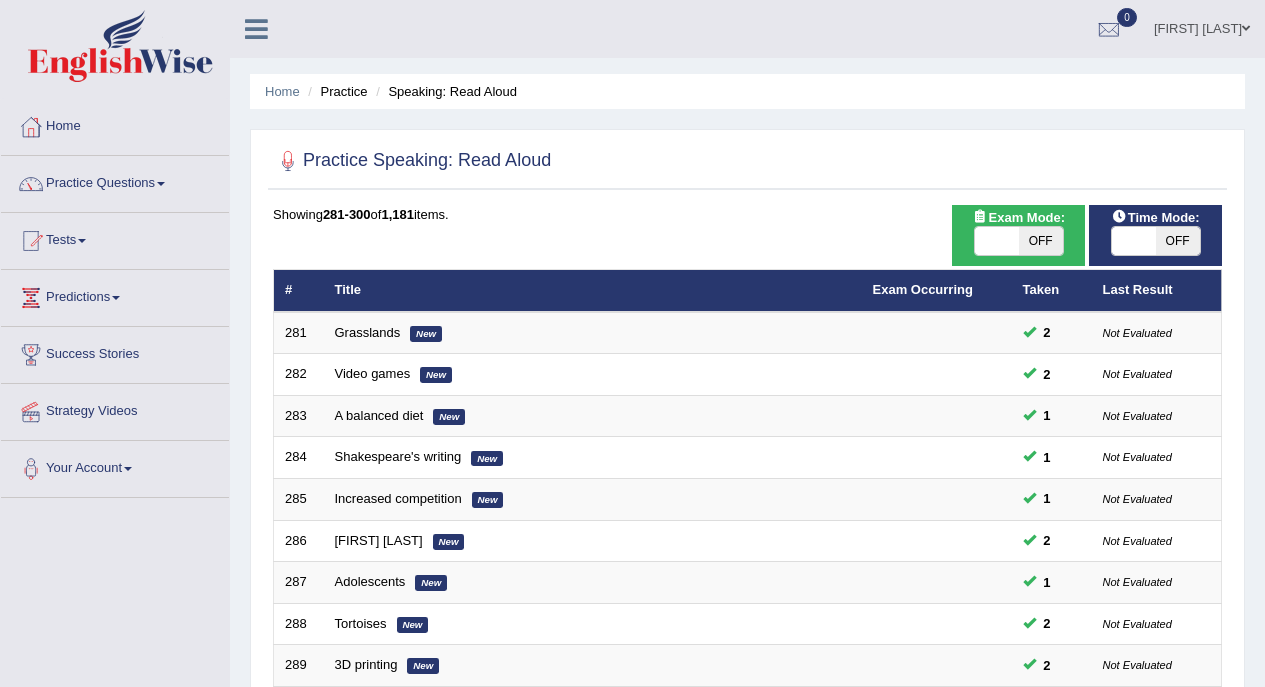scroll, scrollTop: 355, scrollLeft: 0, axis: vertical 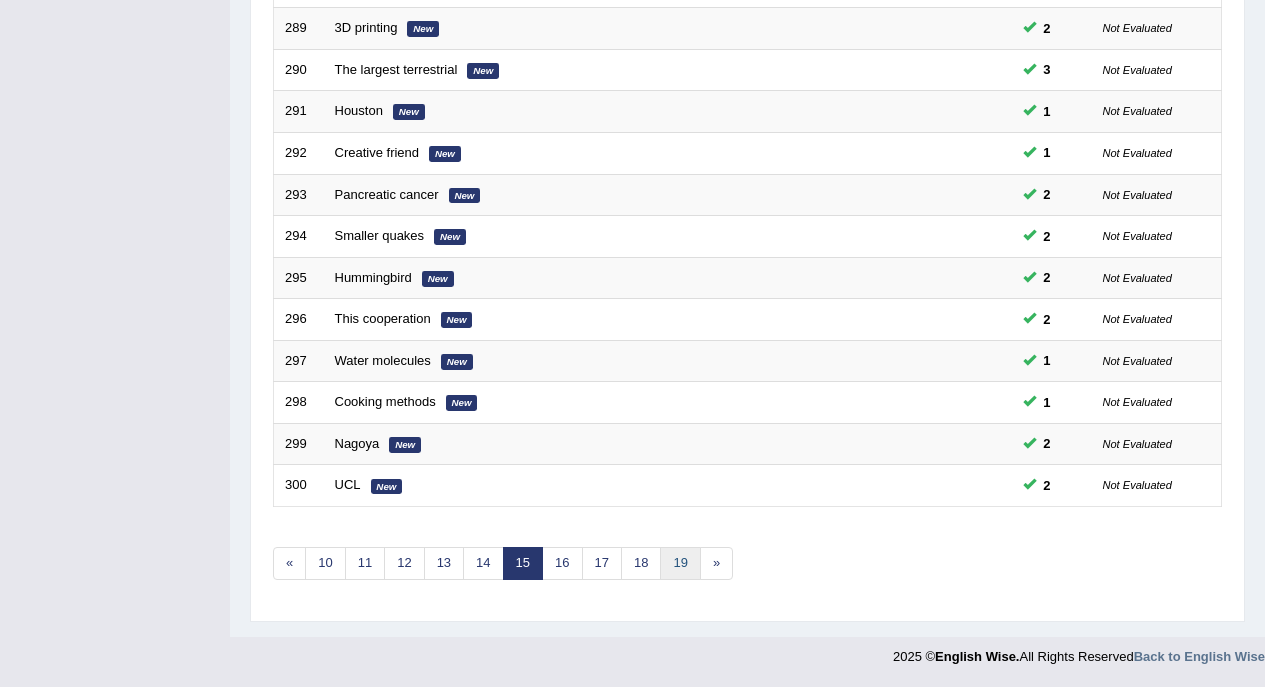click on "19" at bounding box center [680, 563] 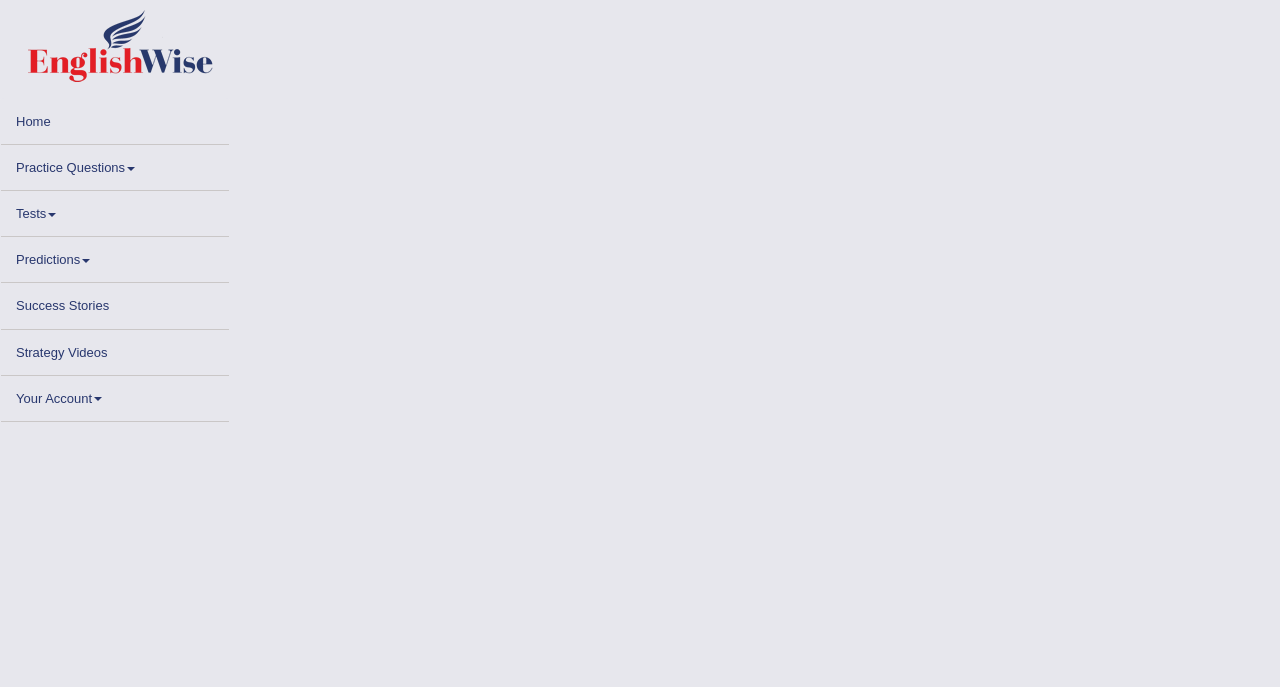 scroll, scrollTop: 0, scrollLeft: 0, axis: both 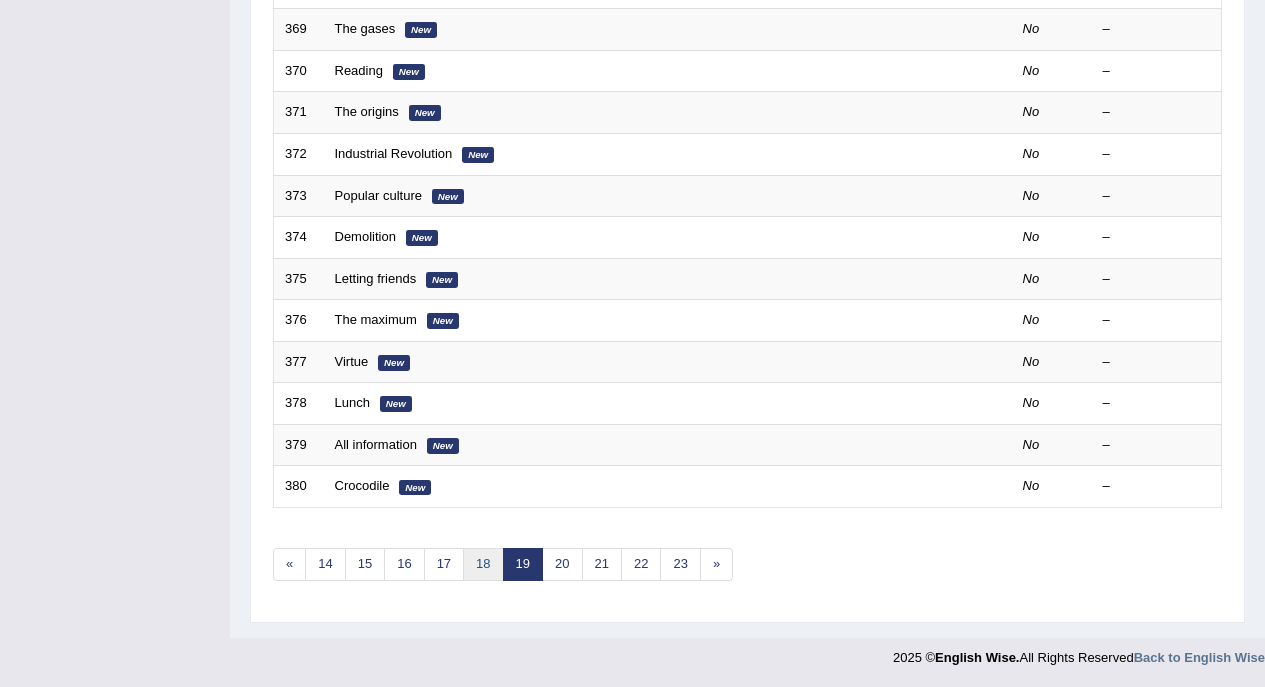 click on "18" at bounding box center [483, 564] 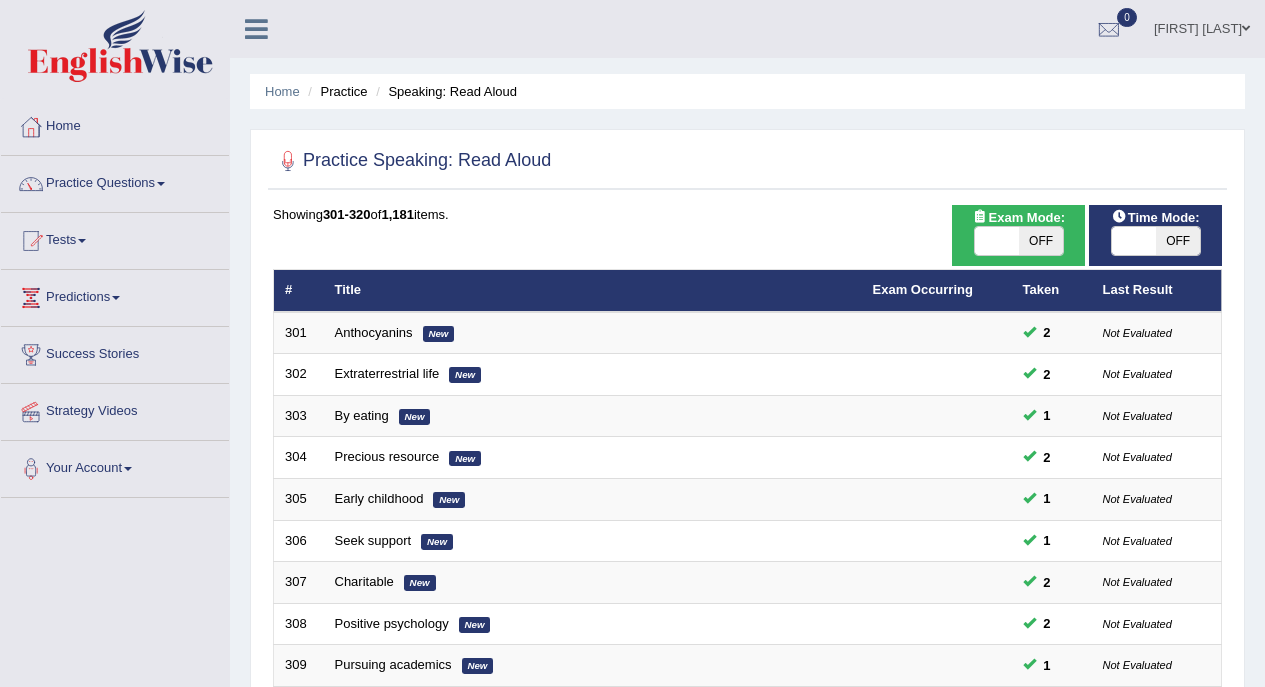 scroll, scrollTop: 0, scrollLeft: 0, axis: both 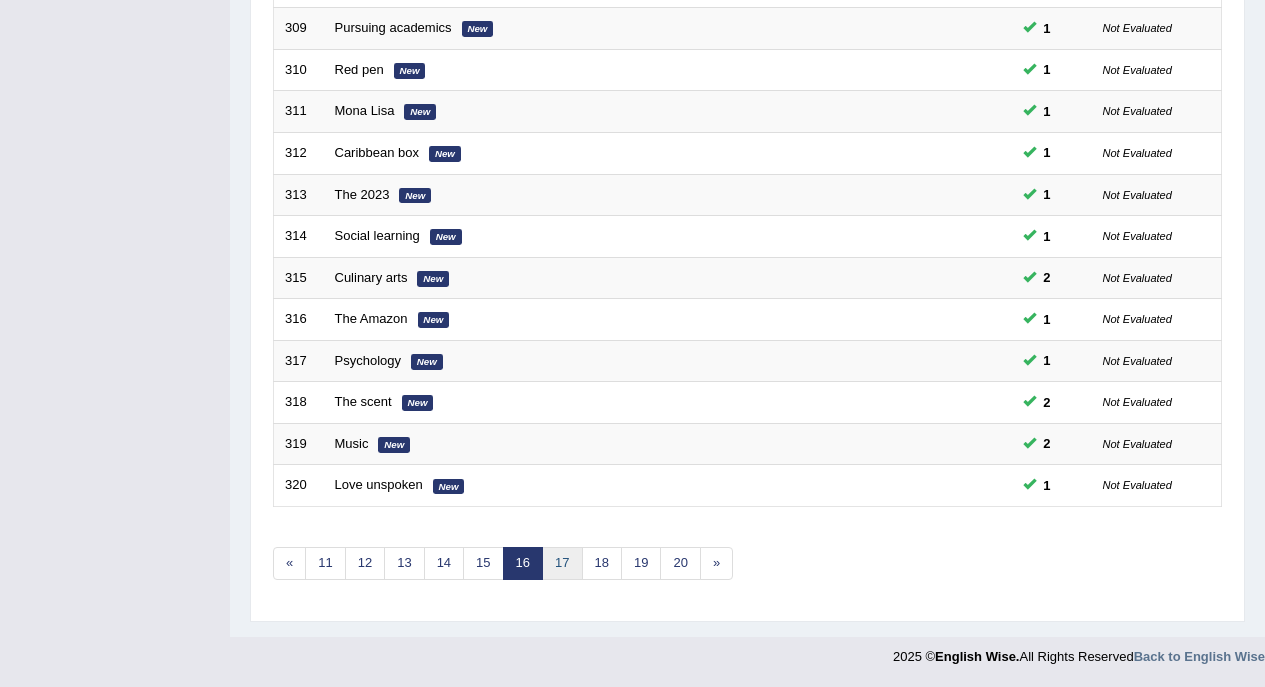 click on "17" at bounding box center [562, 563] 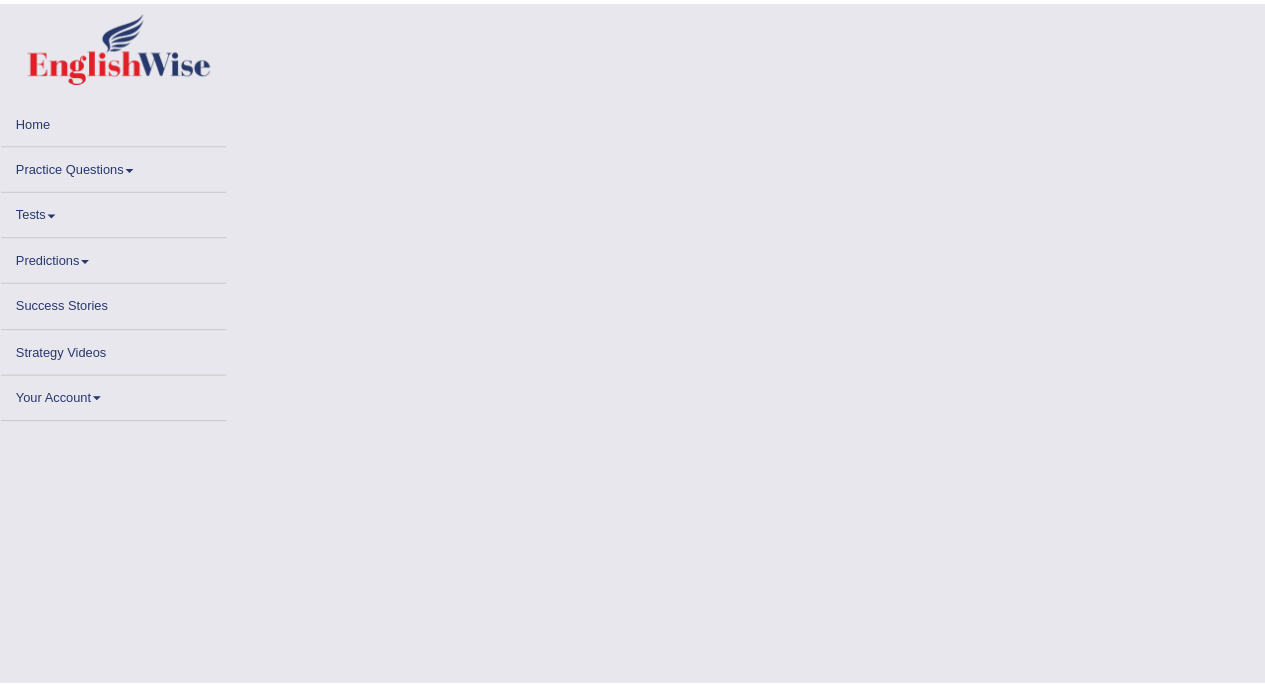 scroll, scrollTop: 0, scrollLeft: 0, axis: both 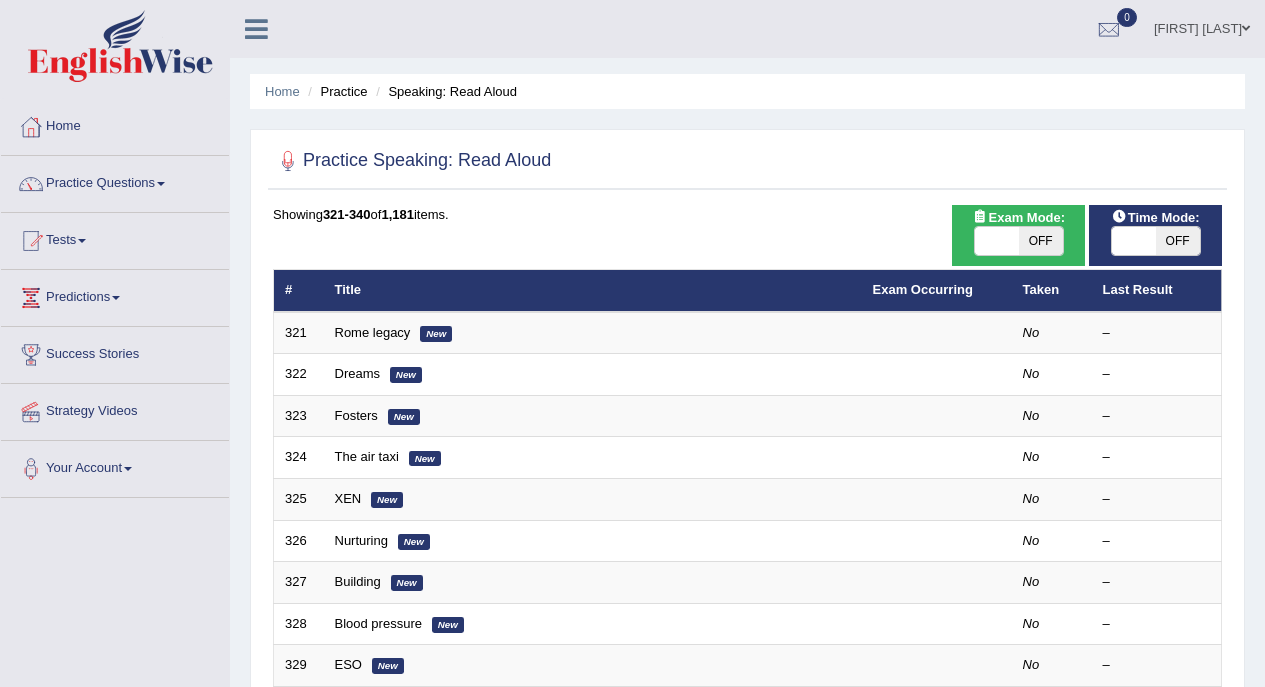 click on "Rome legacy" at bounding box center (373, 332) 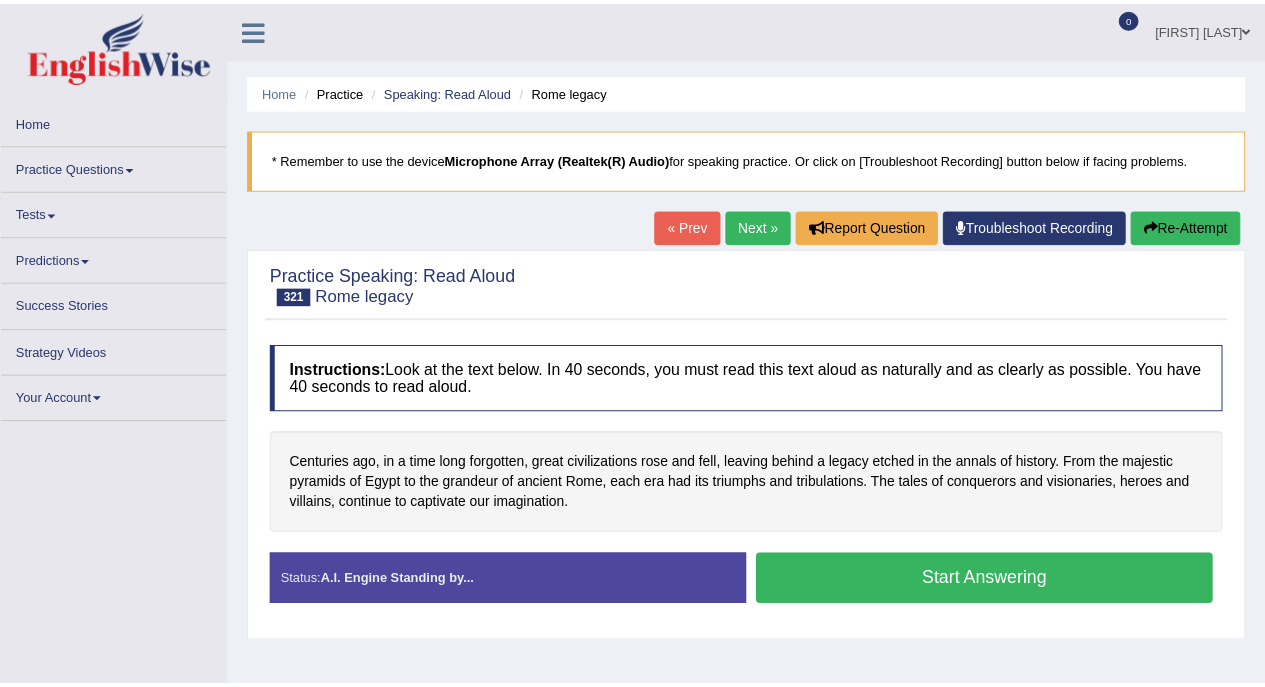 scroll, scrollTop: 0, scrollLeft: 0, axis: both 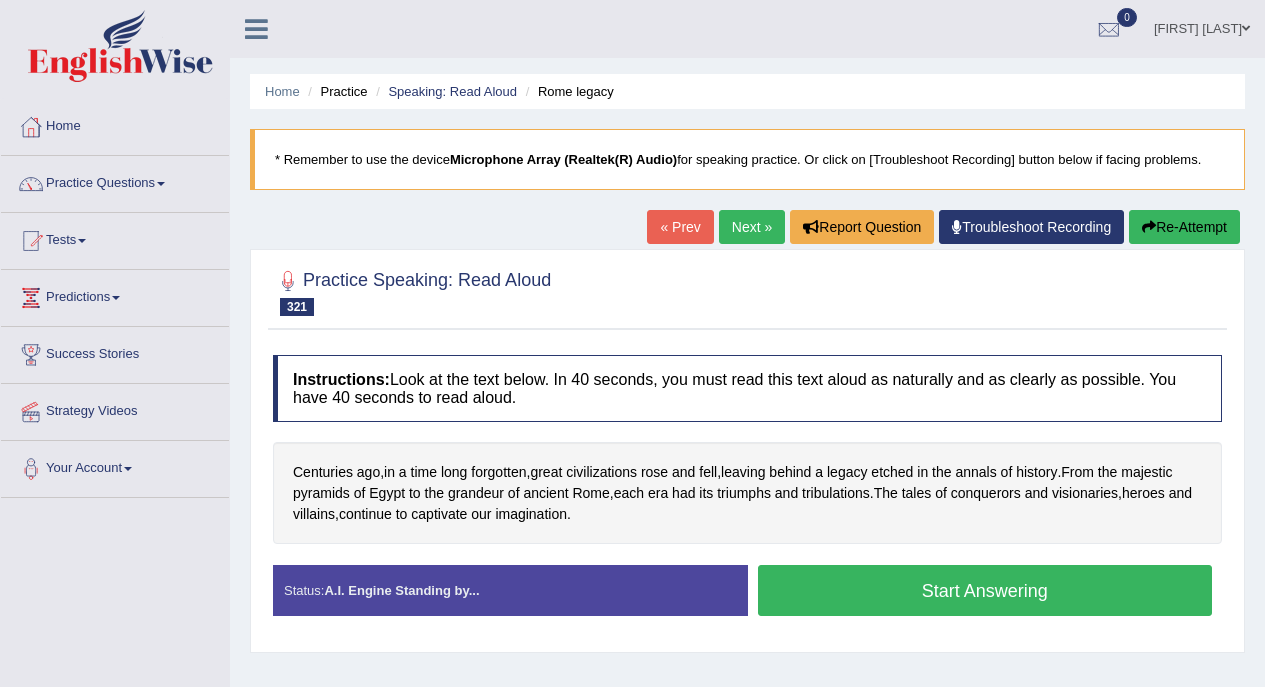 click on "Start Answering" at bounding box center [985, 590] 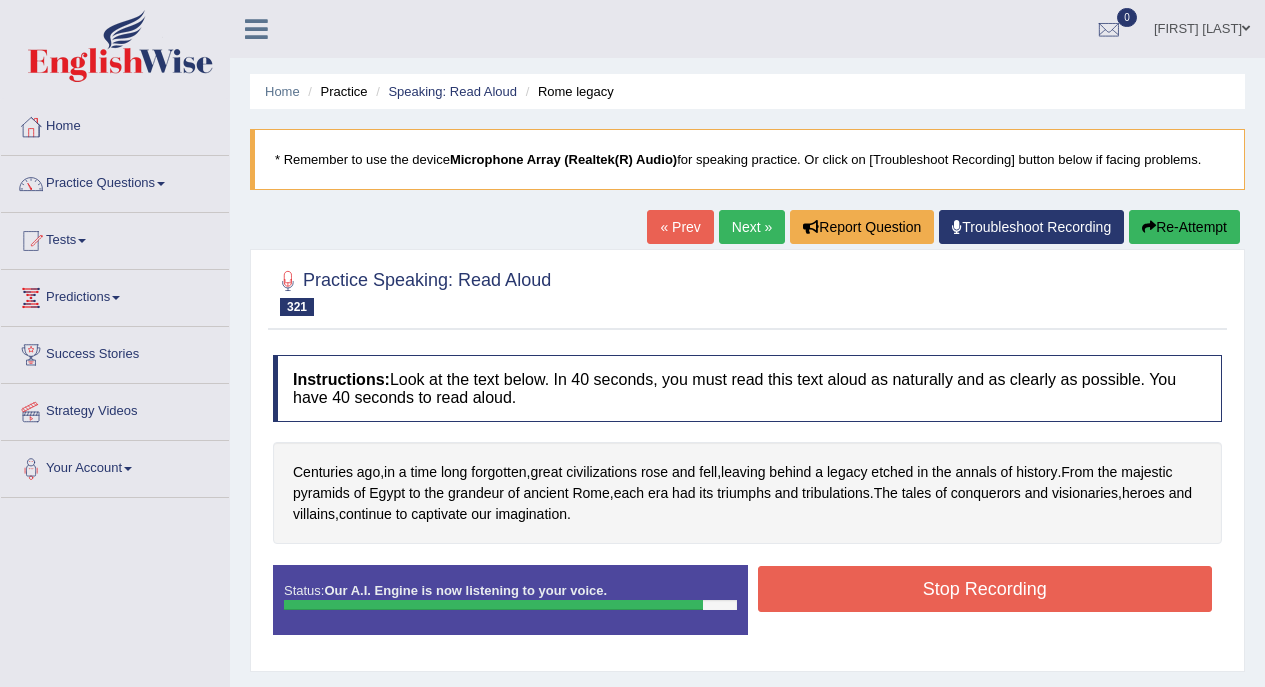 click on "Stop Recording" at bounding box center (985, 589) 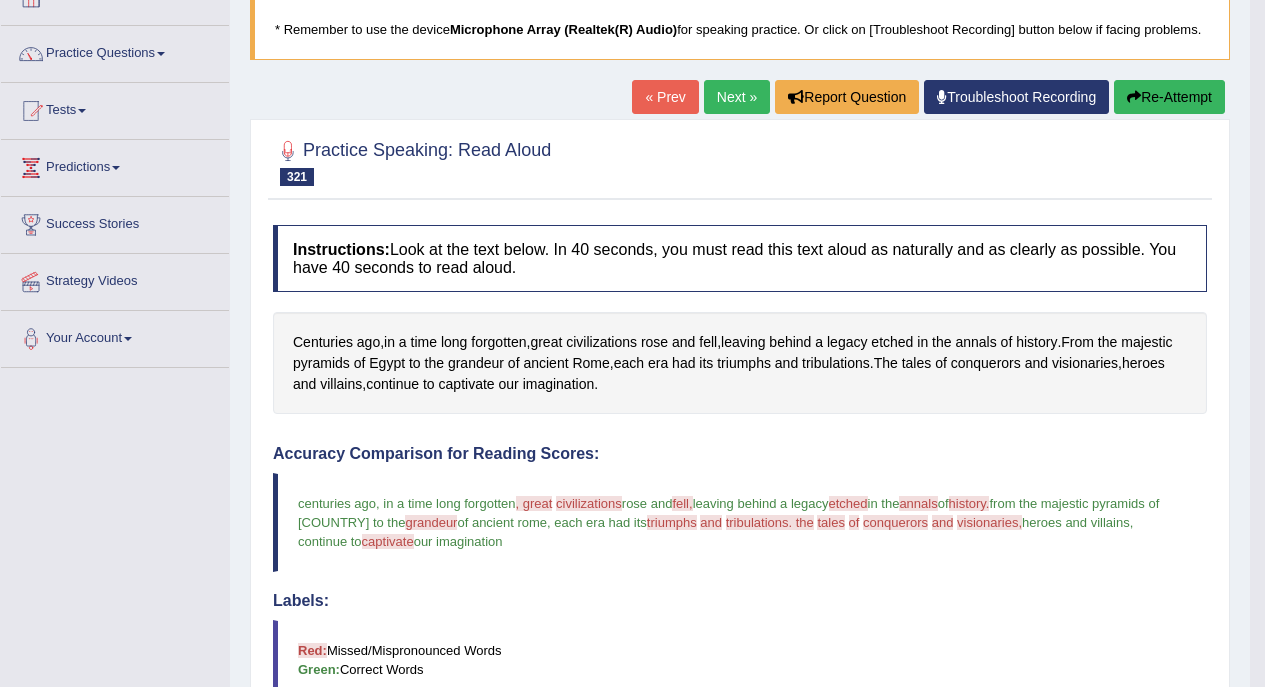 scroll, scrollTop: 113, scrollLeft: 0, axis: vertical 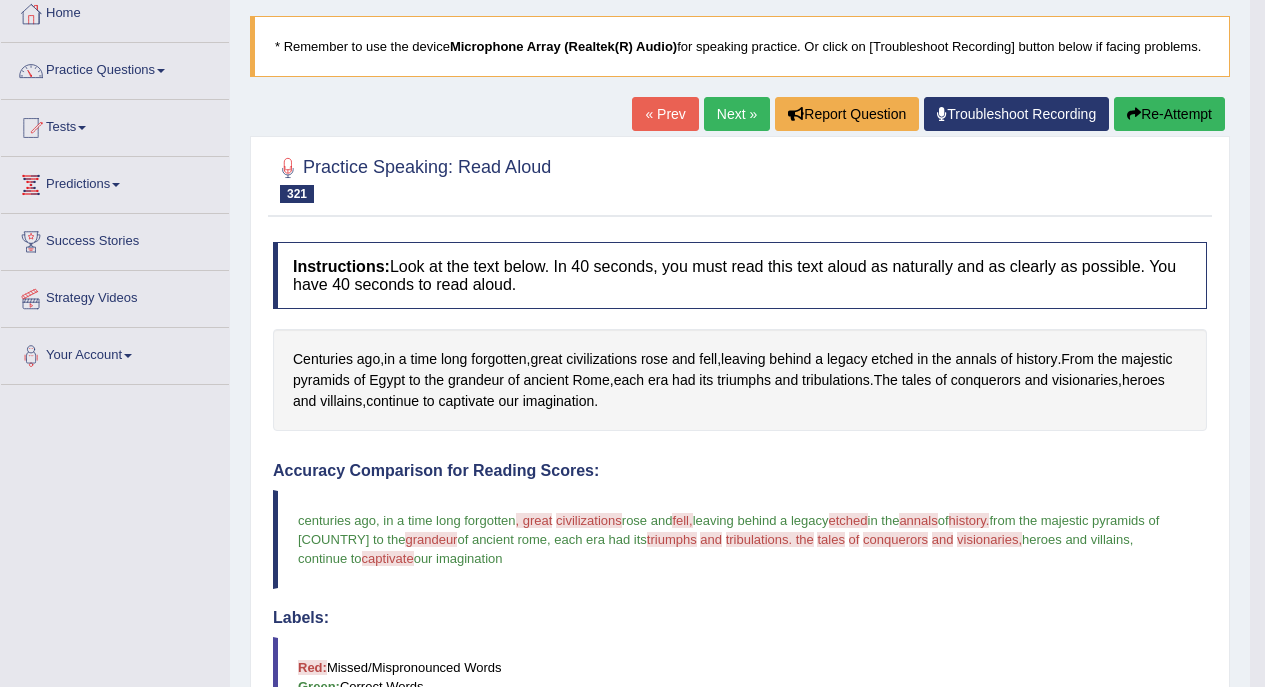 click on "Re-Attempt" at bounding box center [1169, 114] 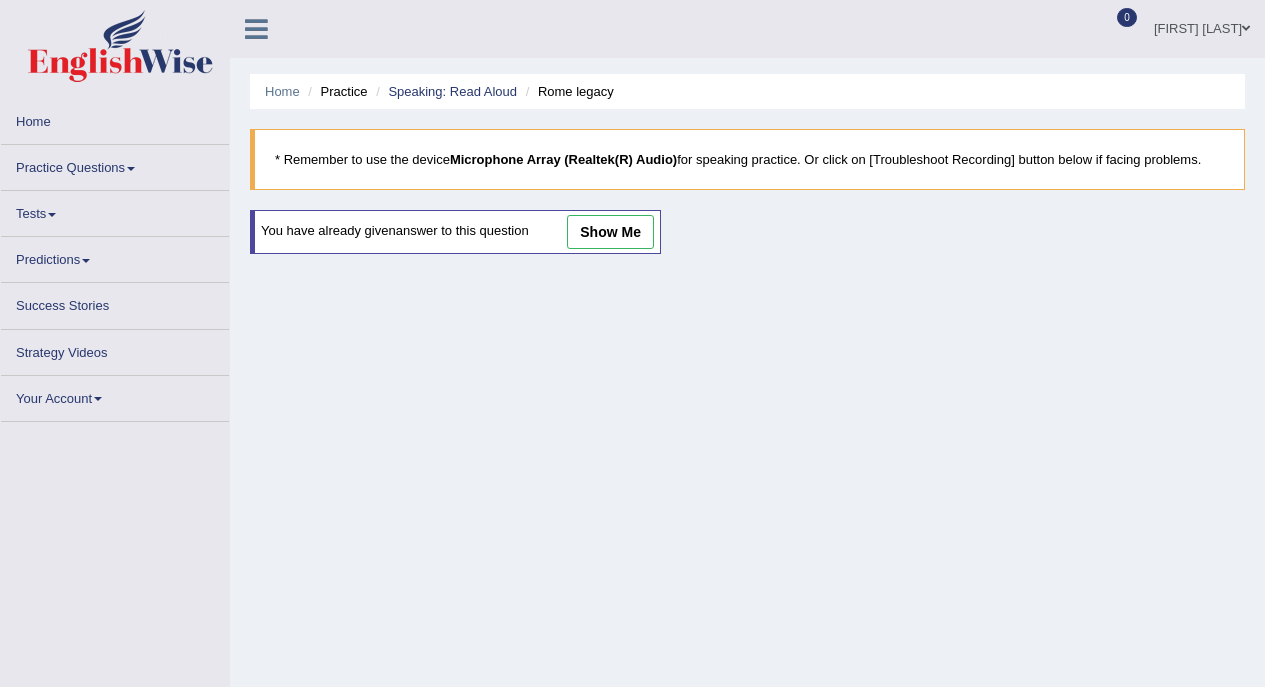 scroll, scrollTop: 113, scrollLeft: 0, axis: vertical 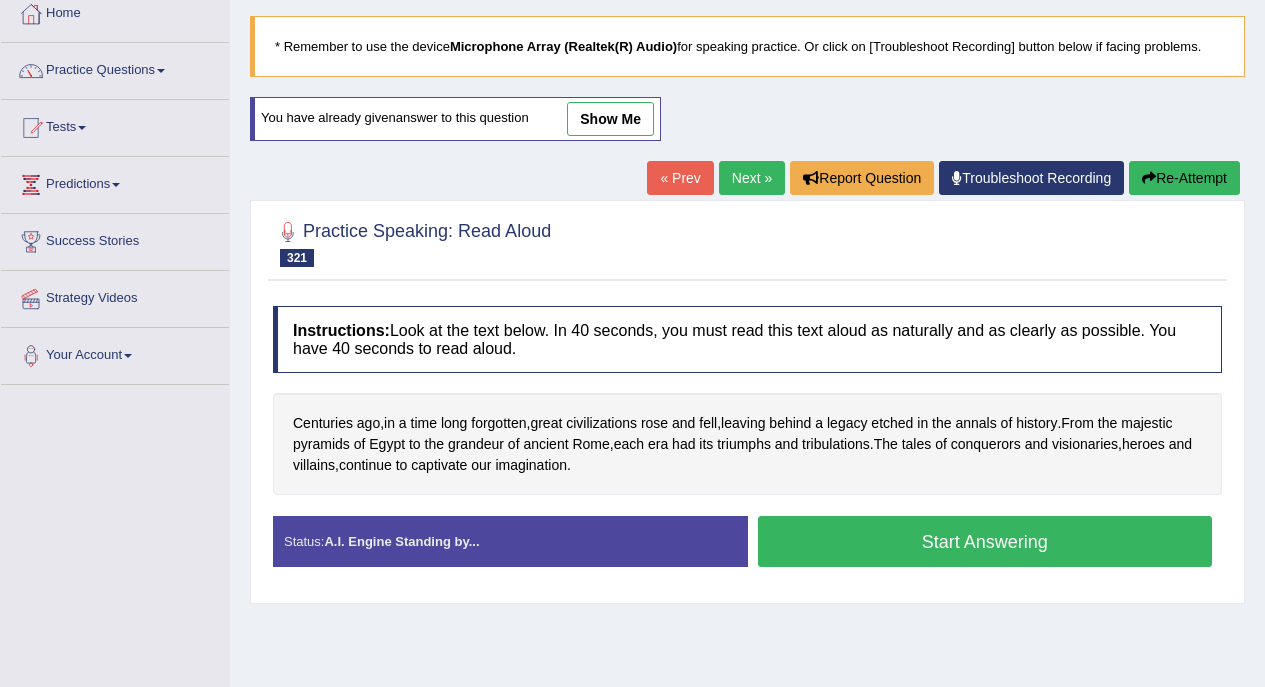 click on "annals" at bounding box center [975, 423] 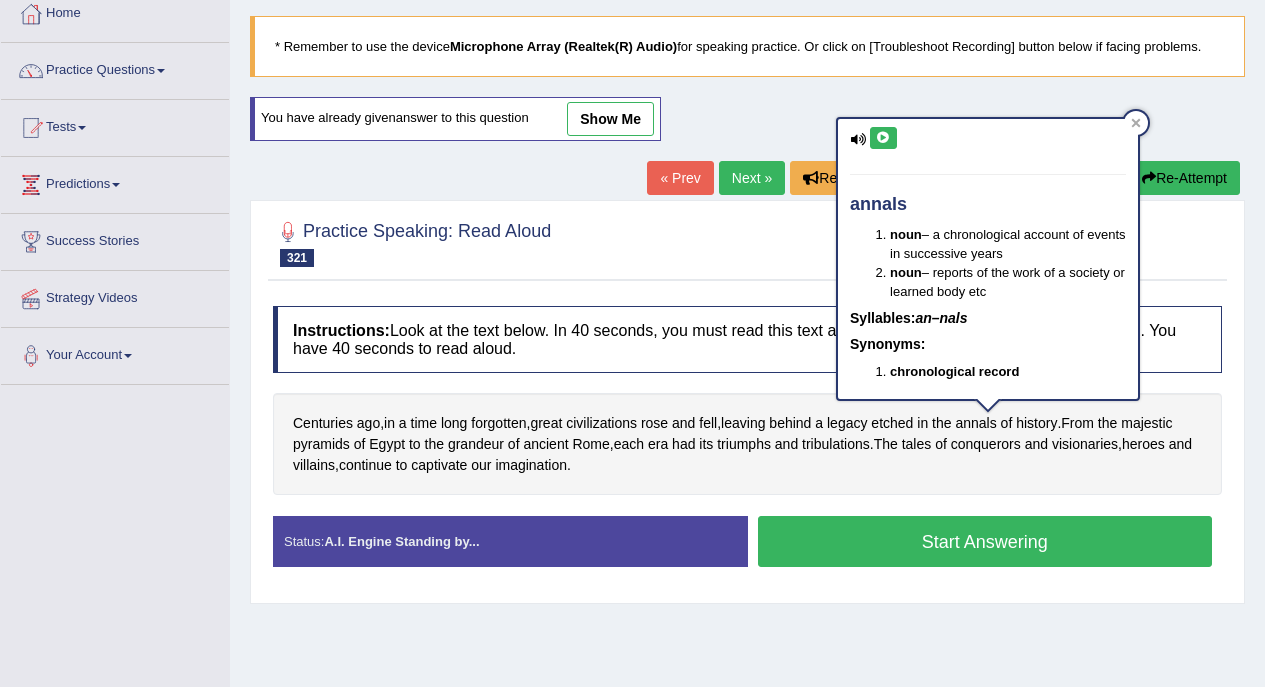 click on "annals noun  – a chronological account of events in successive years noun  – reports of the work of a society or learned body etc Syllables:  an–nals Synonyms:  chronological record" at bounding box center (988, 259) 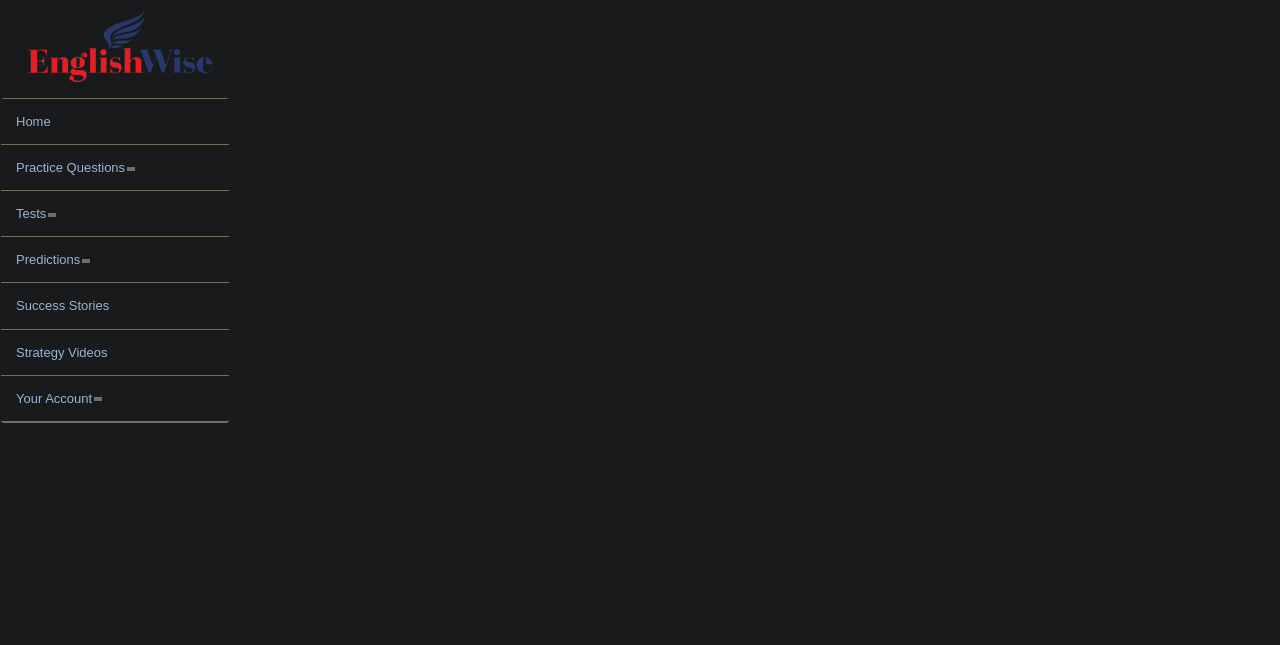 scroll, scrollTop: 0, scrollLeft: 0, axis: both 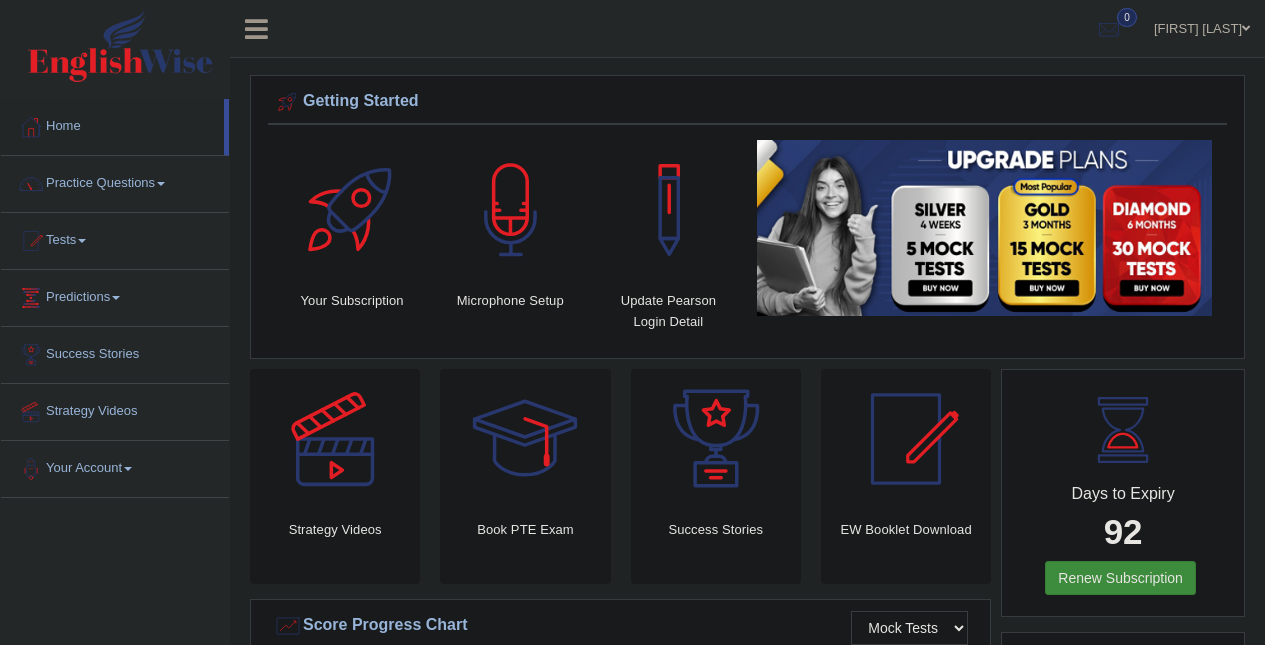 click on "Masum Alam
Toggle navigation
Username: Masum
Access Type: Online
Subscription: Diamond Package
Log out
0" at bounding box center (747, 29) 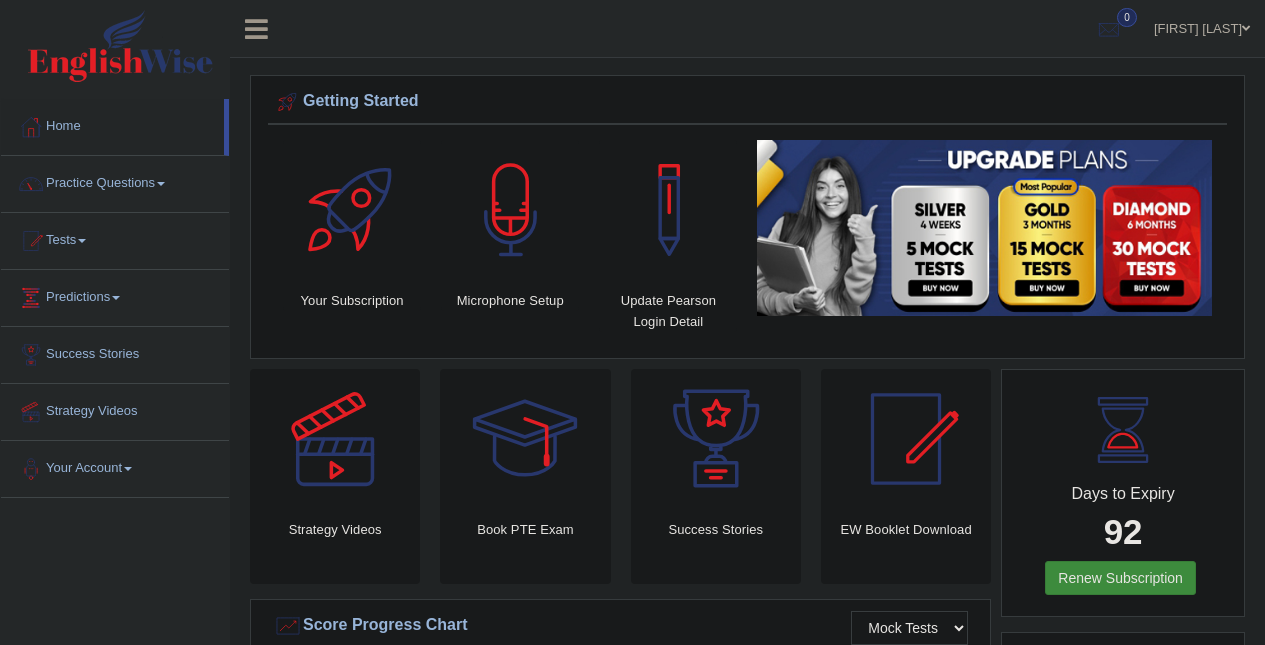 scroll, scrollTop: 0, scrollLeft: 0, axis: both 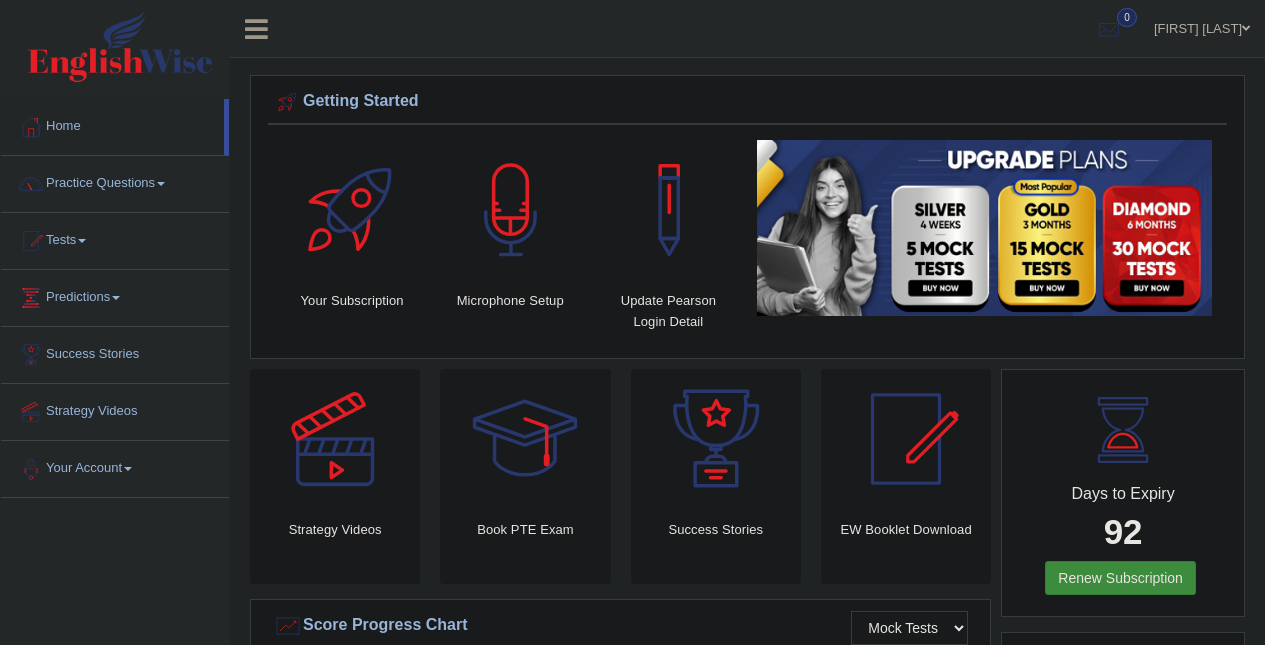 click on "[FIRST] [LAST]
Toggle navigation
Username: [USERNAME]
Access Type: Online
Subscription: Diamond Package
Log out
0
See All Alerts" at bounding box center [903, 28] 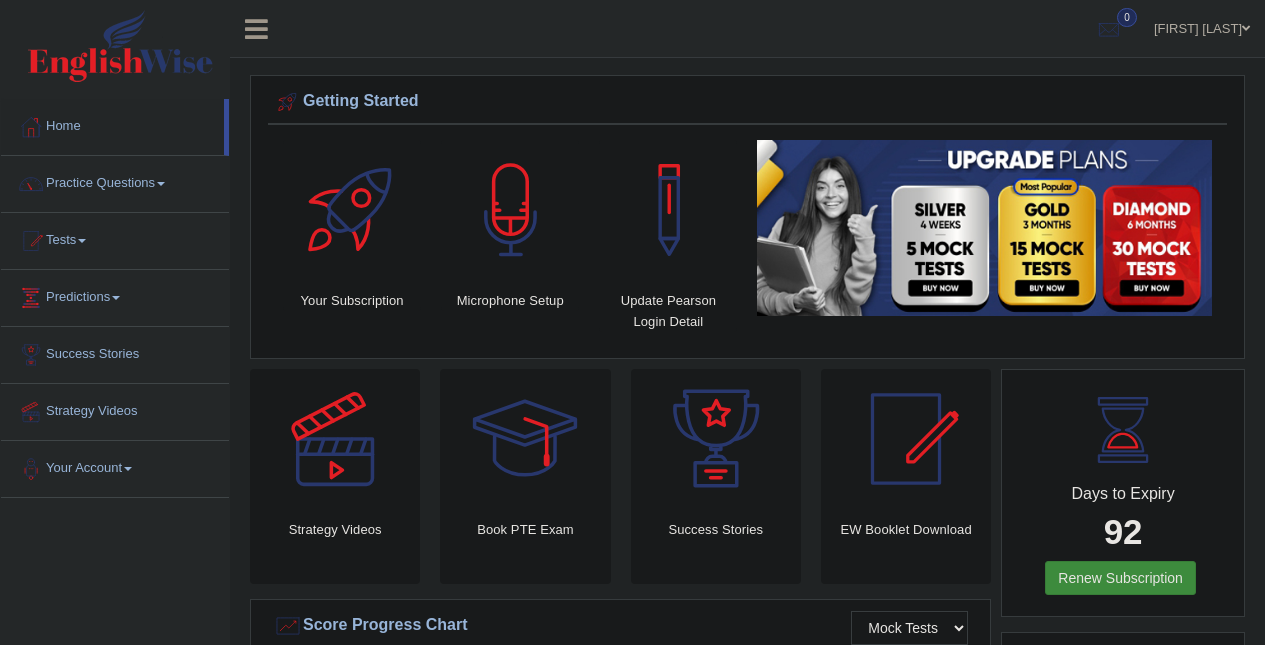 click on "Masum Alam
Toggle navigation
Username: Masum
Access Type: Online
Subscription: Diamond Package
Log out
0
See All Alerts" at bounding box center (903, 28) 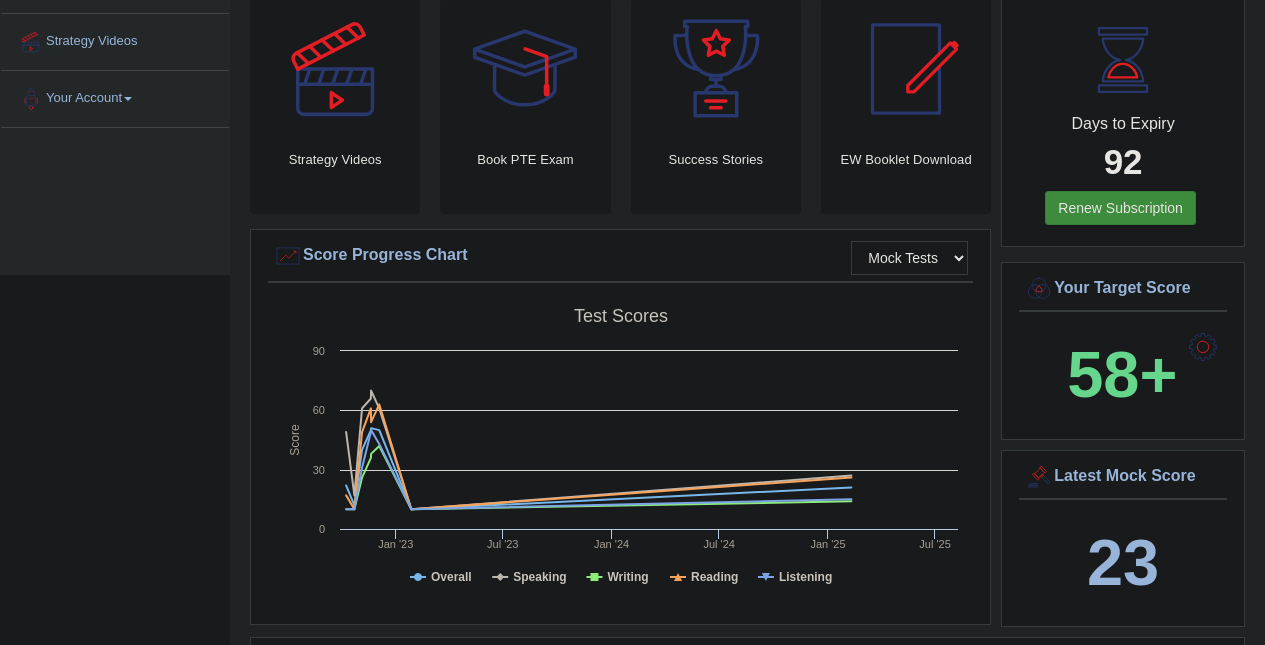 scroll, scrollTop: 0, scrollLeft: 0, axis: both 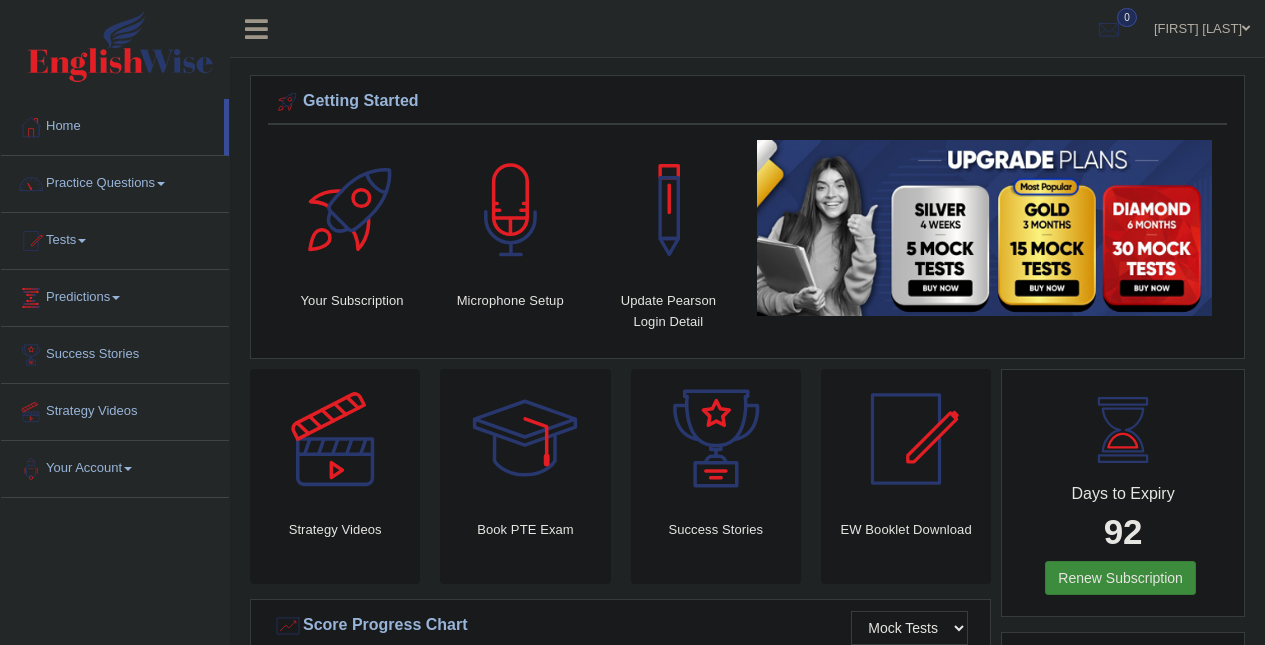 click on "Practice Questions" at bounding box center [115, 181] 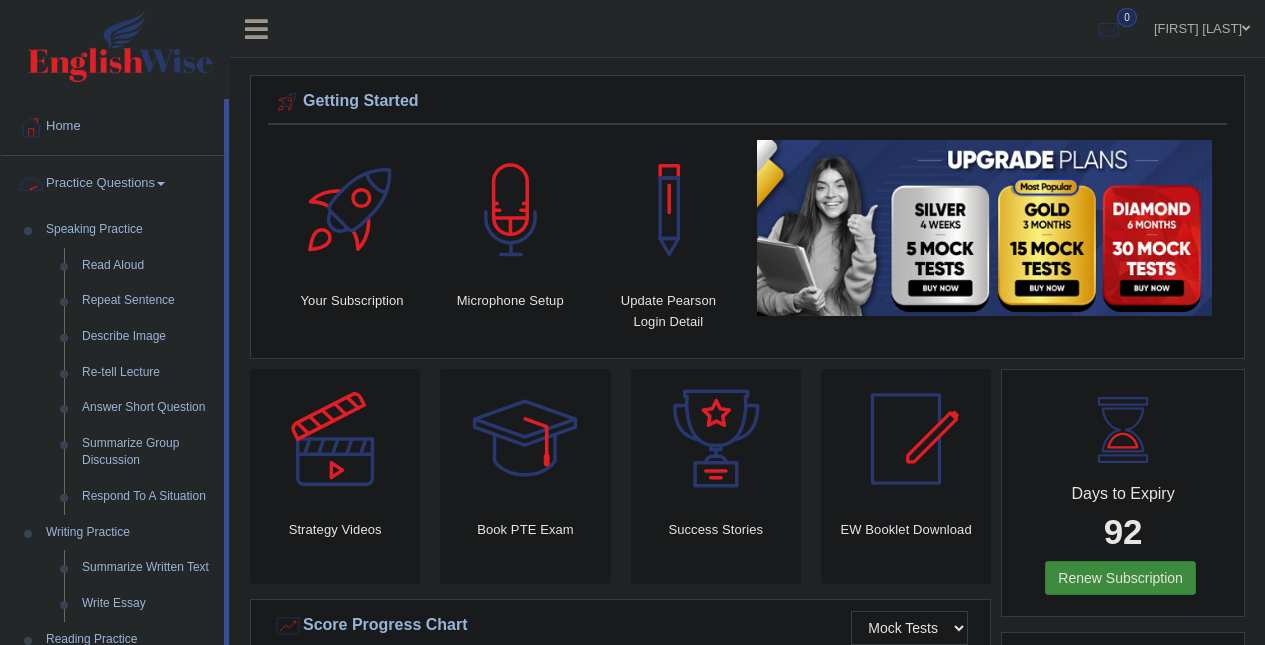 click on "Read Aloud" at bounding box center [148, 266] 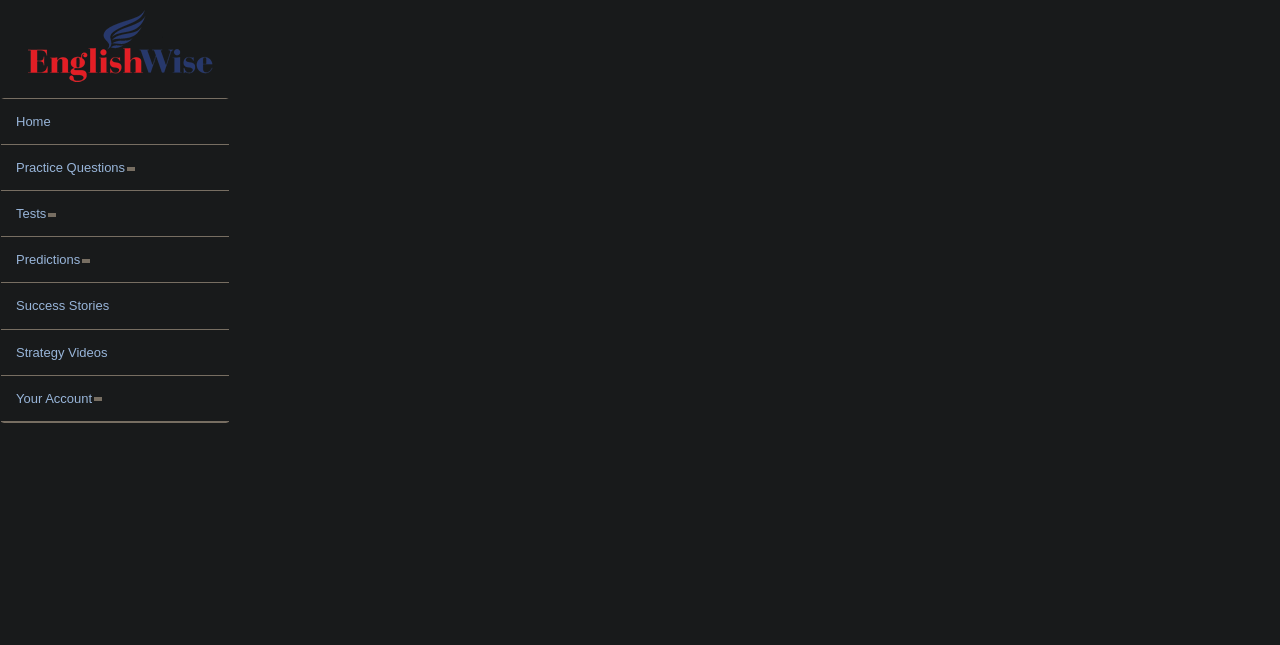 scroll, scrollTop: 0, scrollLeft: 0, axis: both 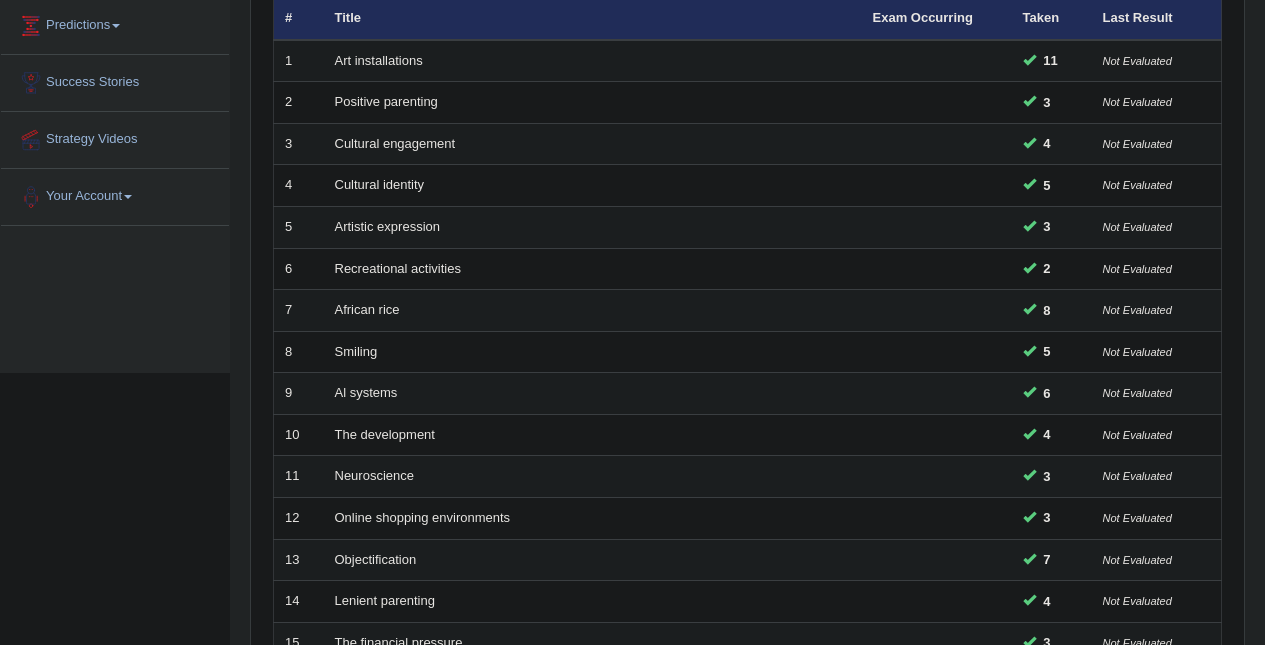 click at bounding box center [937, 228] 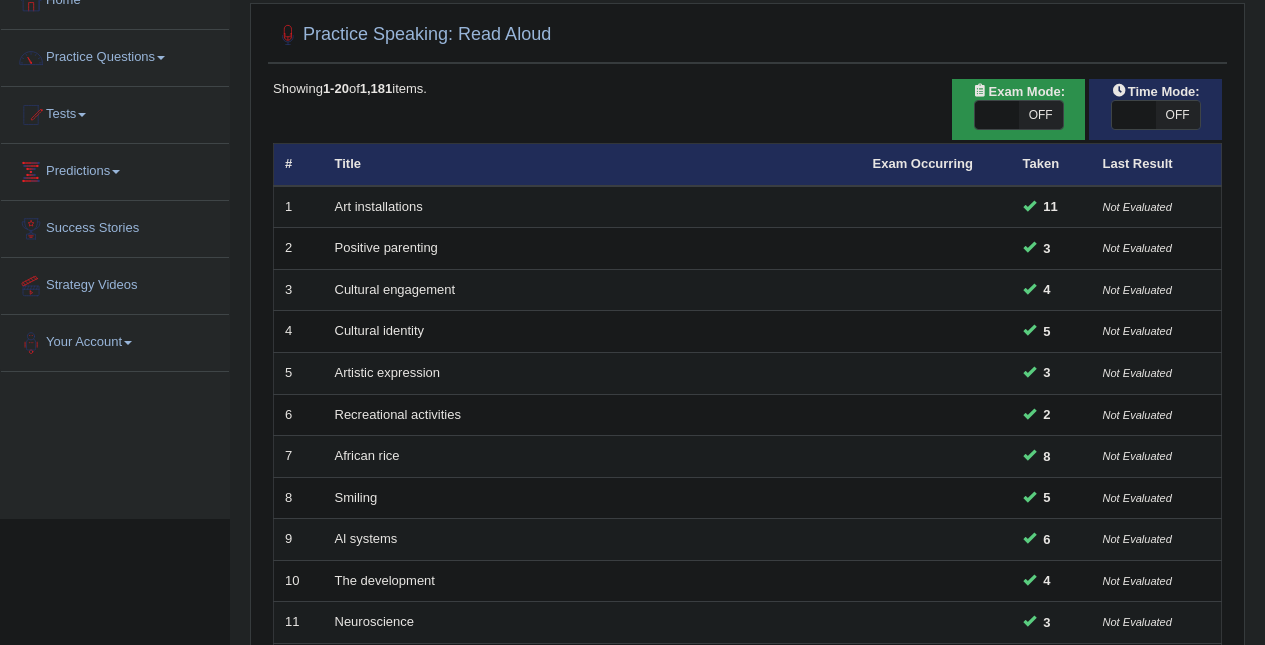 scroll, scrollTop: 127, scrollLeft: 0, axis: vertical 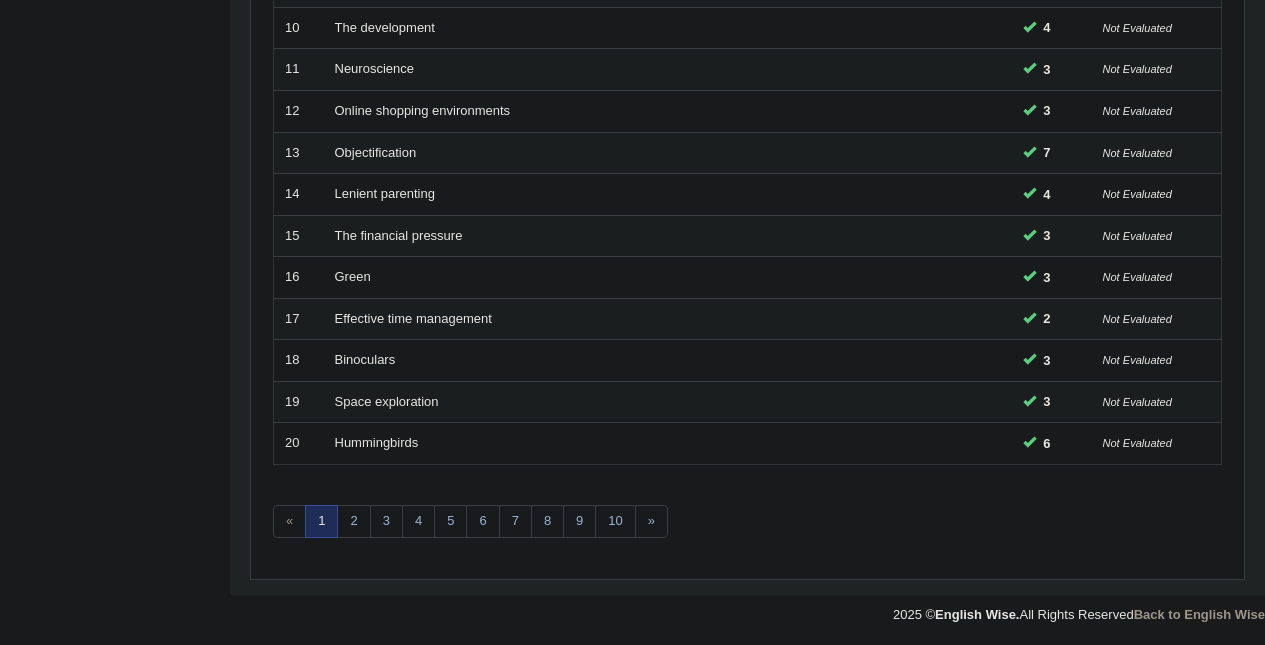 click on "»" at bounding box center (651, 521) 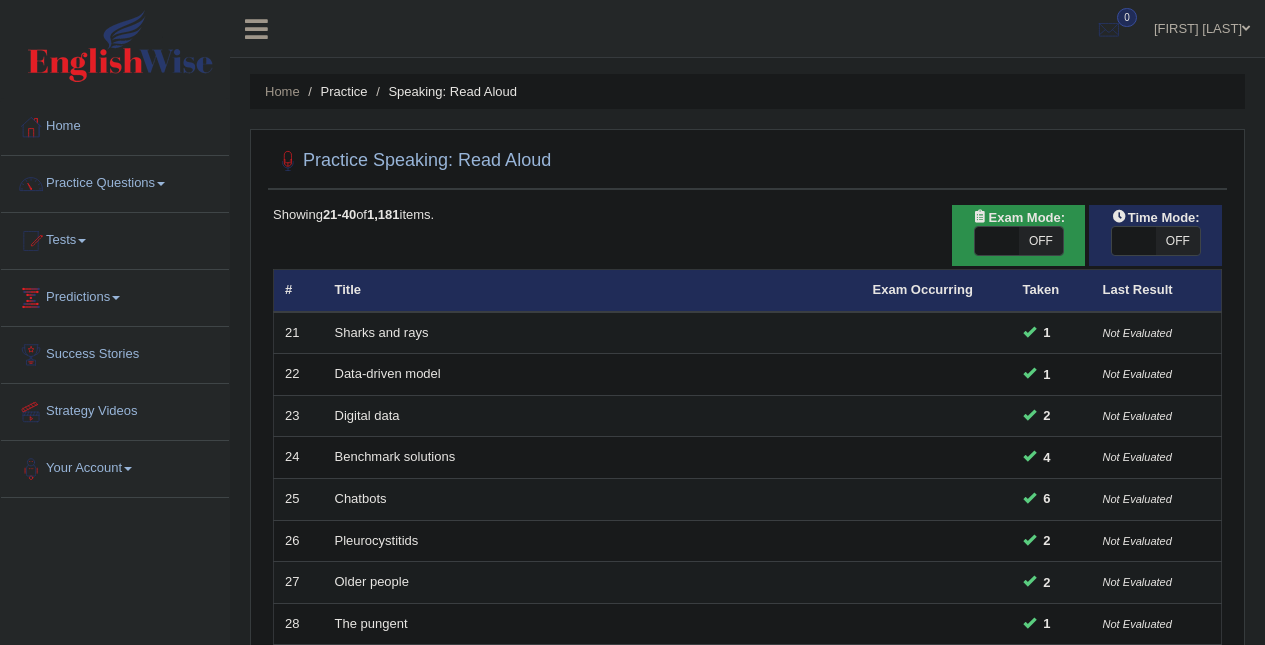 scroll, scrollTop: 599, scrollLeft: 0, axis: vertical 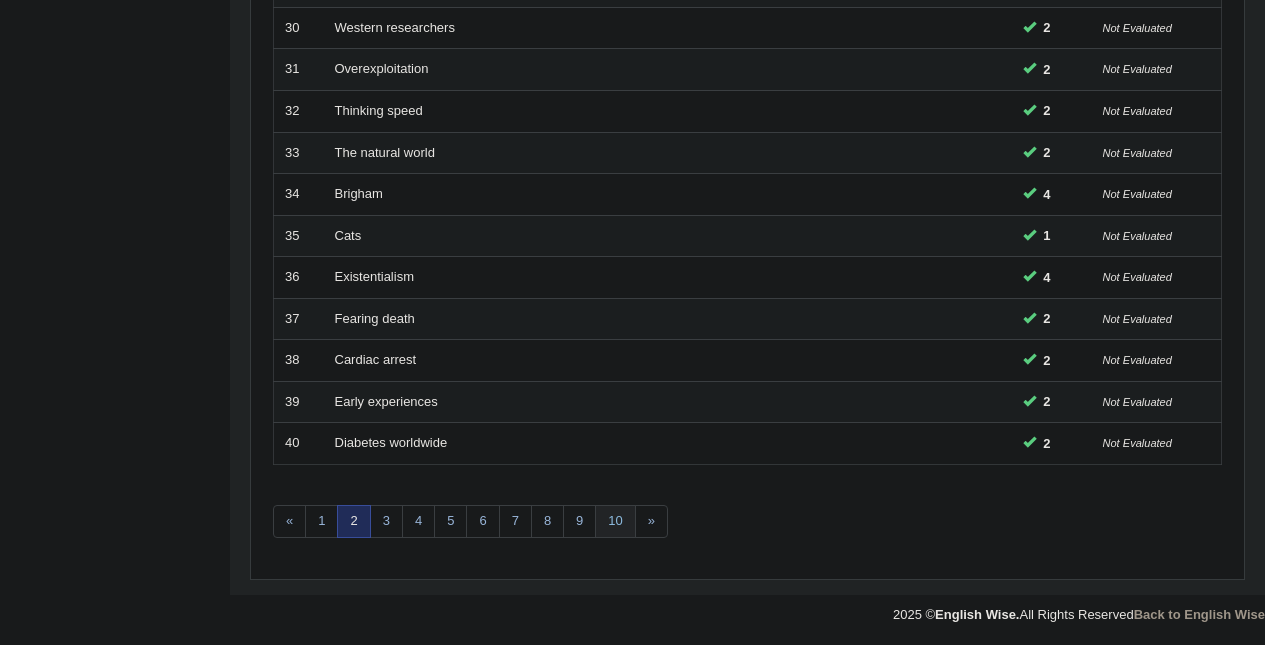 click on "10" at bounding box center (615, 521) 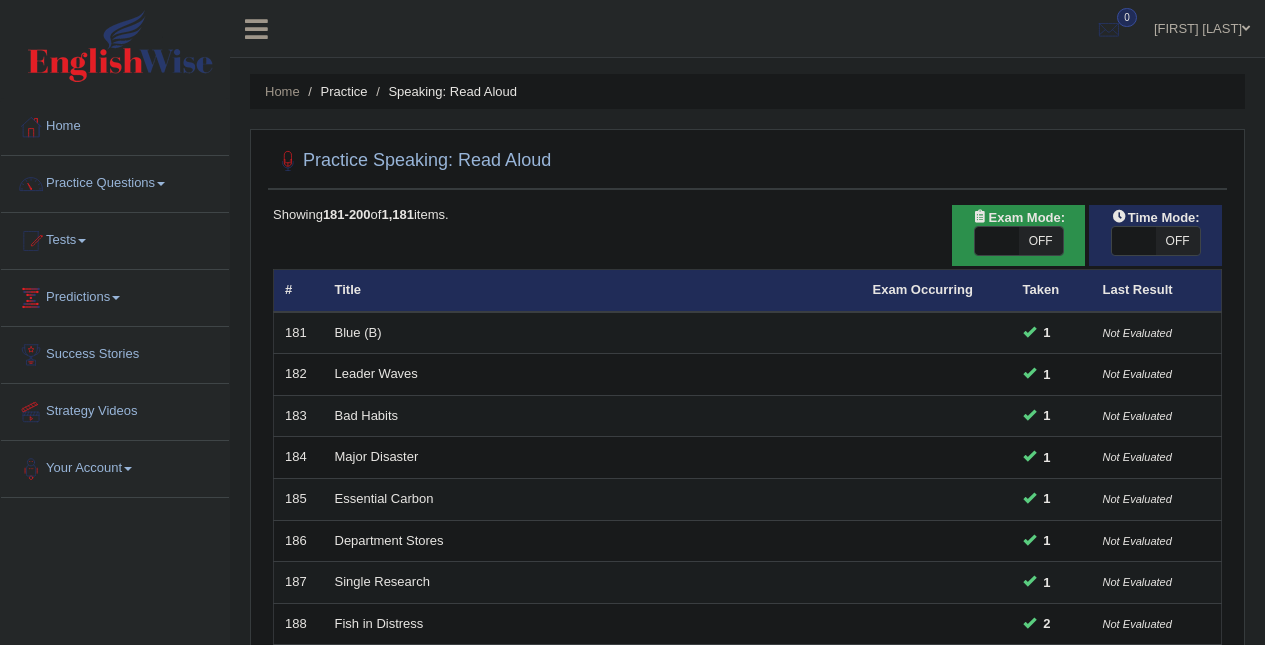 scroll, scrollTop: 679, scrollLeft: 0, axis: vertical 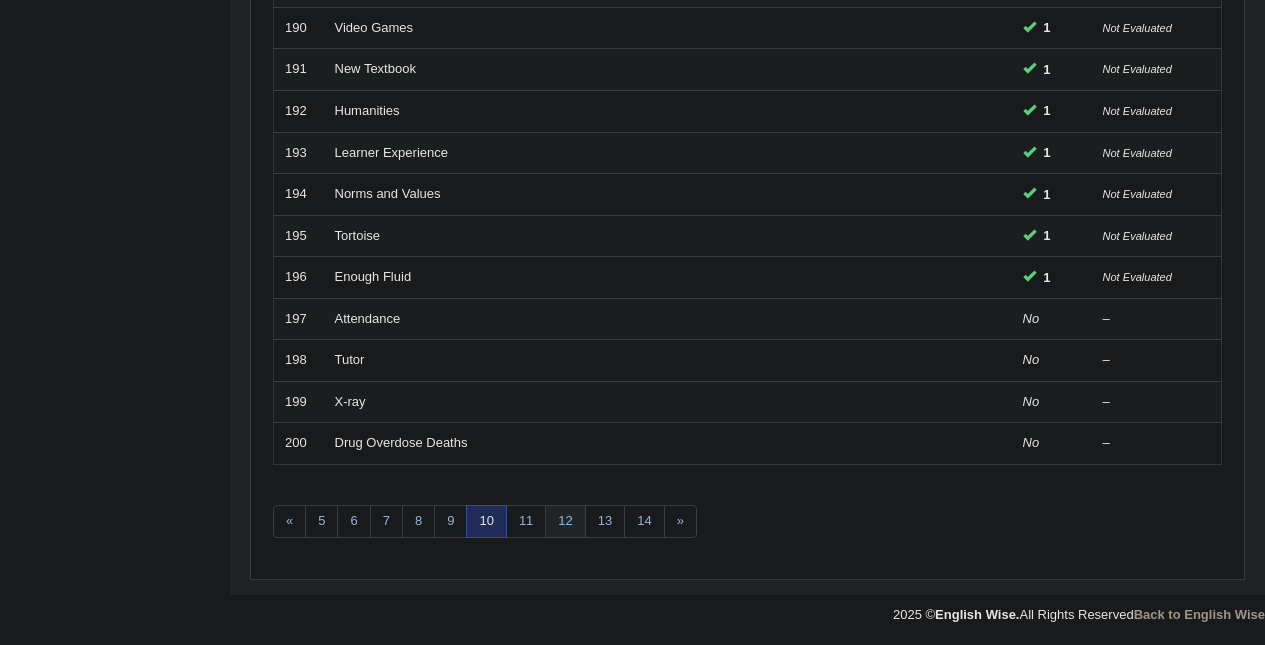 click on "12" at bounding box center [565, 521] 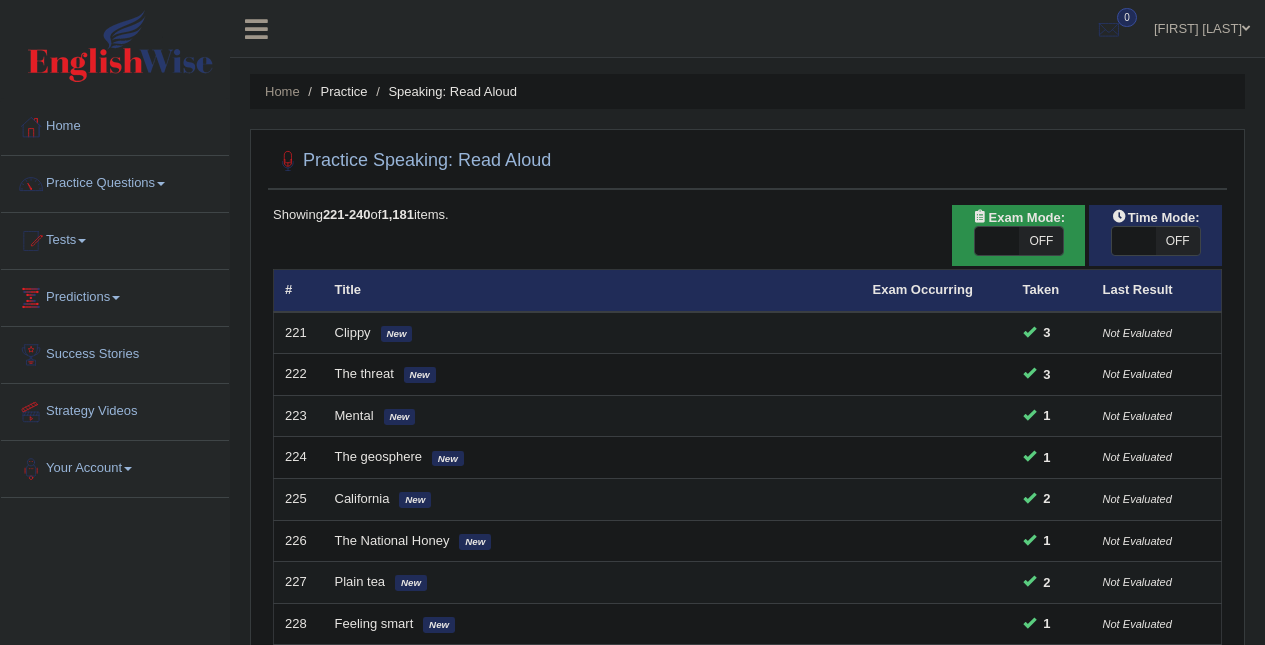 scroll, scrollTop: 543, scrollLeft: 0, axis: vertical 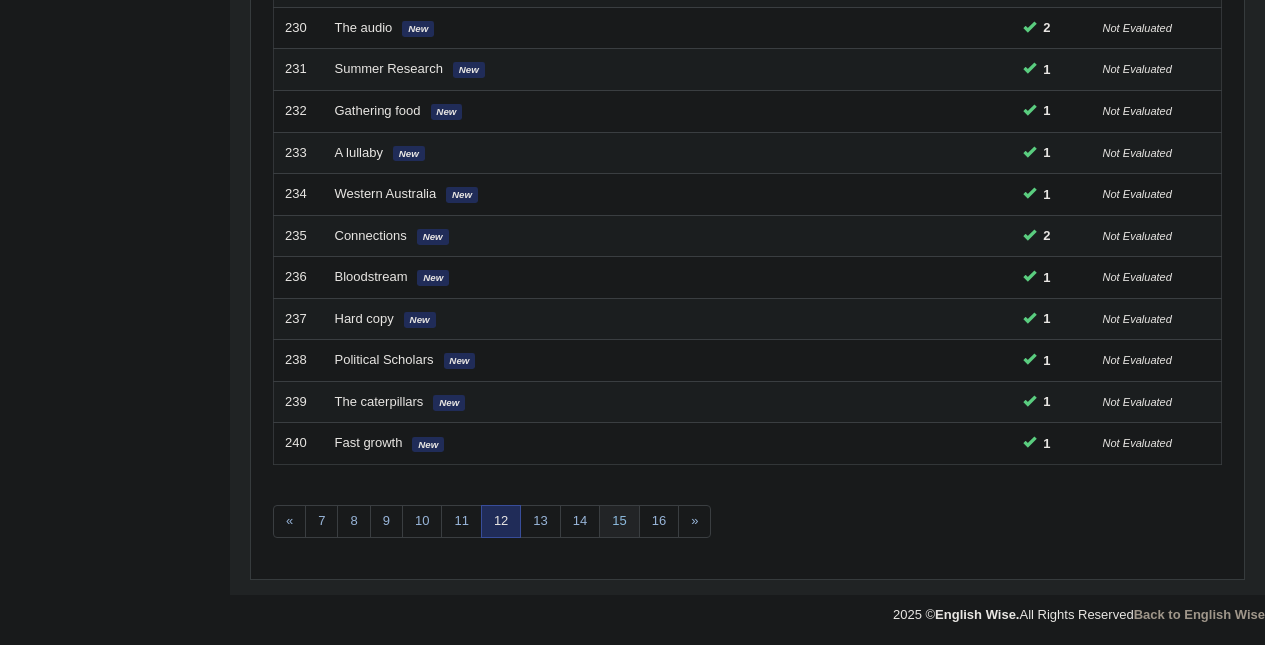 click on "15" at bounding box center [619, 521] 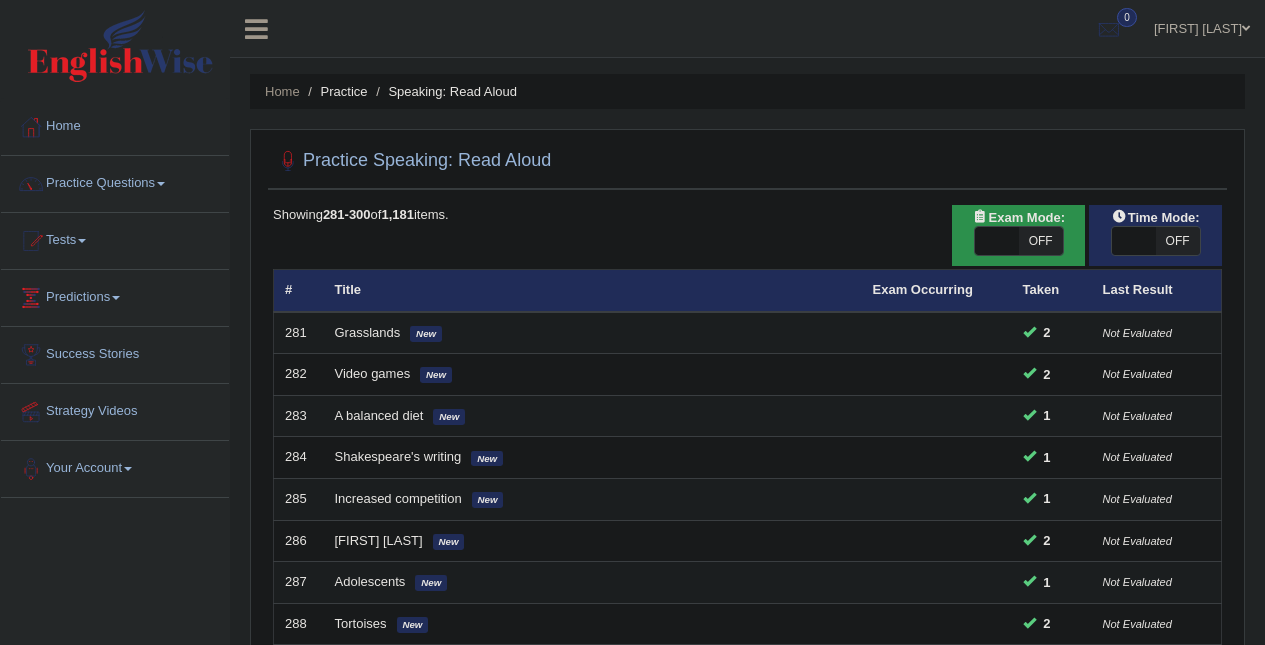 scroll, scrollTop: 190, scrollLeft: 0, axis: vertical 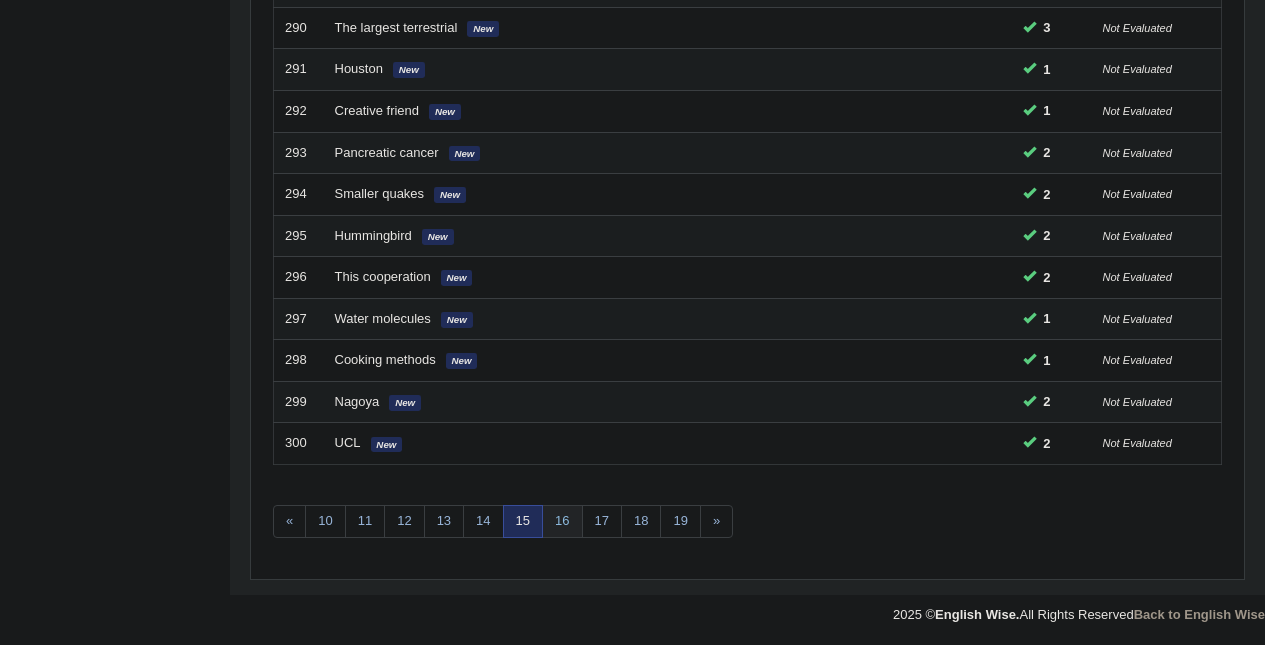 click on "16" at bounding box center (562, 521) 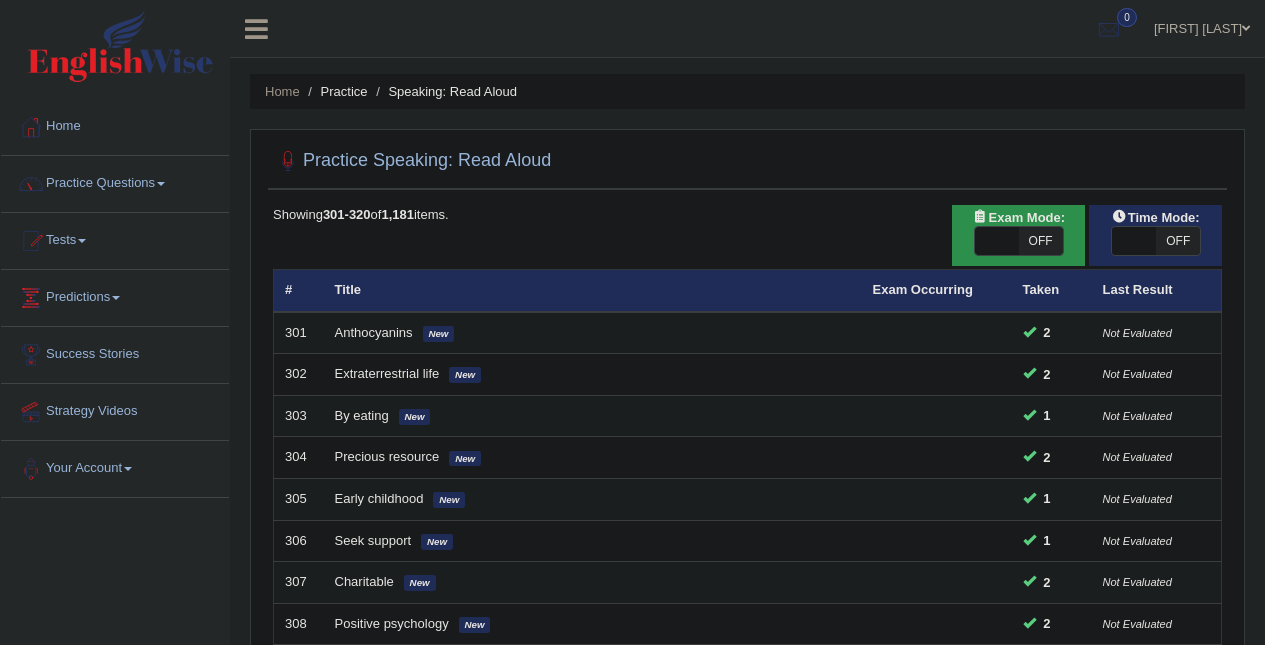 scroll, scrollTop: 679, scrollLeft: 0, axis: vertical 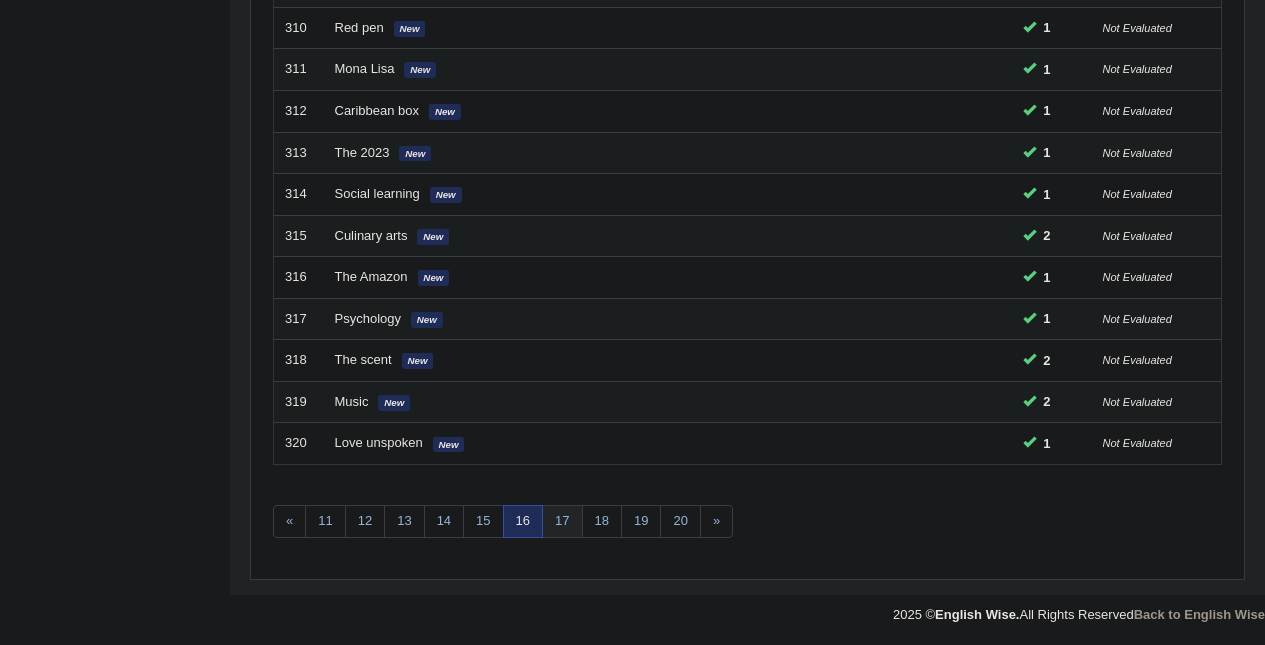 click on "17" at bounding box center [562, 521] 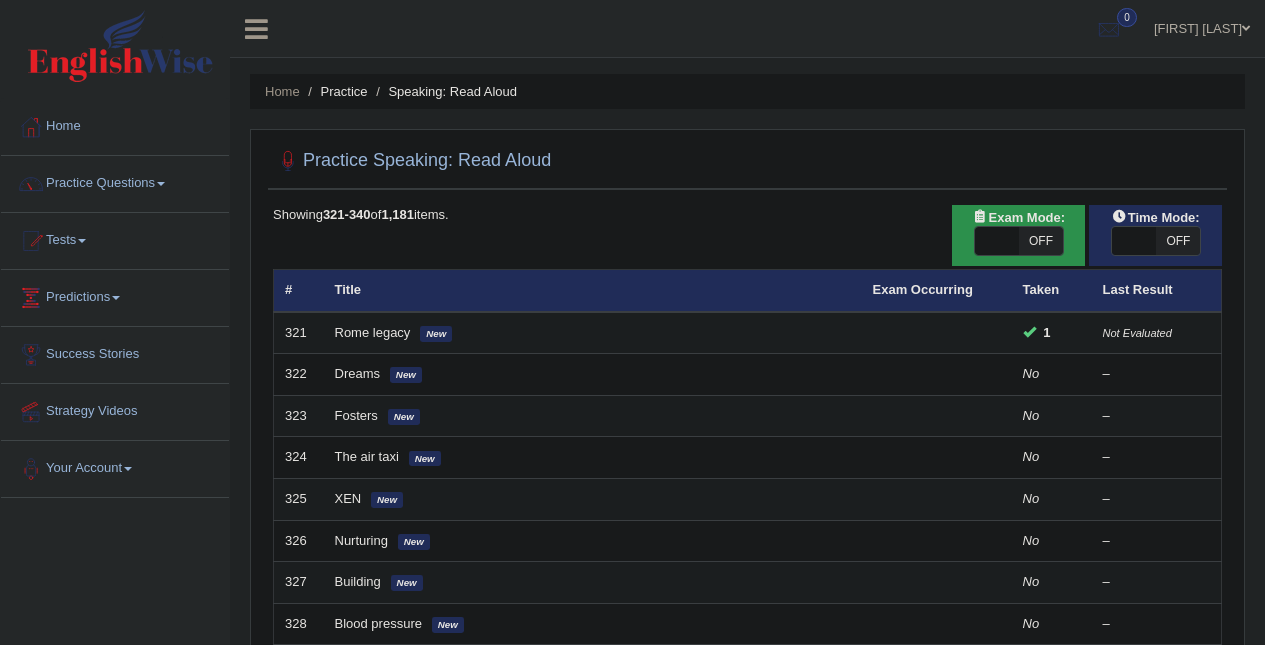 scroll, scrollTop: 0, scrollLeft: 0, axis: both 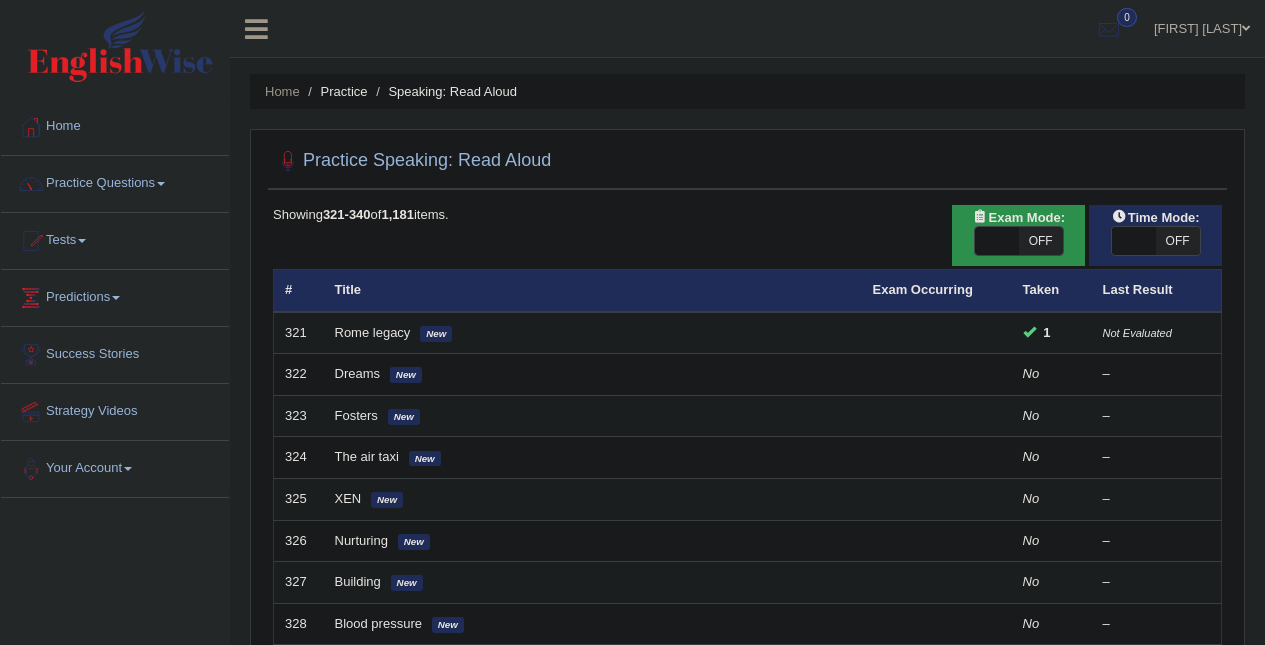 click on "Rome legacy" at bounding box center [373, 332] 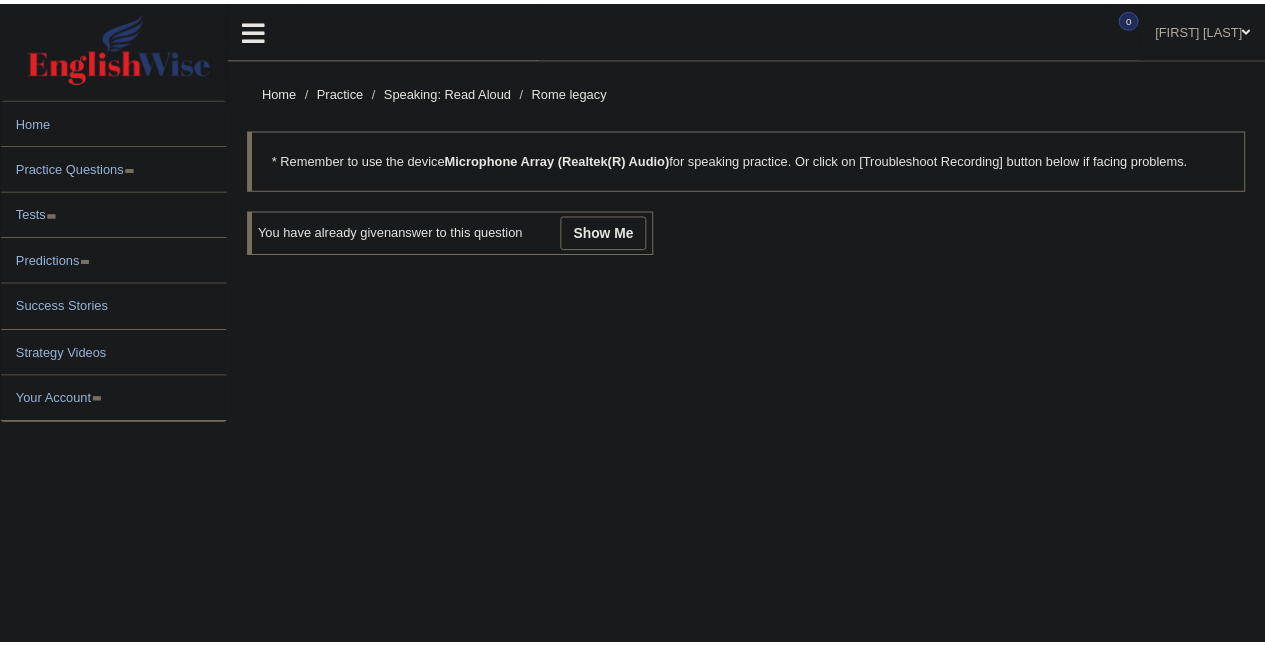 scroll, scrollTop: 0, scrollLeft: 0, axis: both 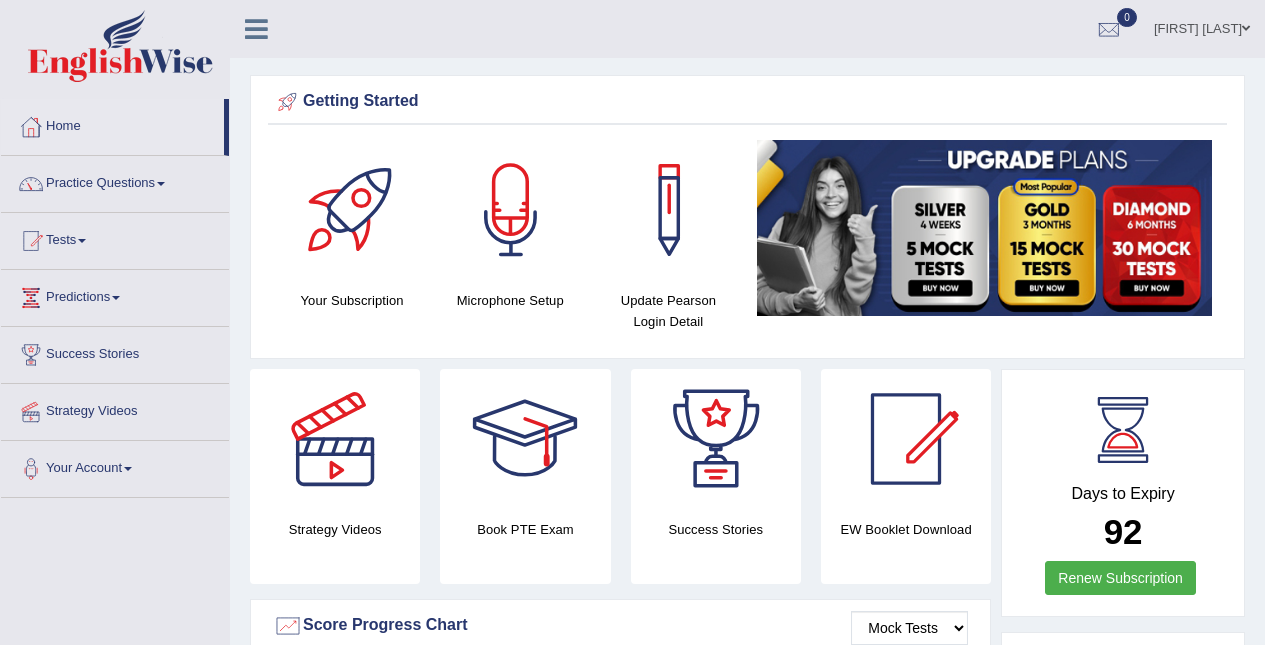click at bounding box center (161, 184) 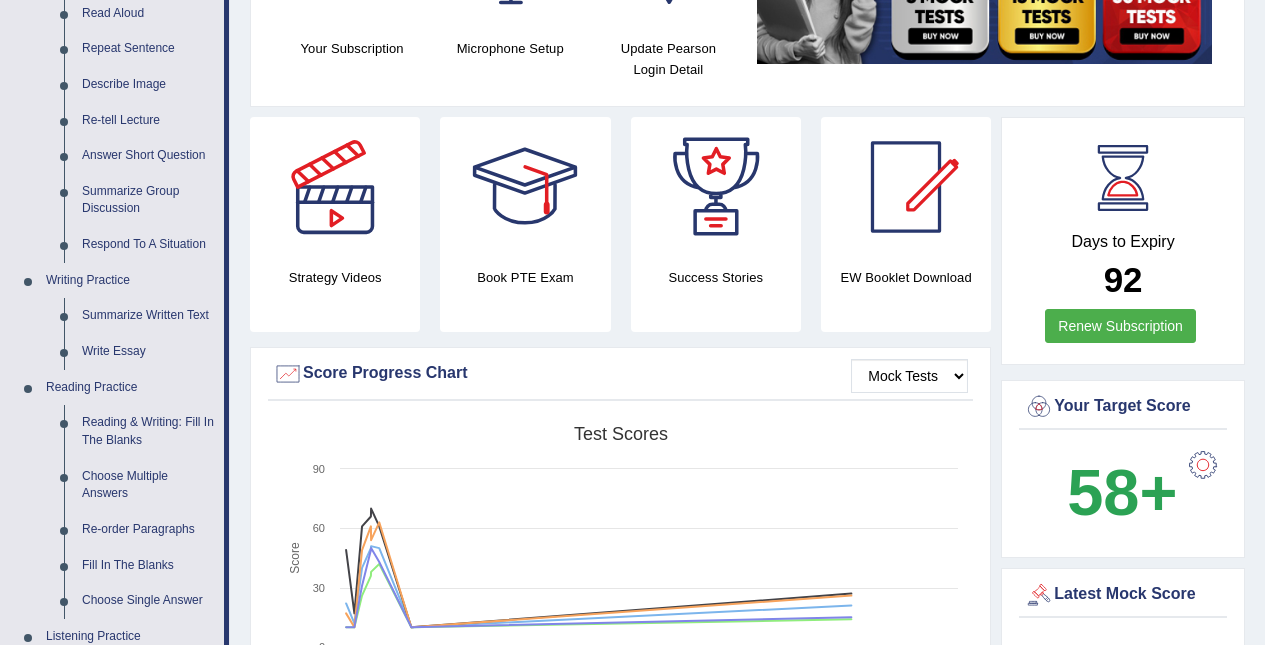 scroll, scrollTop: 253, scrollLeft: 0, axis: vertical 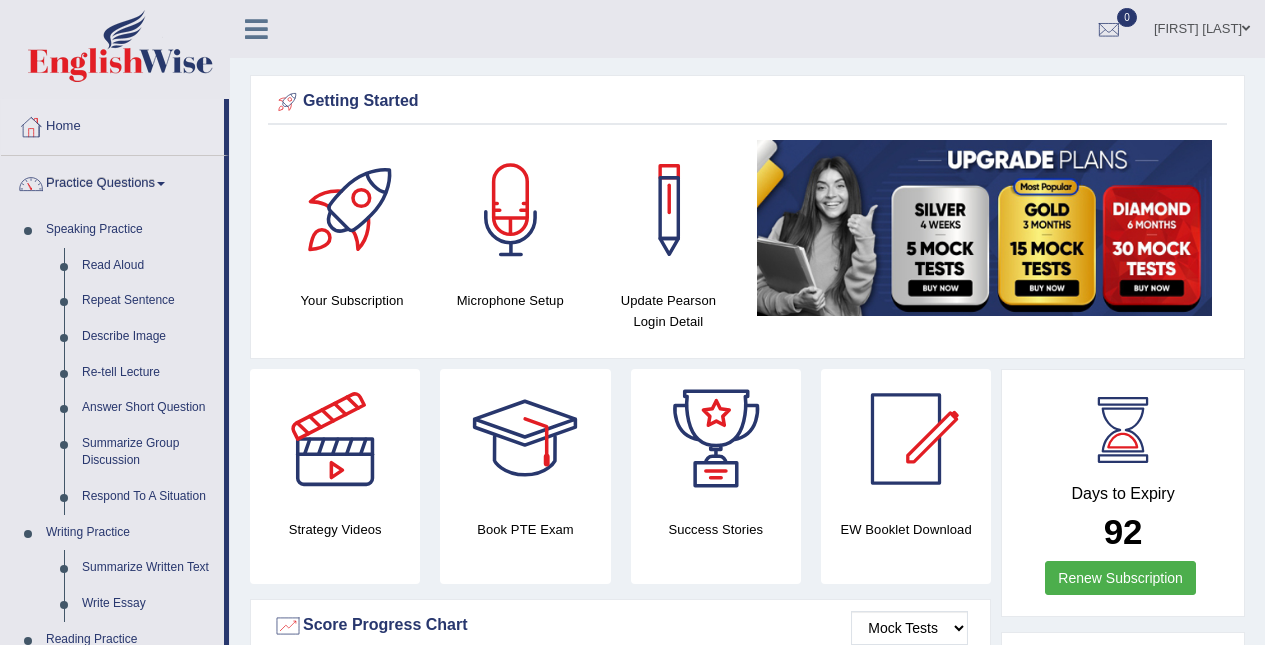 click on "Speaking Practice" at bounding box center (130, 230) 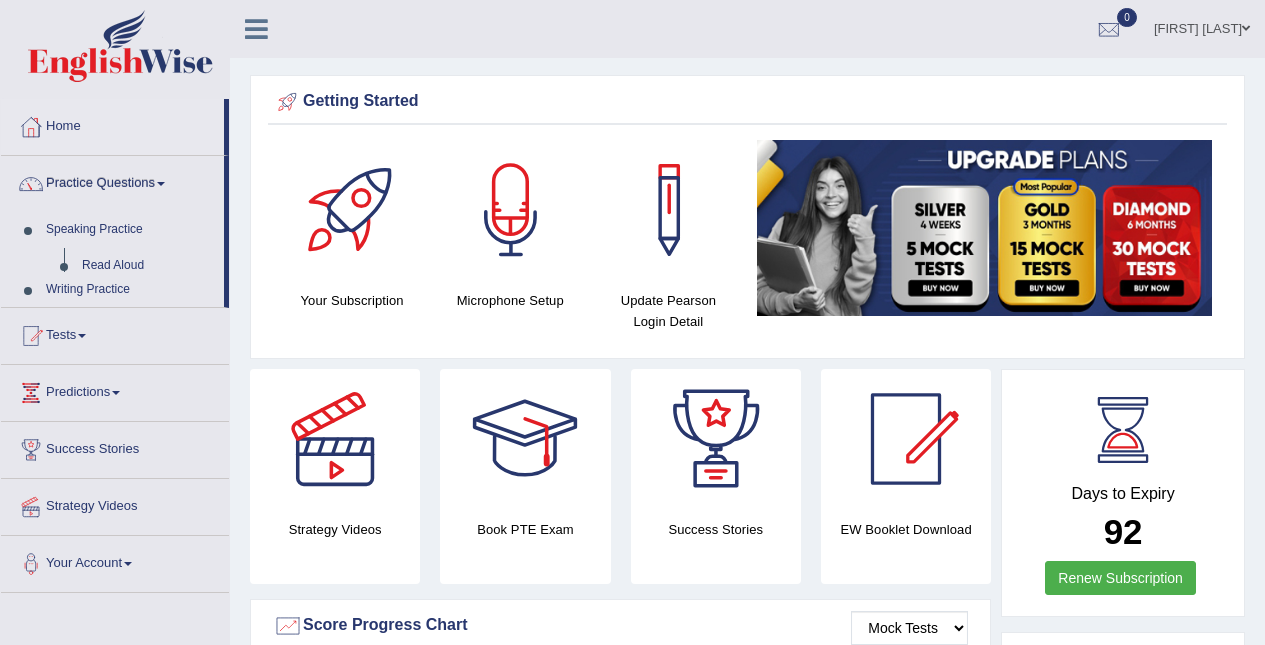 click on "Writing Practice" at bounding box center (130, 290) 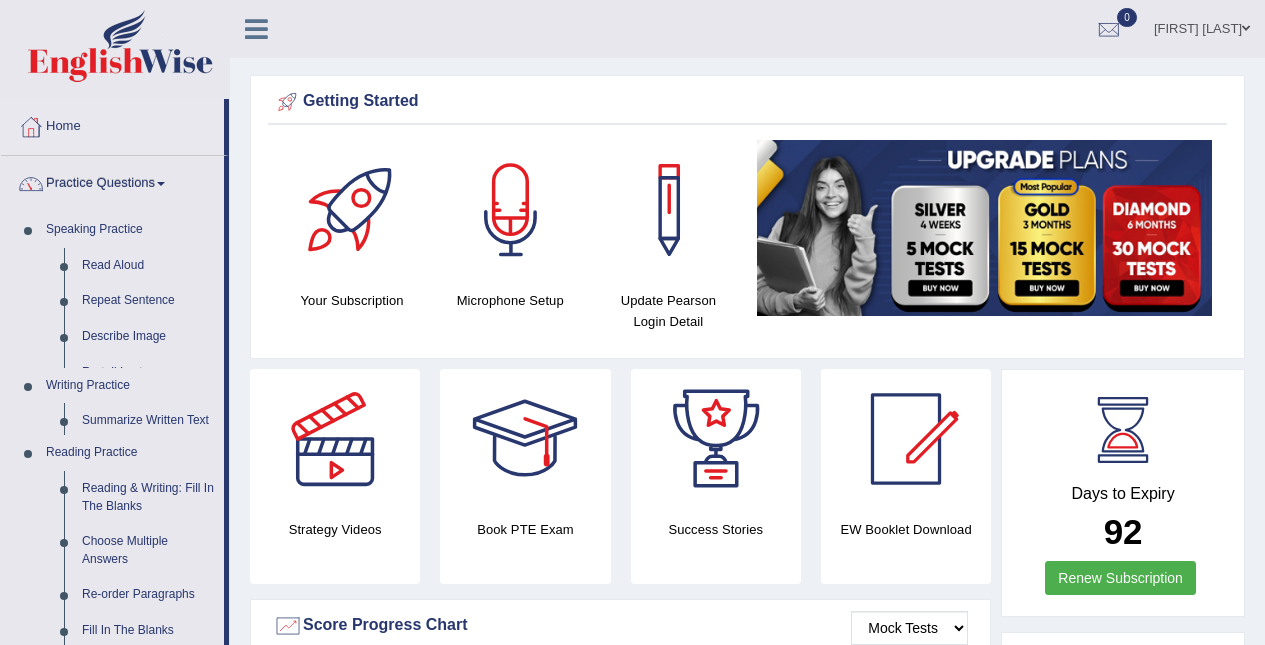 click on "Writing Practice" at bounding box center (130, 386) 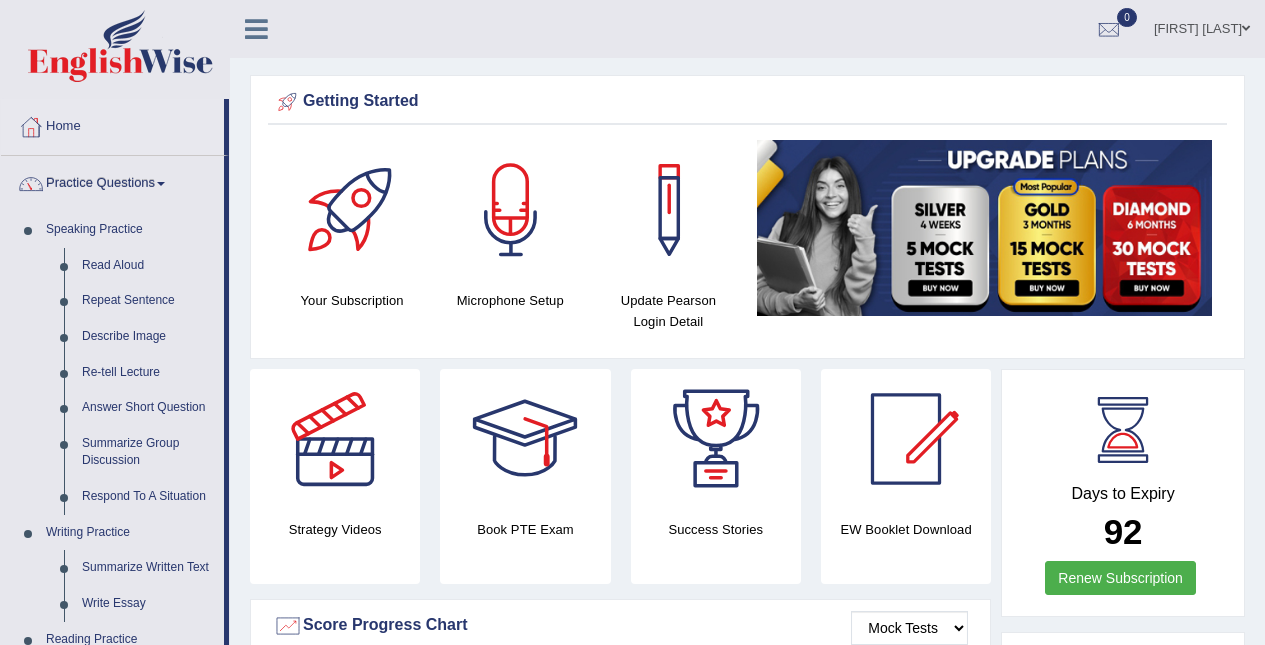 click on "Read Aloud" at bounding box center (148, 266) 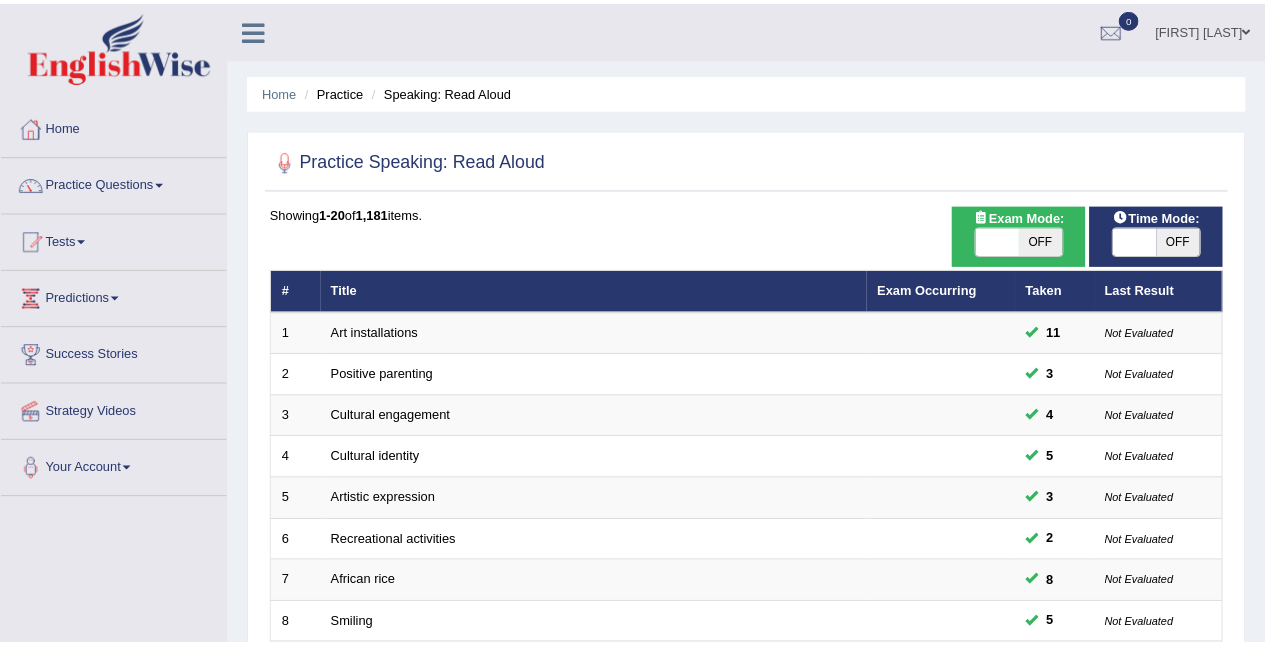 scroll, scrollTop: 0, scrollLeft: 0, axis: both 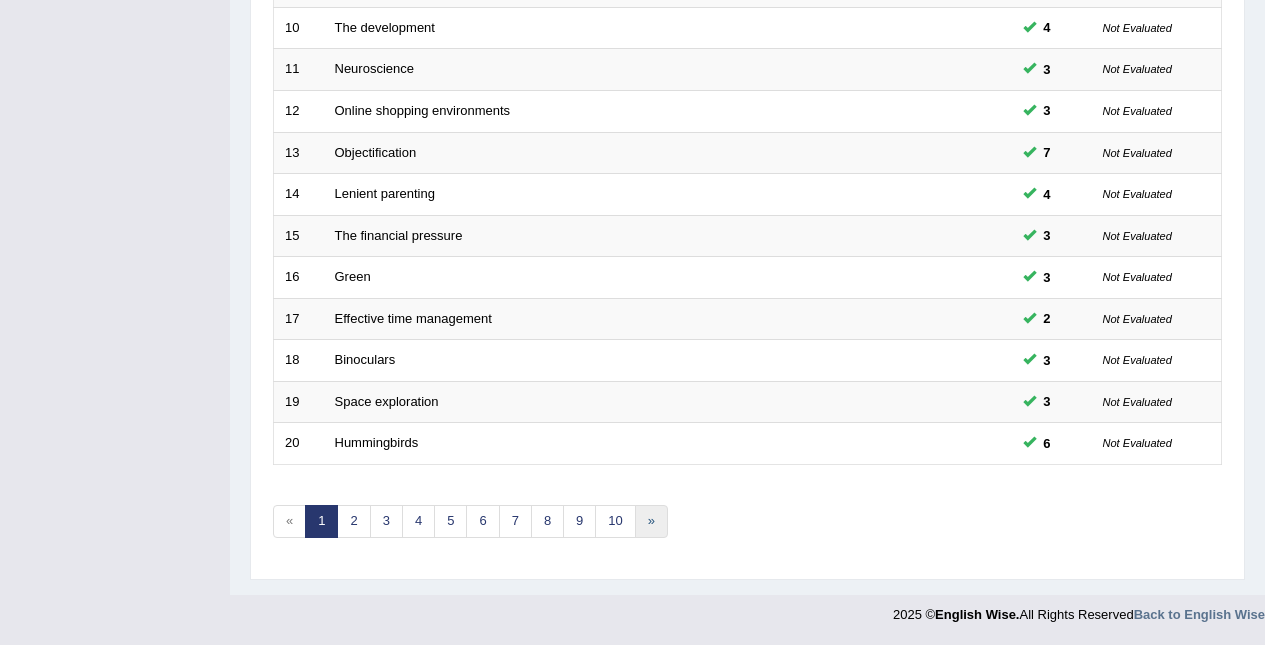 click on "»" at bounding box center [651, 521] 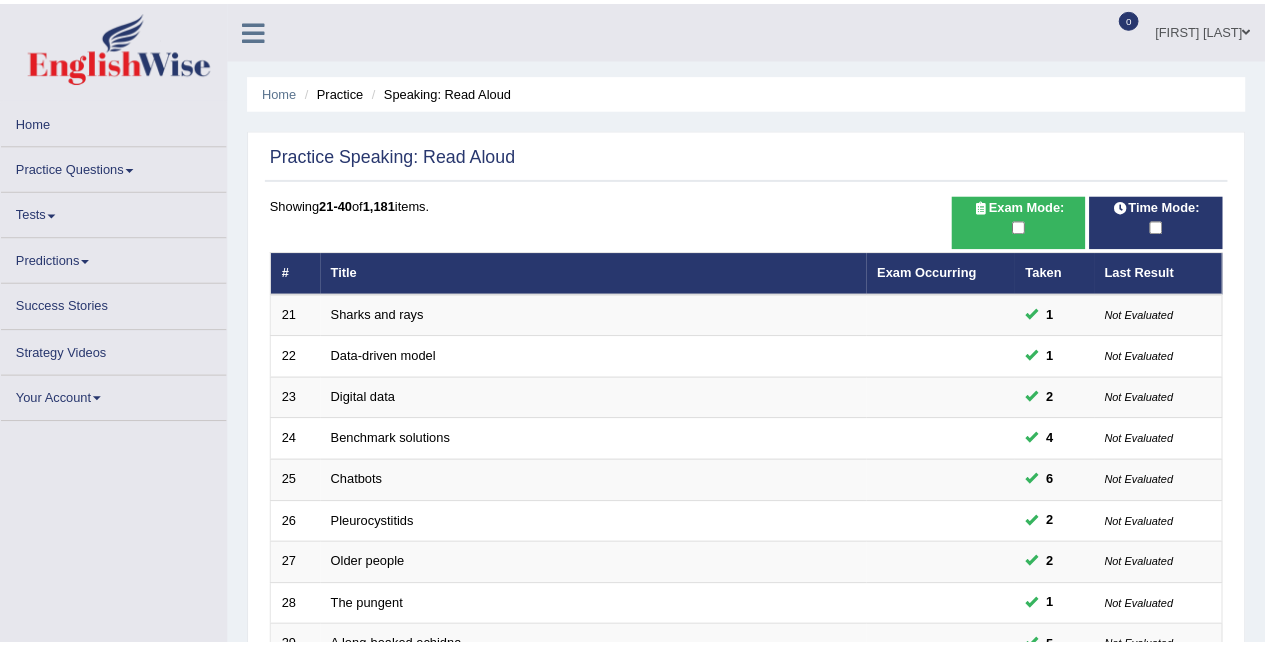 scroll, scrollTop: 0, scrollLeft: 0, axis: both 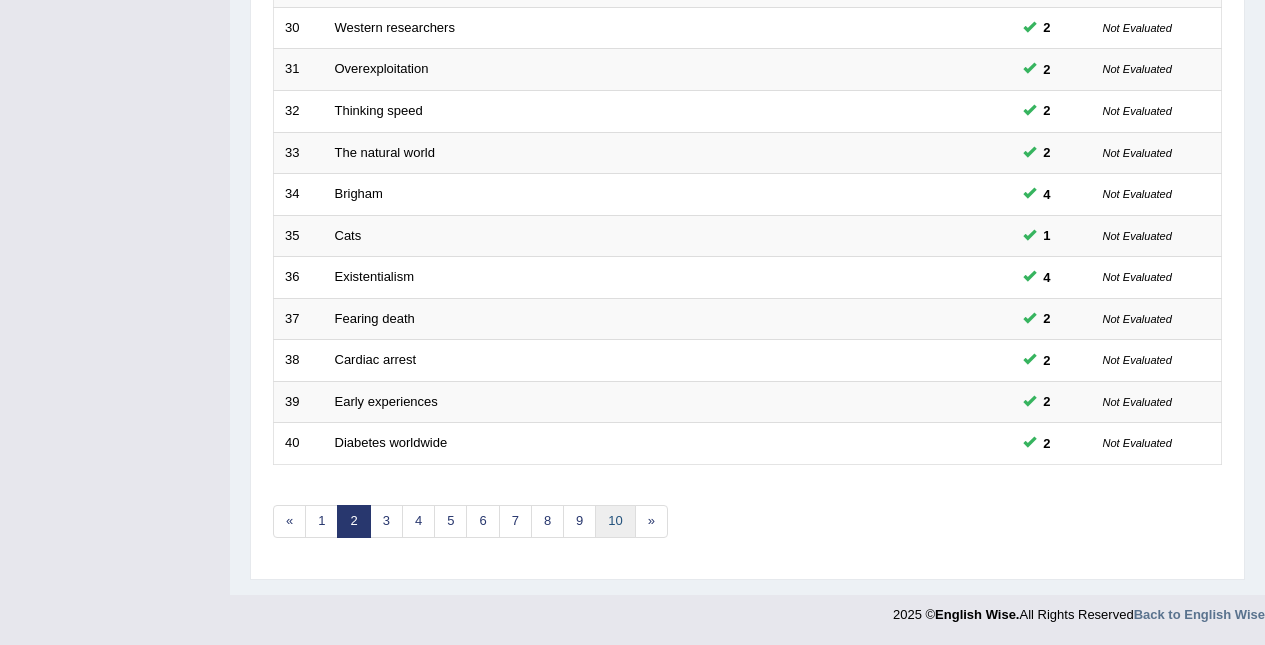 click on "10" at bounding box center (615, 521) 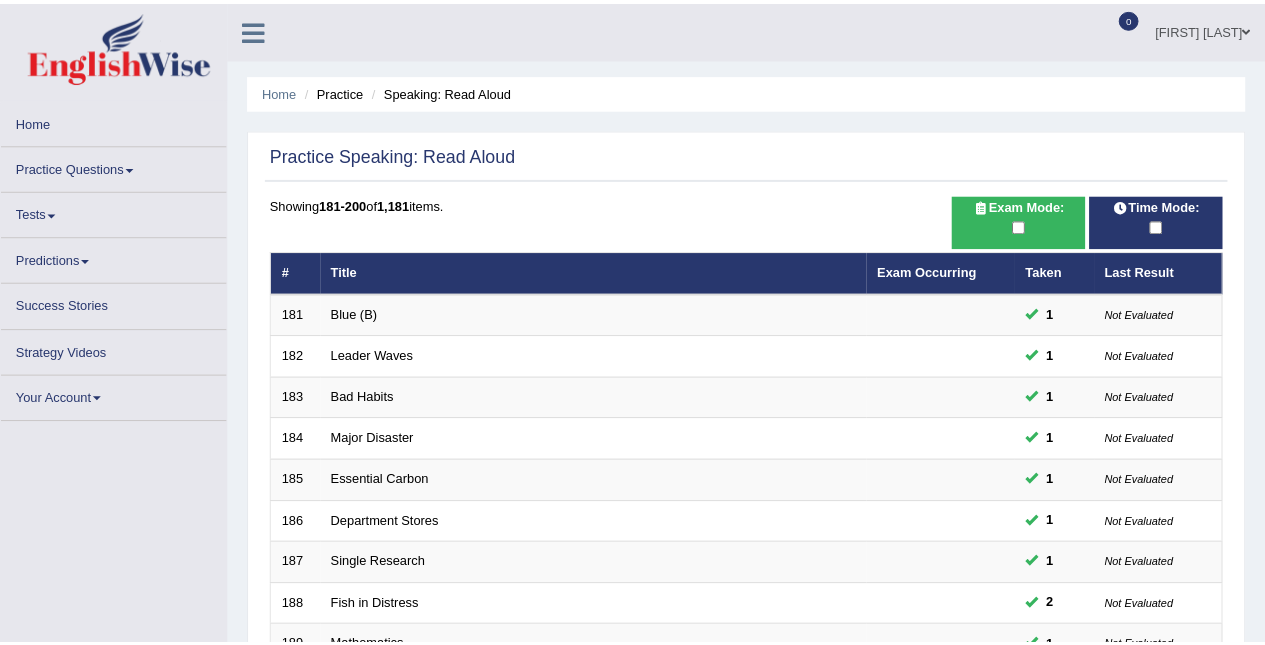 scroll, scrollTop: 0, scrollLeft: 0, axis: both 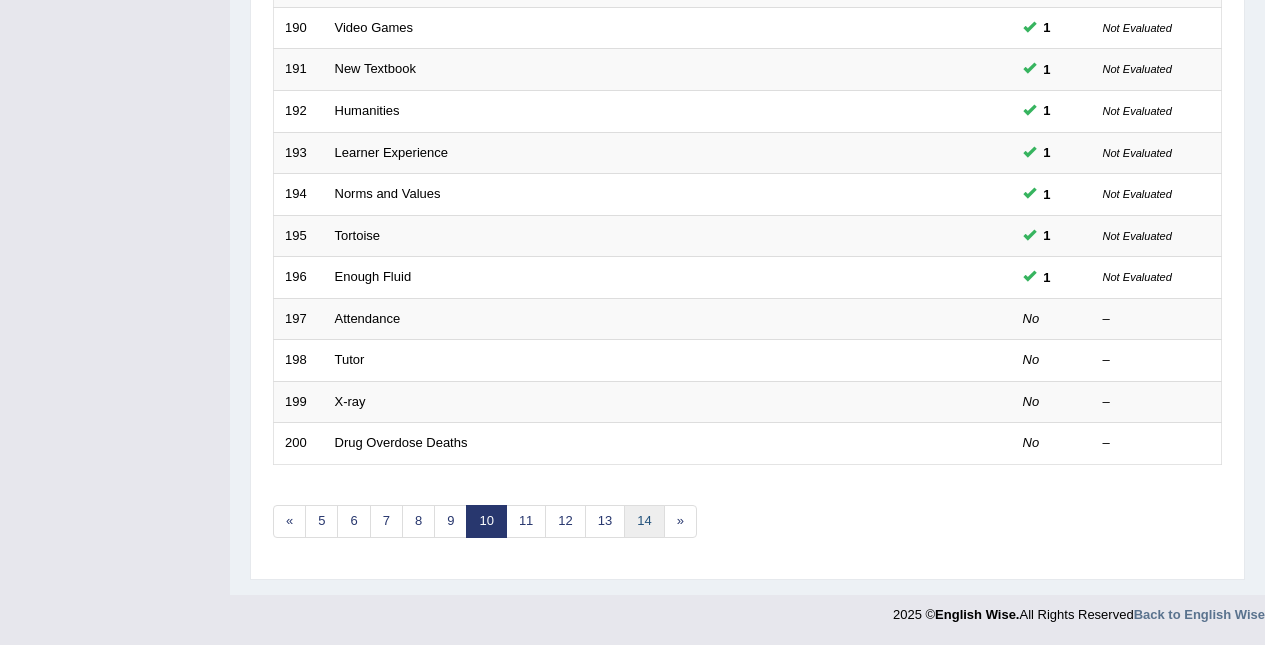 click on "14" at bounding box center (644, 521) 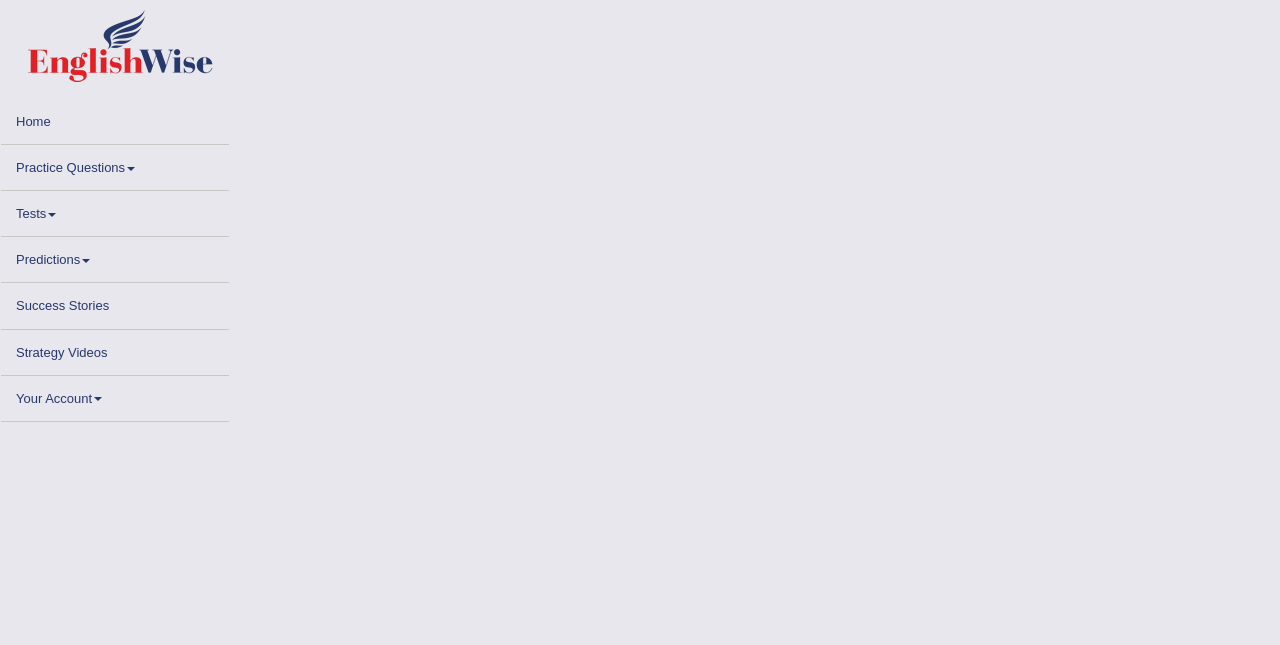 scroll, scrollTop: 0, scrollLeft: 0, axis: both 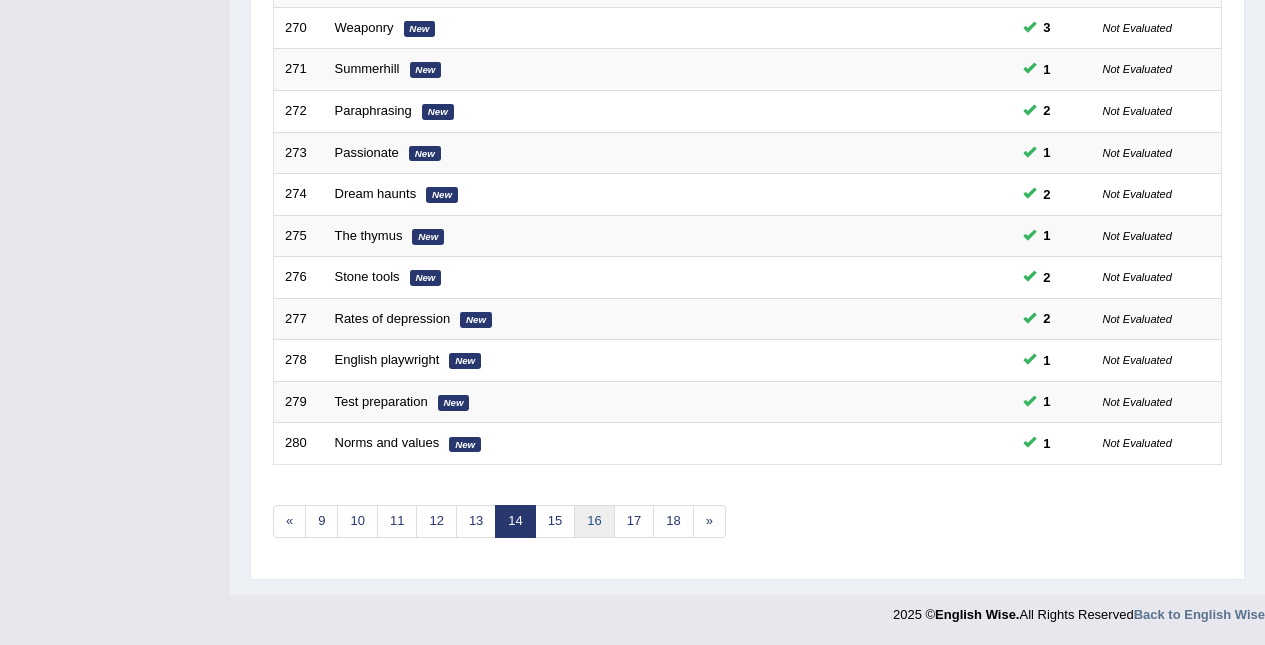 click on "16" at bounding box center (594, 521) 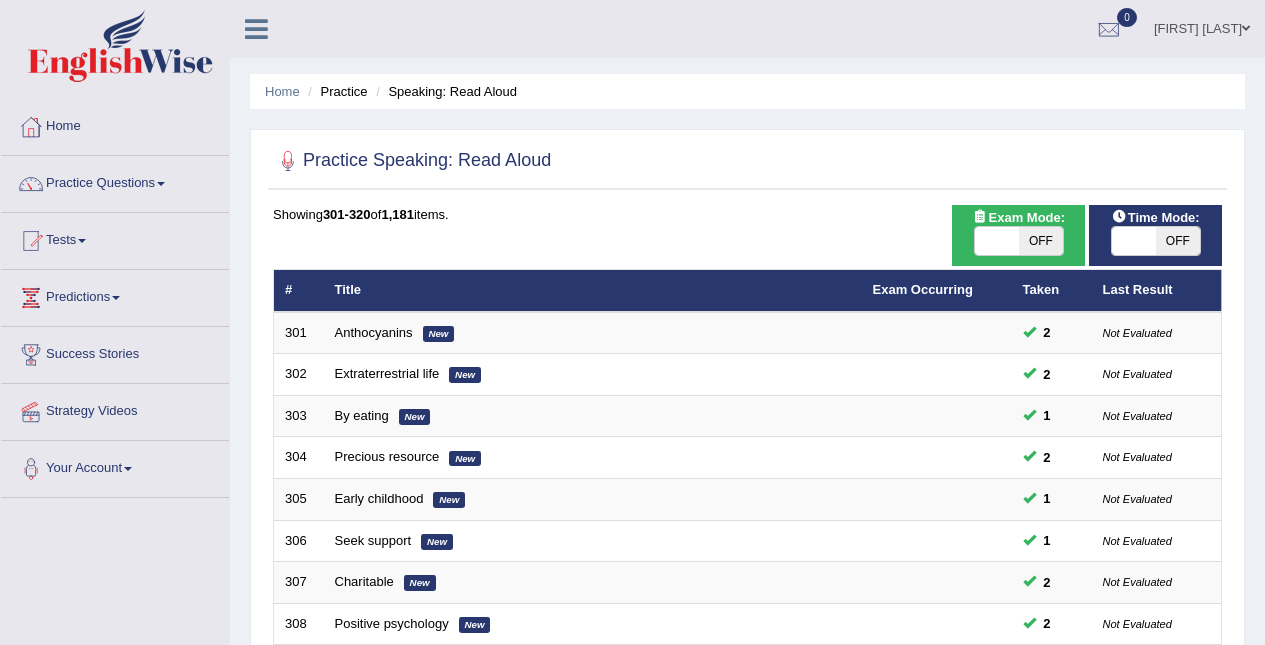 scroll, scrollTop: 0, scrollLeft: 0, axis: both 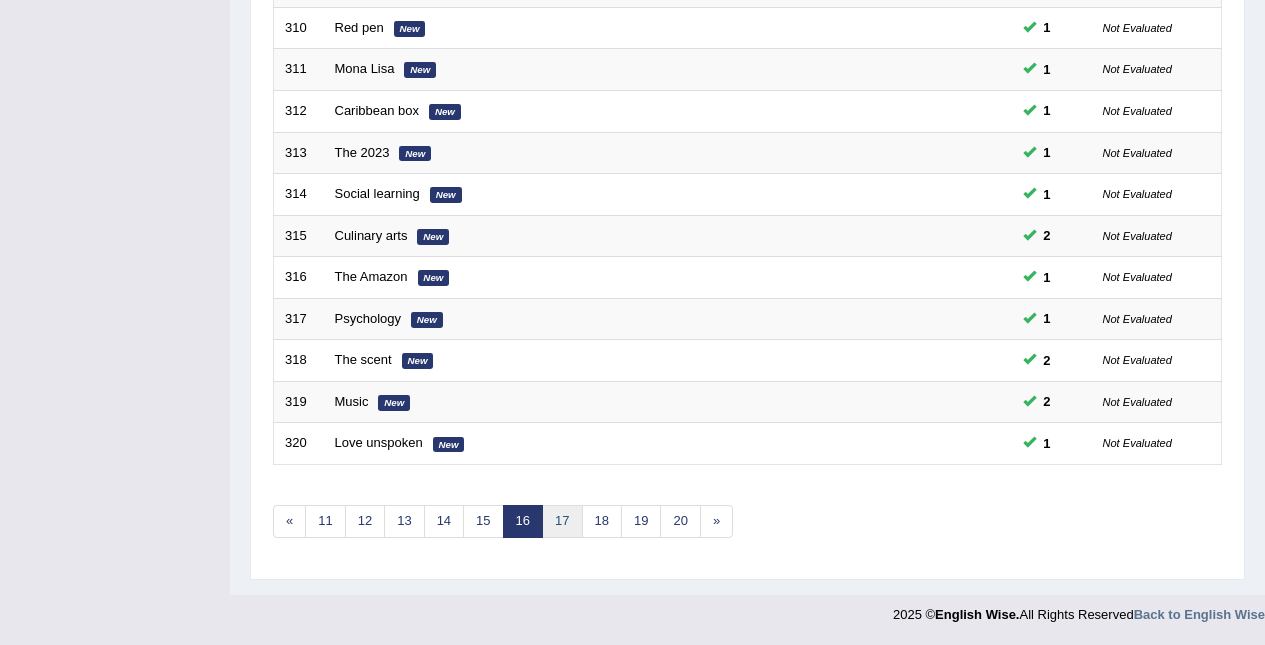 click on "17" at bounding box center [562, 521] 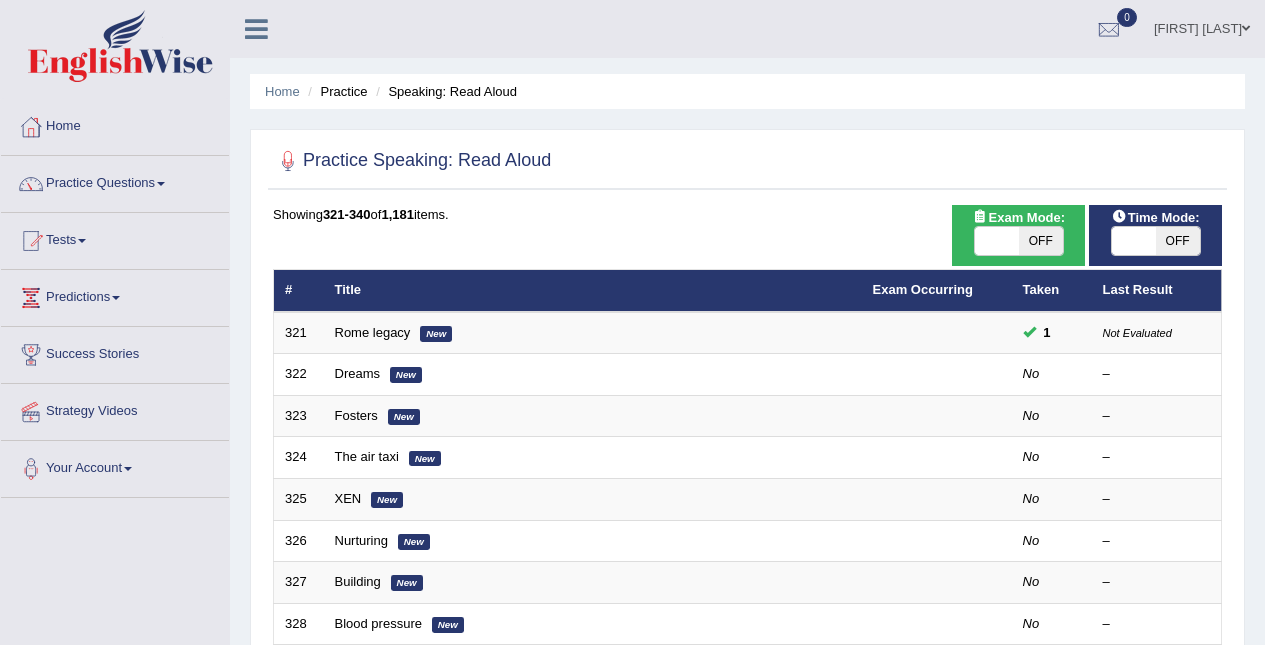 scroll, scrollTop: 0, scrollLeft: 0, axis: both 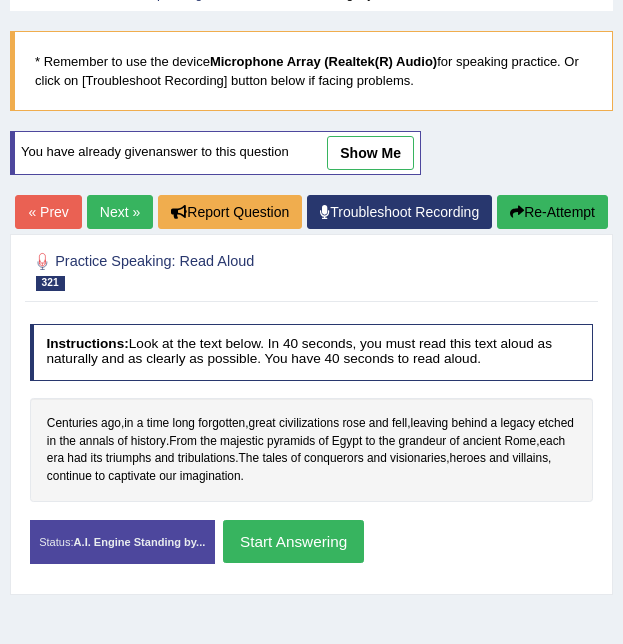 click on "civilizations" at bounding box center (309, 424) 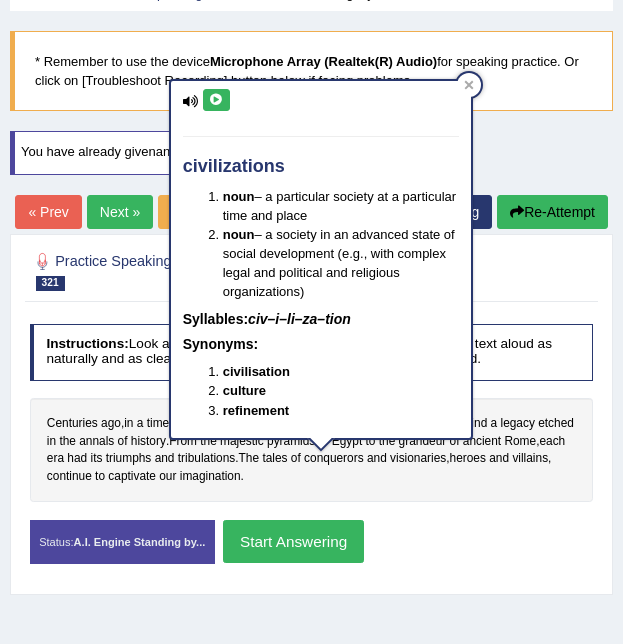 click at bounding box center [216, 100] 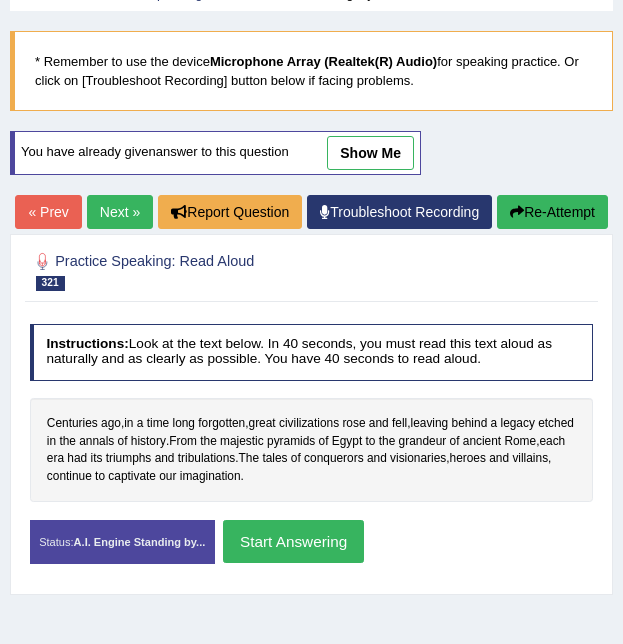 click on "etched" at bounding box center [556, 424] 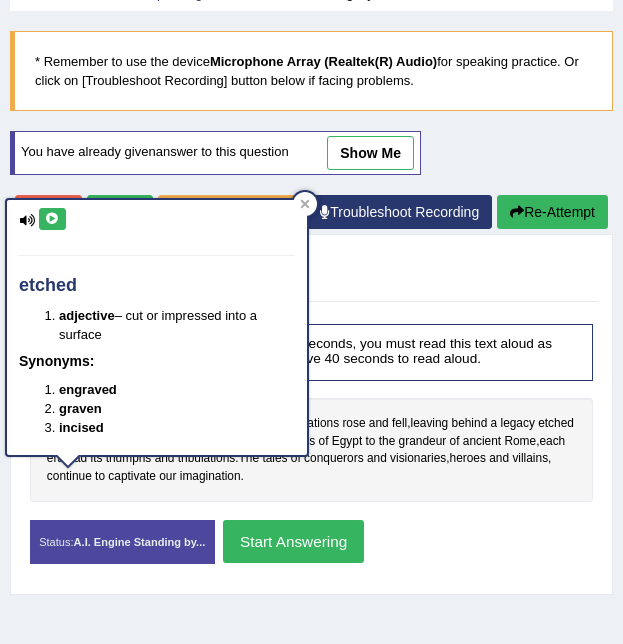 click at bounding box center (52, 219) 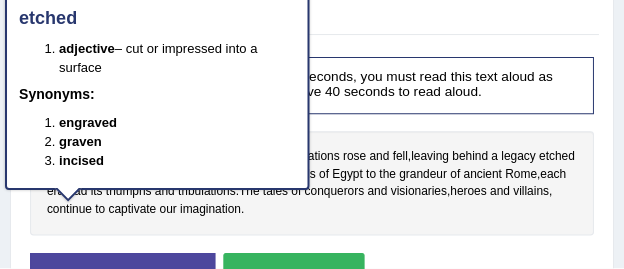 scroll, scrollTop: 379, scrollLeft: 0, axis: vertical 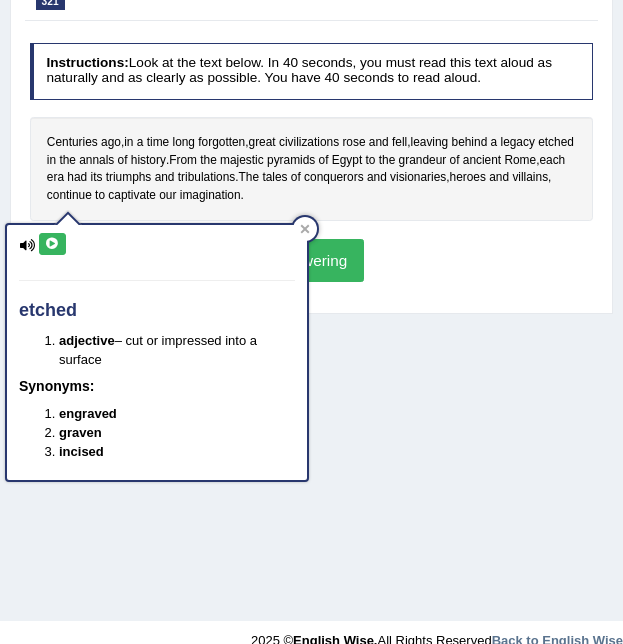 click at bounding box center (52, 244) 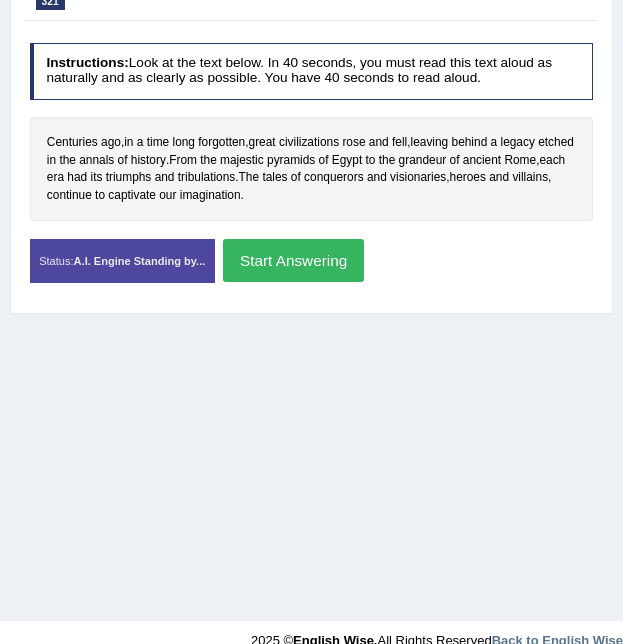 click on "majestic" at bounding box center (242, 161) 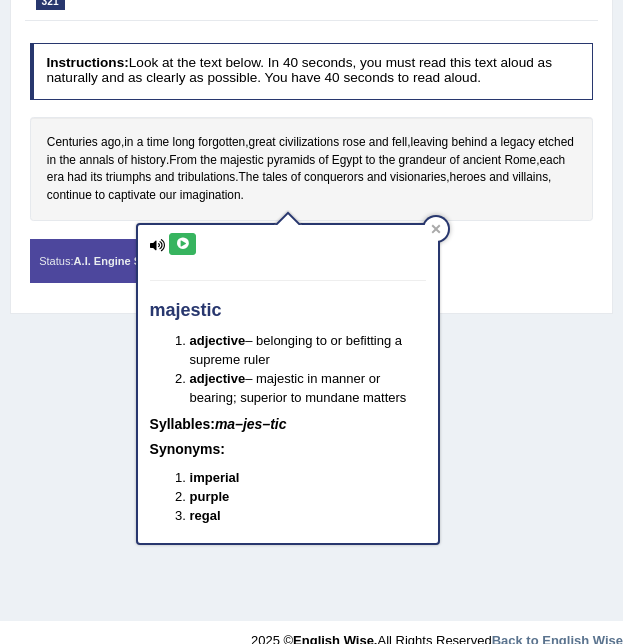 click at bounding box center (182, 244) 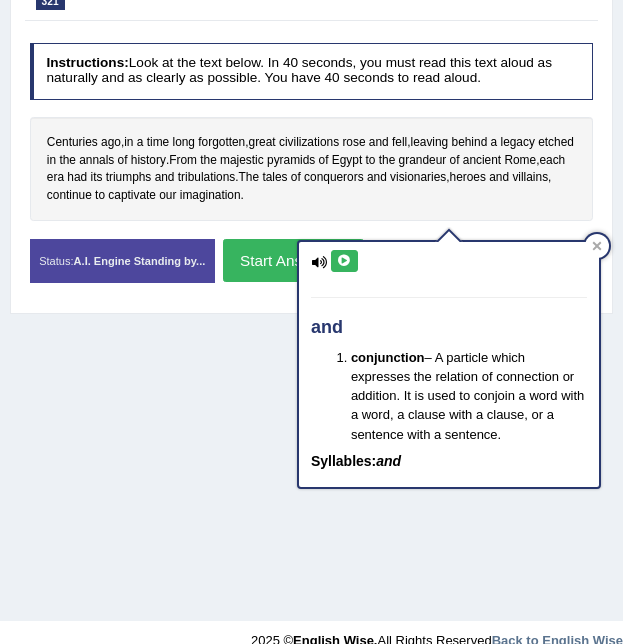 click 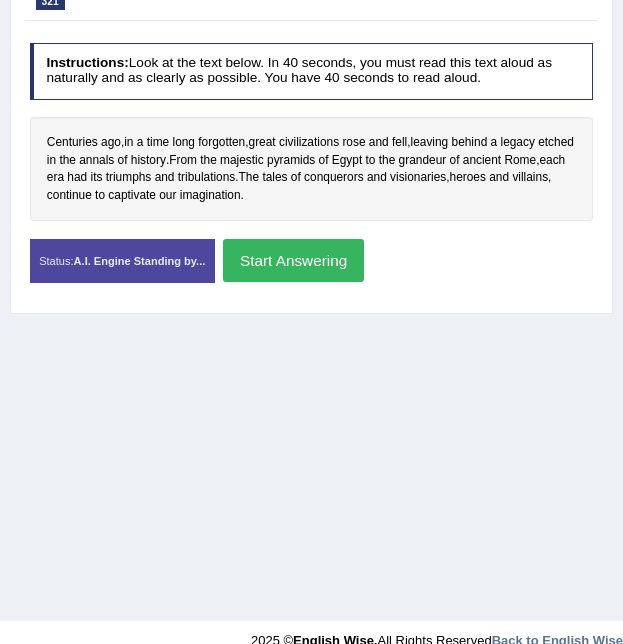 click on "pyramids" at bounding box center [291, 161] 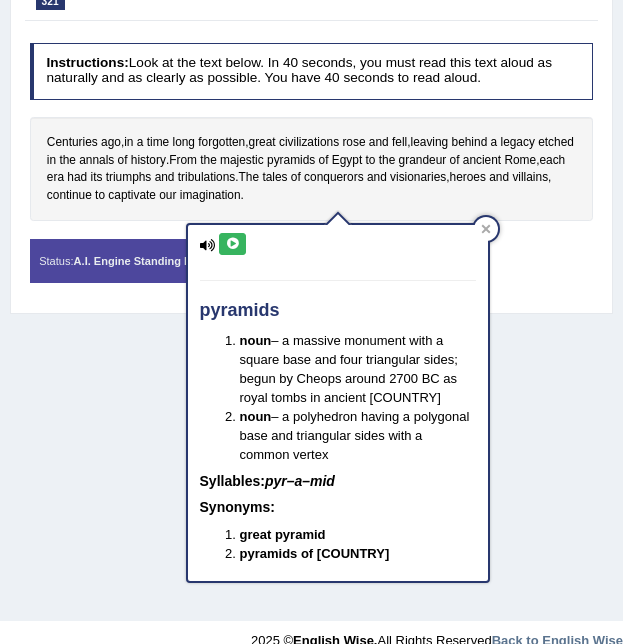 click at bounding box center (232, 244) 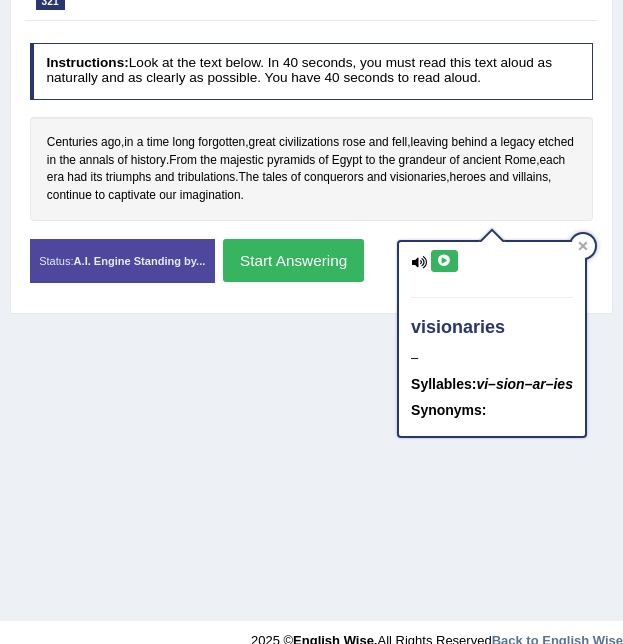 click on "grandeur" at bounding box center [423, 161] 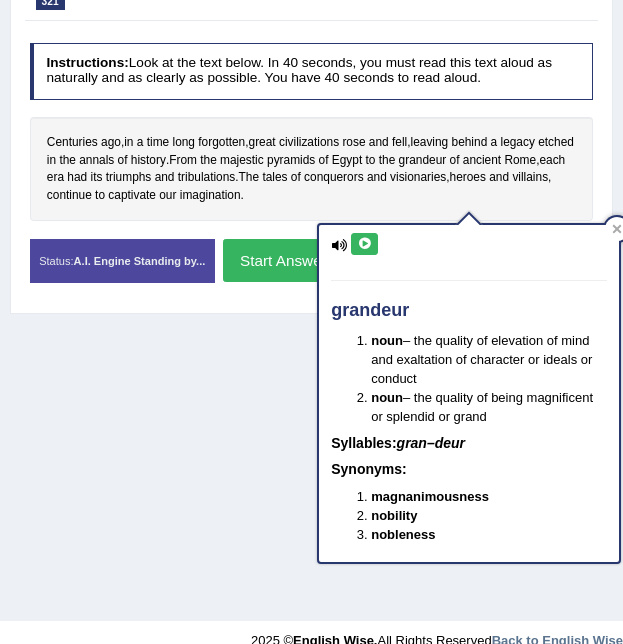 click at bounding box center (364, 244) 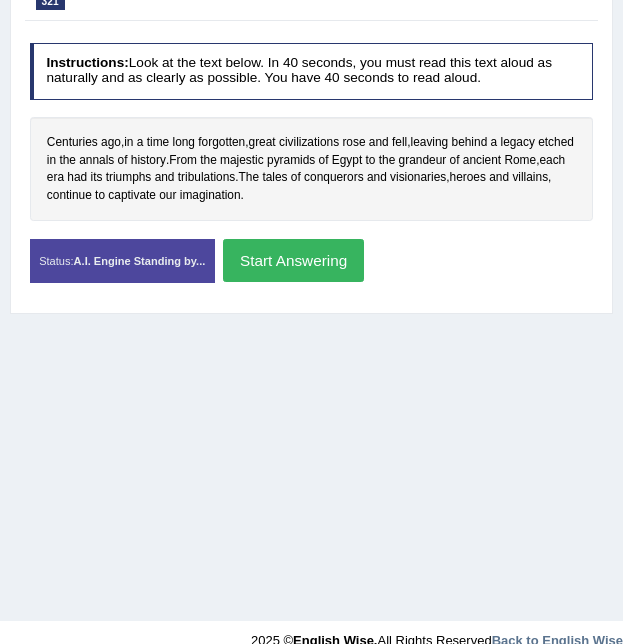 click on "ancient" at bounding box center (482, 161) 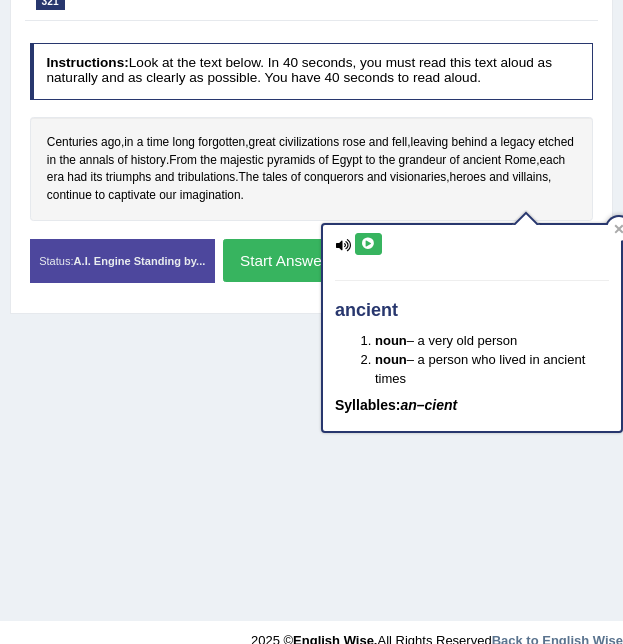click at bounding box center [368, 244] 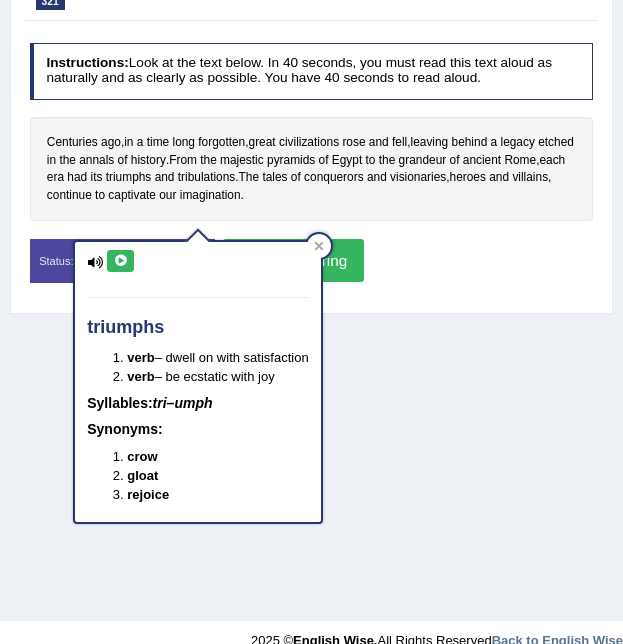 click at bounding box center [120, 261] 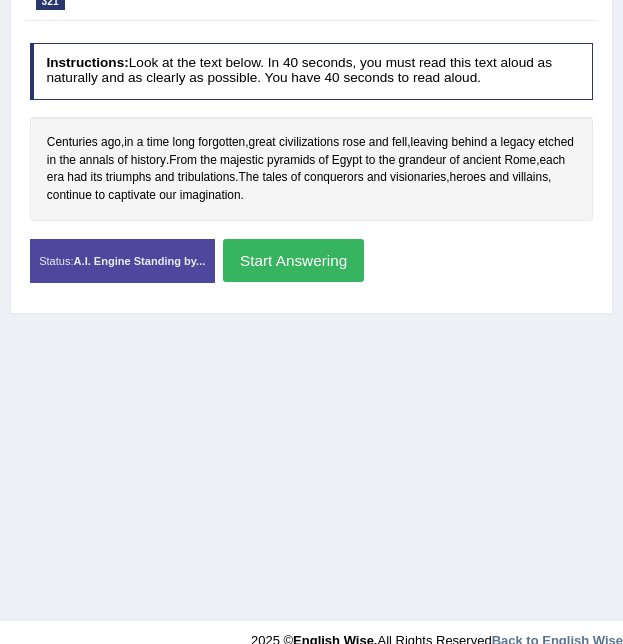 click on "tribulations" at bounding box center (207, 178) 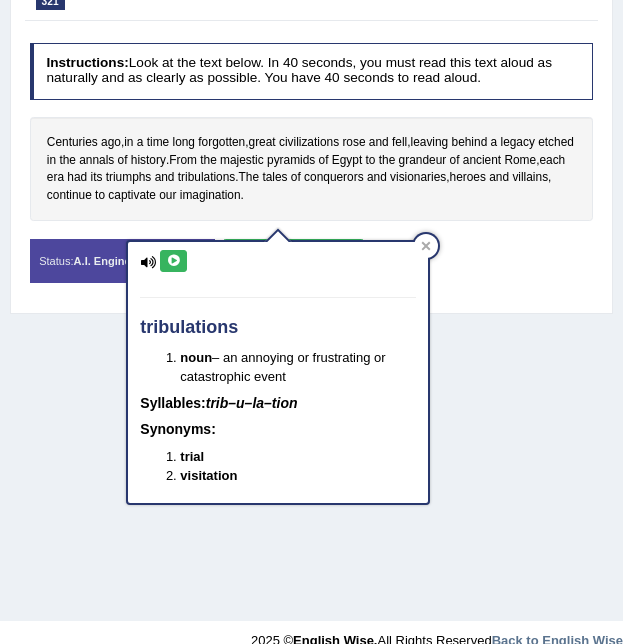 click at bounding box center [173, 261] 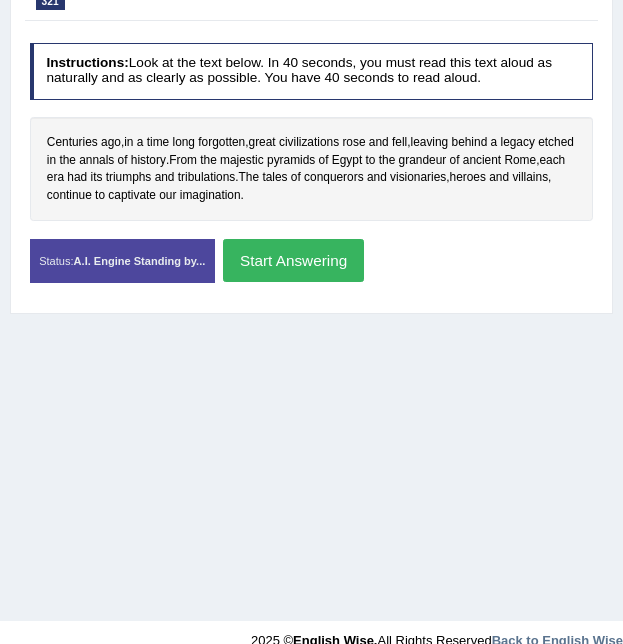 click on "conquerors" at bounding box center (334, 178) 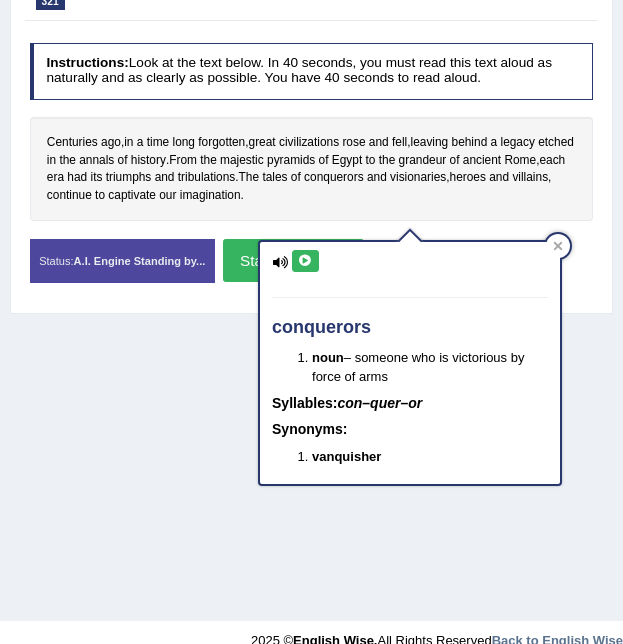click at bounding box center [305, 261] 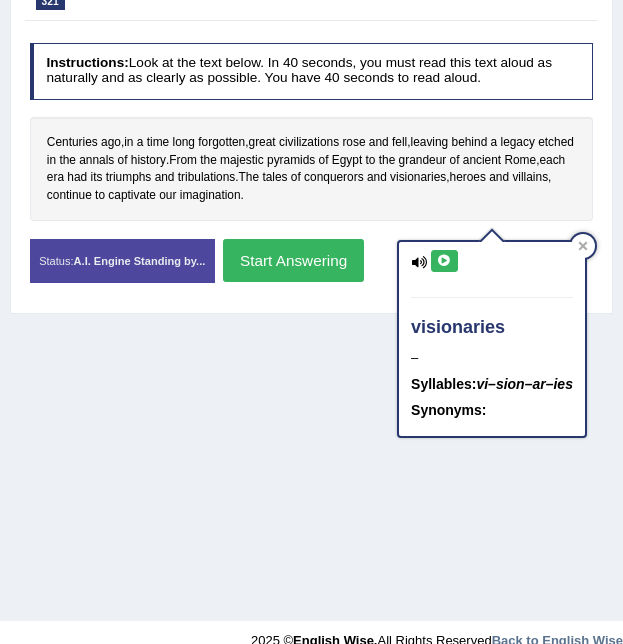 click at bounding box center [444, 261] 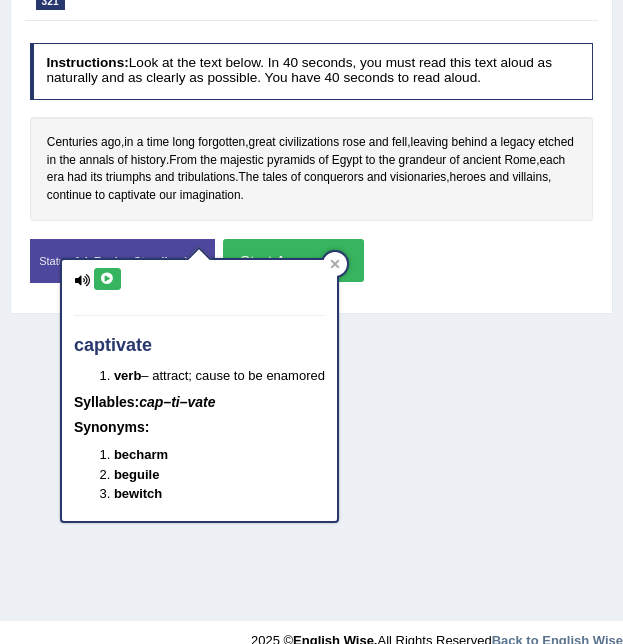 click at bounding box center [107, 279] 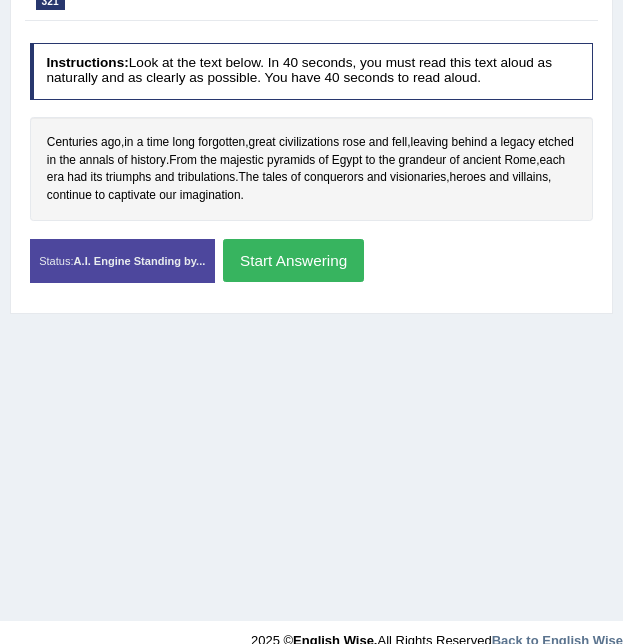 click on "Start Answering" at bounding box center [293, 260] 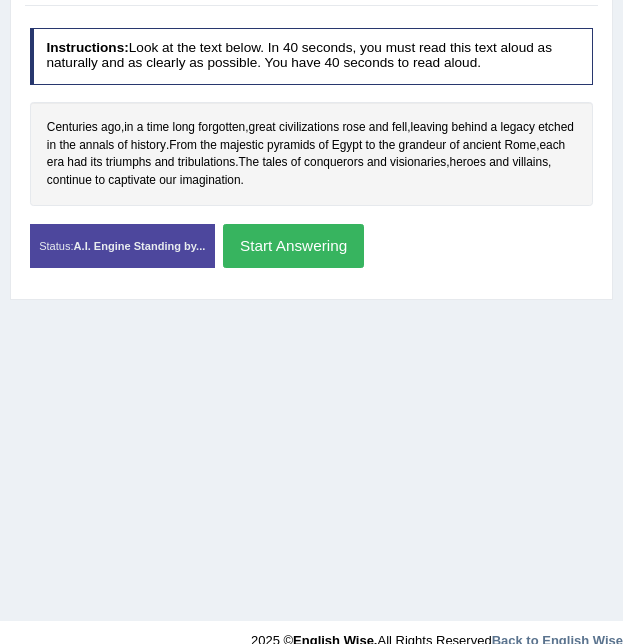 scroll, scrollTop: 364, scrollLeft: 0, axis: vertical 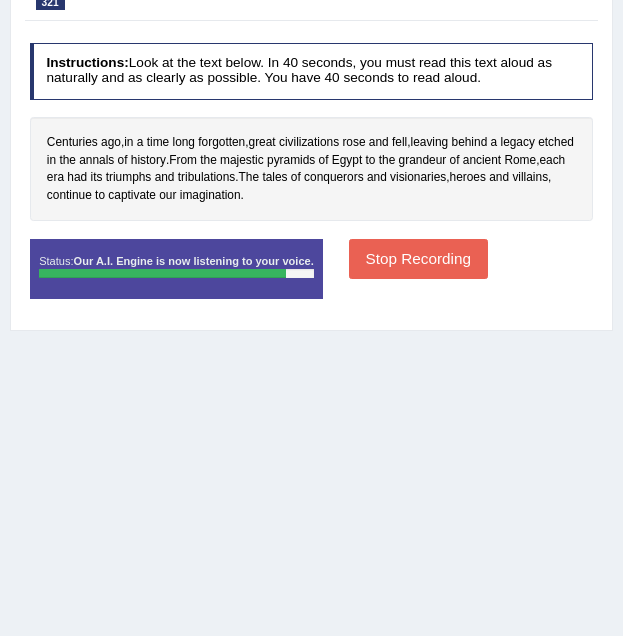 click on "Stop Recording" at bounding box center (418, 258) 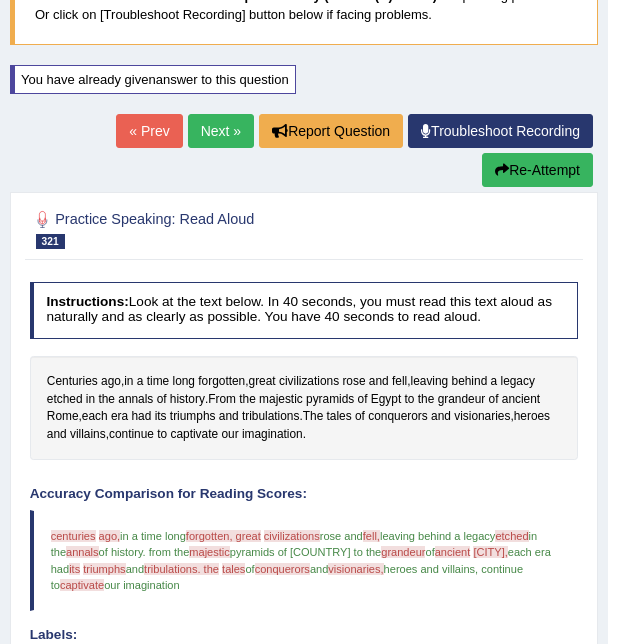scroll, scrollTop: 163, scrollLeft: 0, axis: vertical 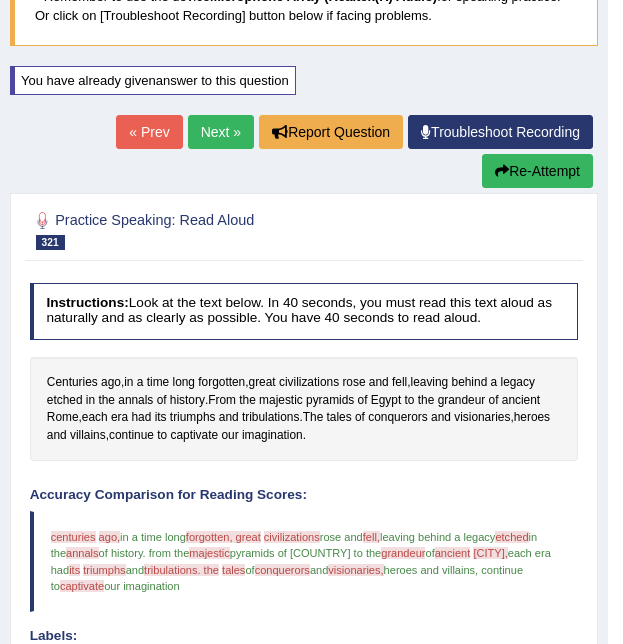 click on "Next »" at bounding box center (221, 132) 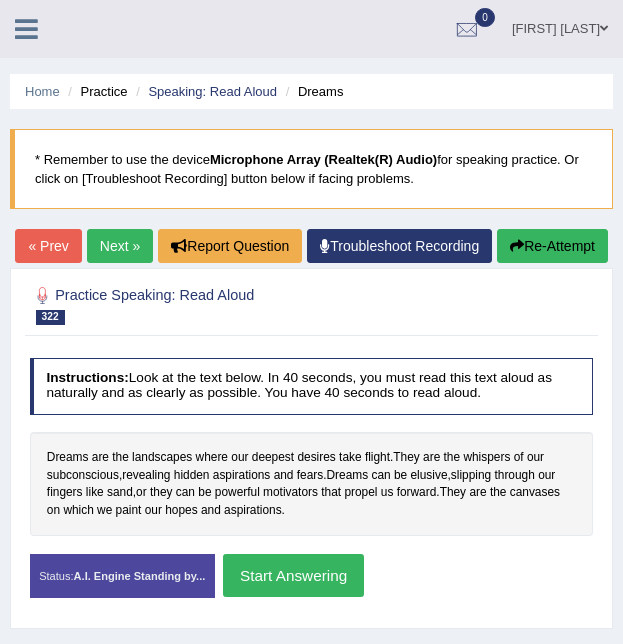 scroll, scrollTop: 0, scrollLeft: 0, axis: both 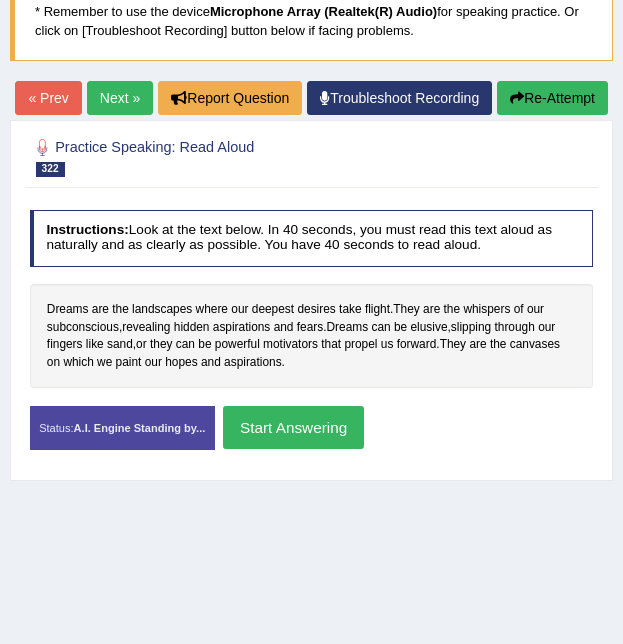 click on "Created with Highcharts 7.1.2 Too low Too high Time Pitch meter: 0 5 10 15 20 25 30 35 40 Created with Highcharts 7.1.2 Great Too slow Too fast Time Speech pace meter: 0 5 10 15 20 25 30 35 40" at bounding box center (311, 405) 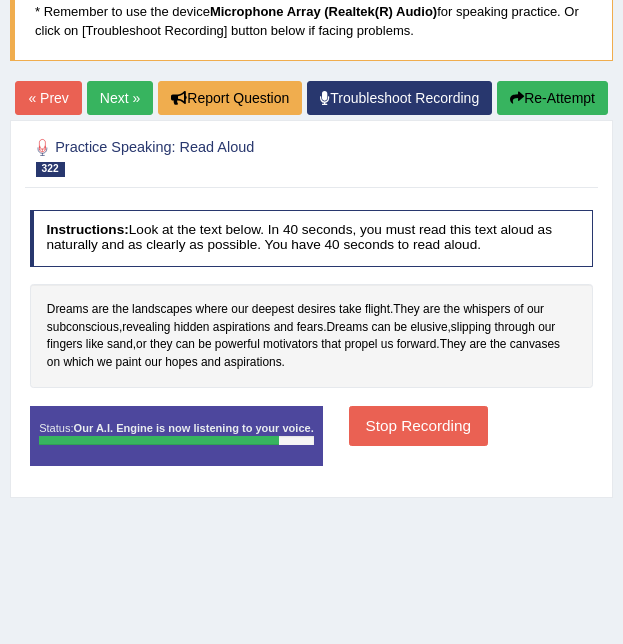 click on "Stop Recording" at bounding box center (418, 425) 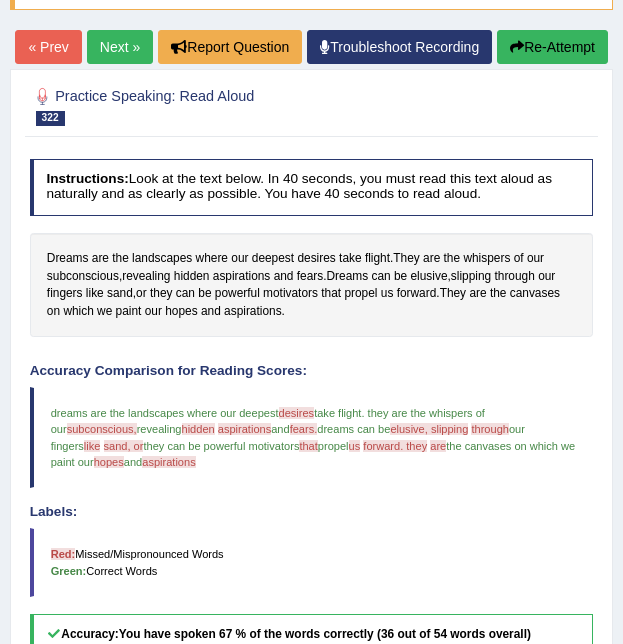 scroll, scrollTop: 197, scrollLeft: 0, axis: vertical 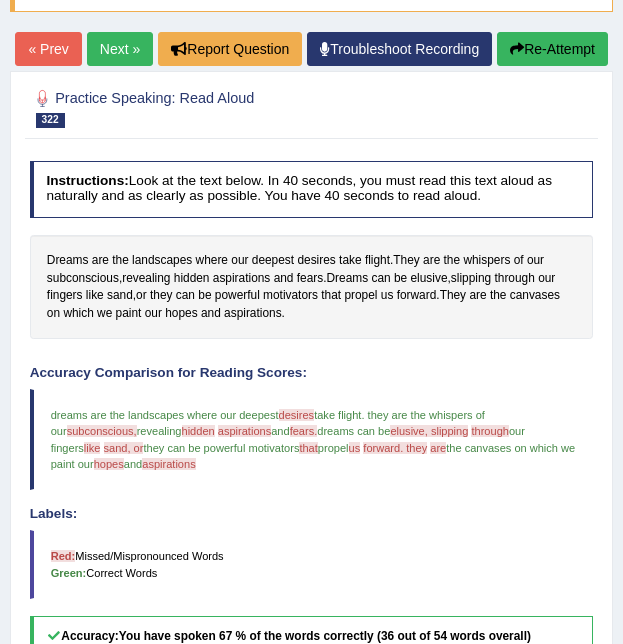 click on "Re-Attempt" at bounding box center [552, 49] 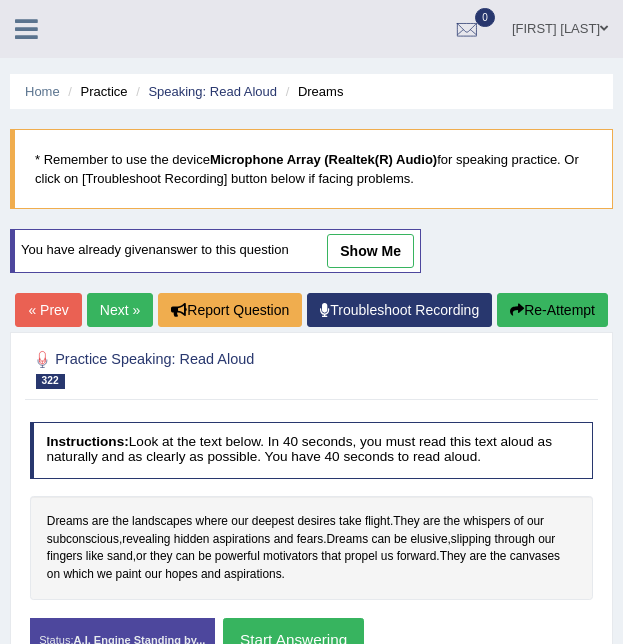 scroll, scrollTop: 197, scrollLeft: 0, axis: vertical 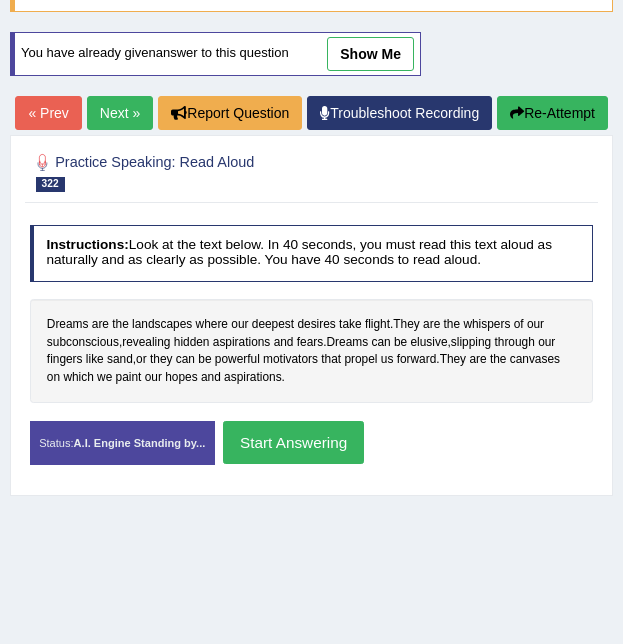 click on "Next »" at bounding box center [120, 113] 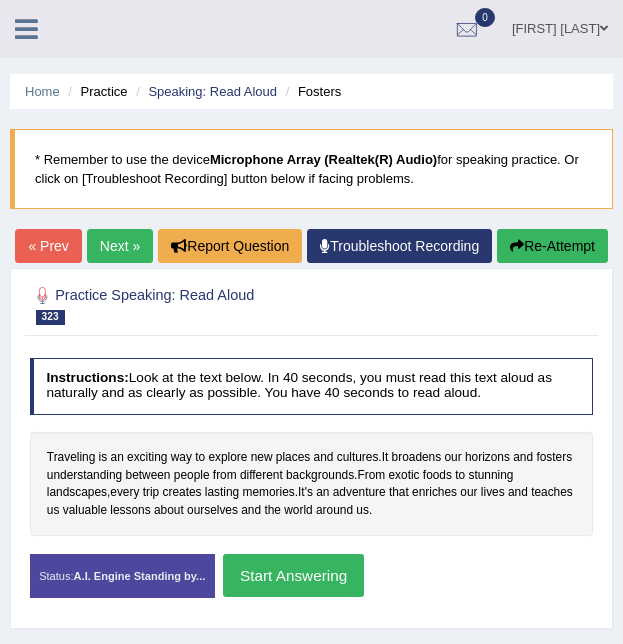 scroll, scrollTop: 151, scrollLeft: 0, axis: vertical 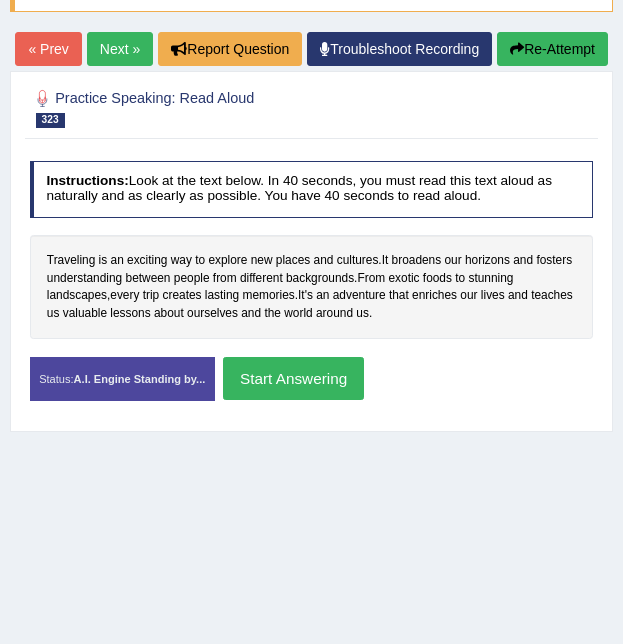 click on "Created with Highcharts 7.1.2 Too low Too high Time Pitch meter: 0 5 10 15 20 25 30 35 40 Created with Highcharts 7.1.2 Great Too slow Too fast Time Speech pace meter: 0 5 10 15 20 25 30 35 40" at bounding box center [311, 356] 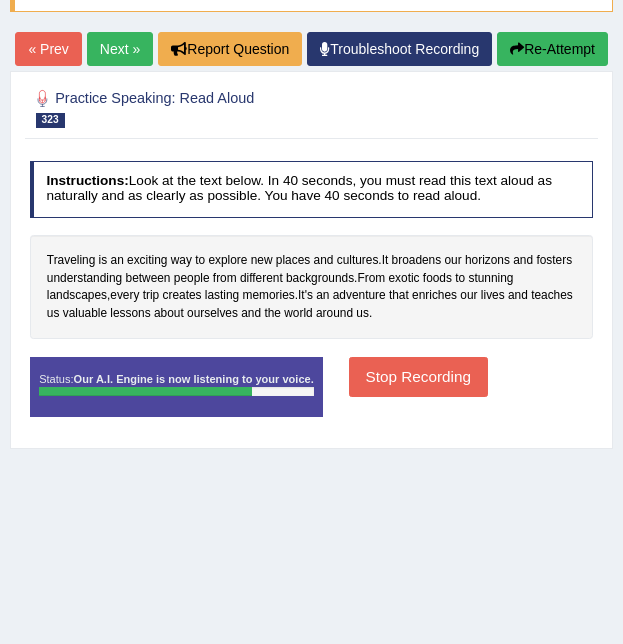 click on "Stop Recording" at bounding box center (418, 376) 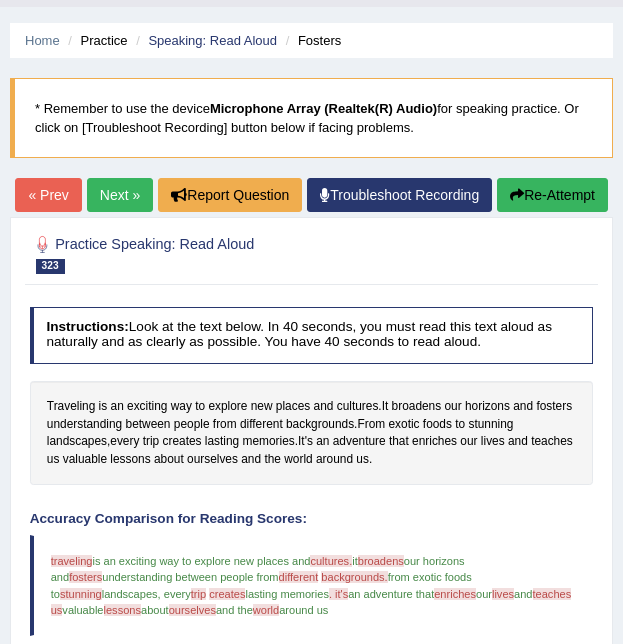 scroll, scrollTop: 0, scrollLeft: 0, axis: both 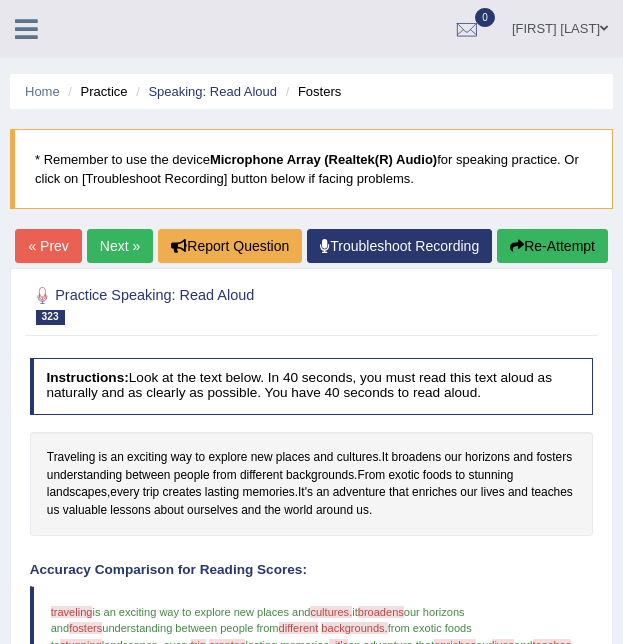 click on "Next »" at bounding box center (120, 246) 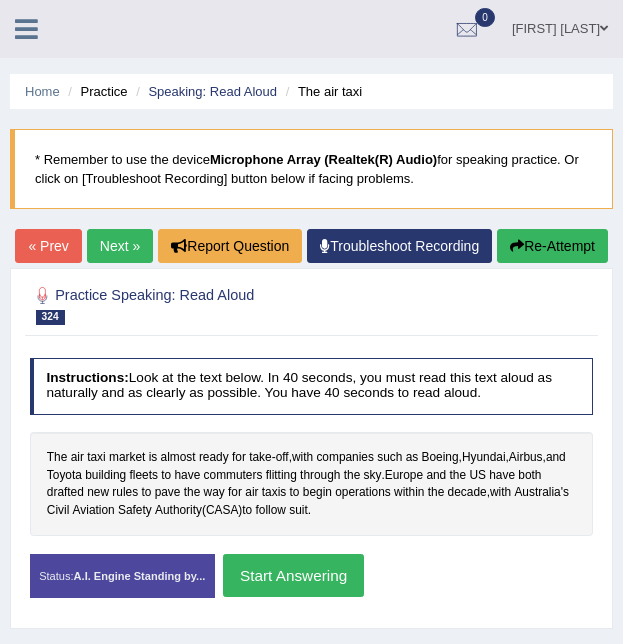 scroll, scrollTop: 153, scrollLeft: 0, axis: vertical 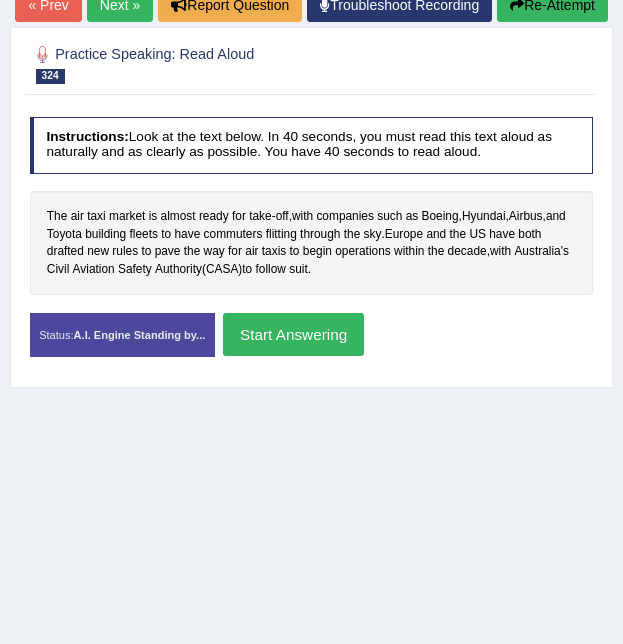 click on "Created with Highcharts 7.1.2 Too low Too high Time Pitch meter: 0 5 10 15 20 25 30 35 40 Created with Highcharts 7.1.2 Great Too slow Too fast Time Speech pace meter: 0 5 10 15 20 25 30 35 40" at bounding box center [311, 312] 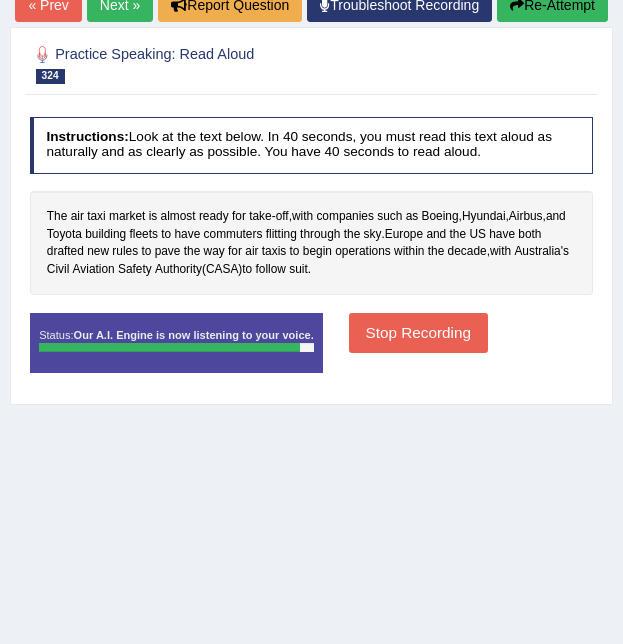 click on "Created with Highcharts 7.1.2 Too low Too high Time Pitch meter: 0 5 10 15 20 25 30 35 40 Created with Highcharts 7.1.2 Great Too slow Too fast Time Speech pace meter: 0 5 10 15 20 25 30 35 40" at bounding box center (311, 312) 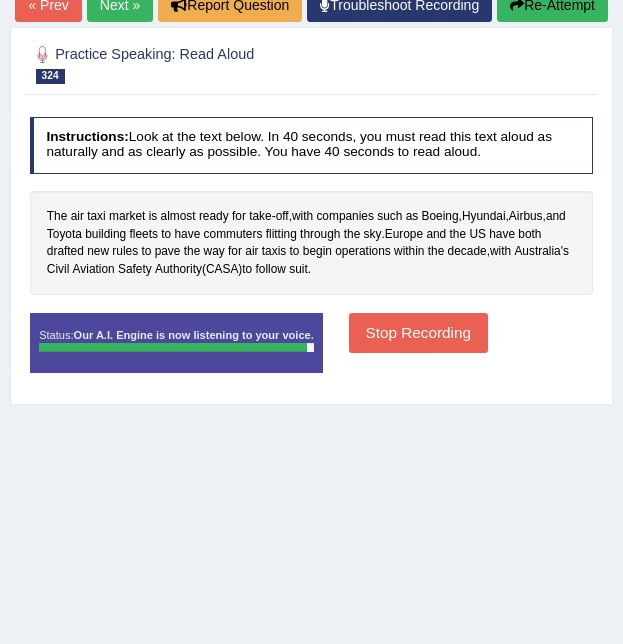 click on "Stop Recording" at bounding box center (418, 332) 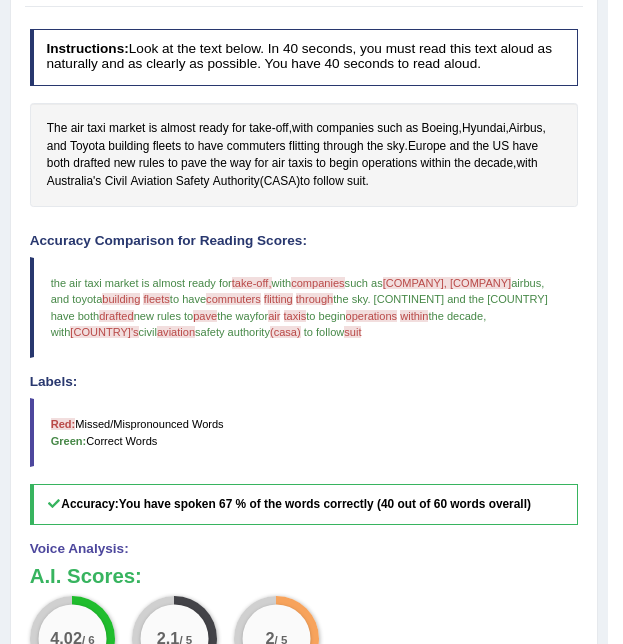 scroll, scrollTop: 0, scrollLeft: 0, axis: both 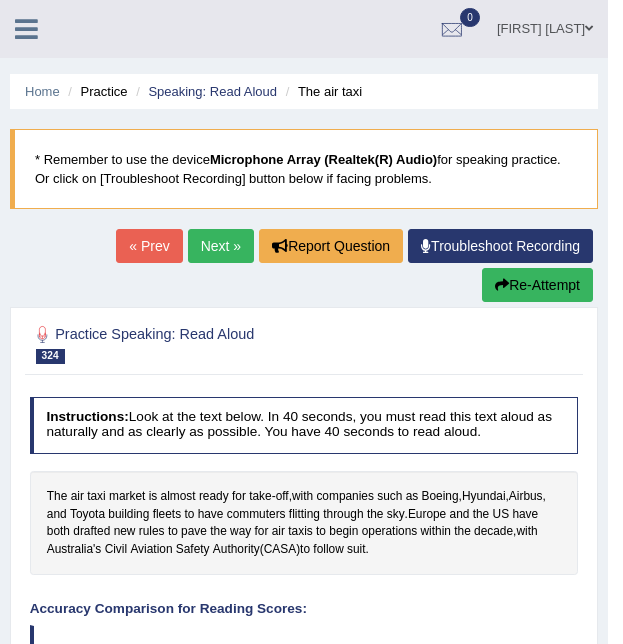 click on "Next »" at bounding box center [221, 246] 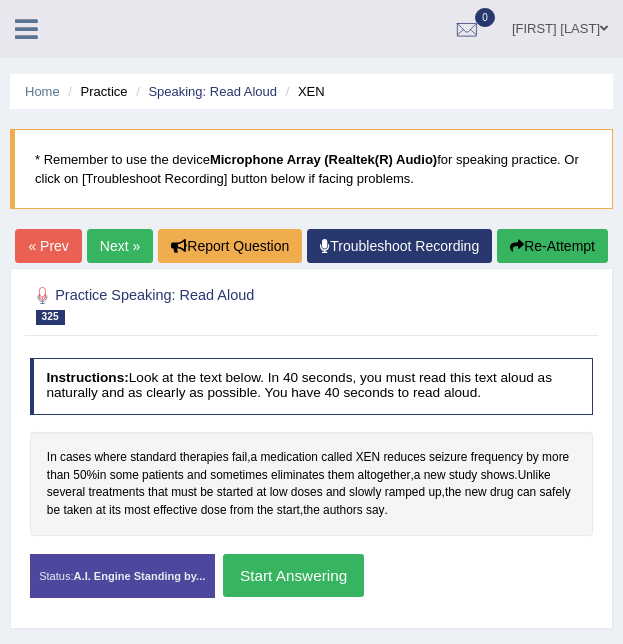 scroll, scrollTop: 0, scrollLeft: 0, axis: both 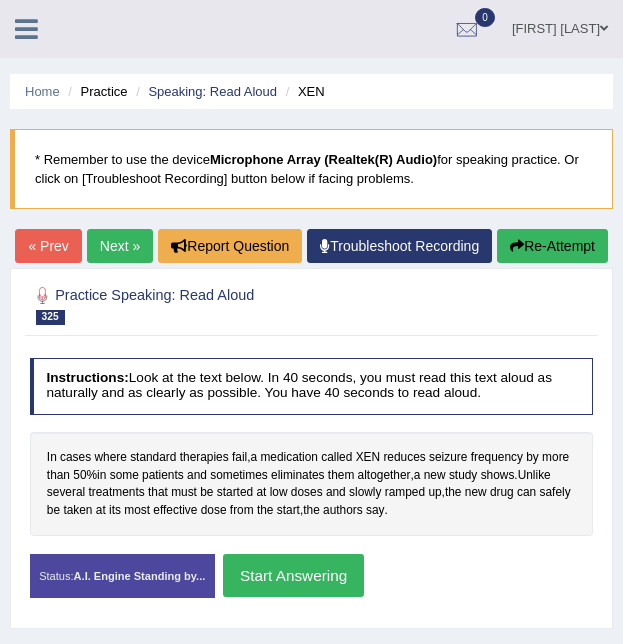 click on "Start Answering" at bounding box center [293, 575] 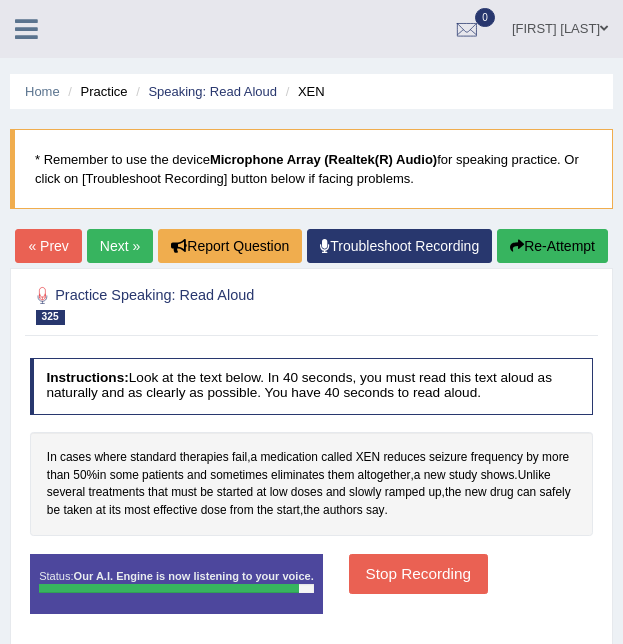 click on "Stop Recording" at bounding box center [418, 573] 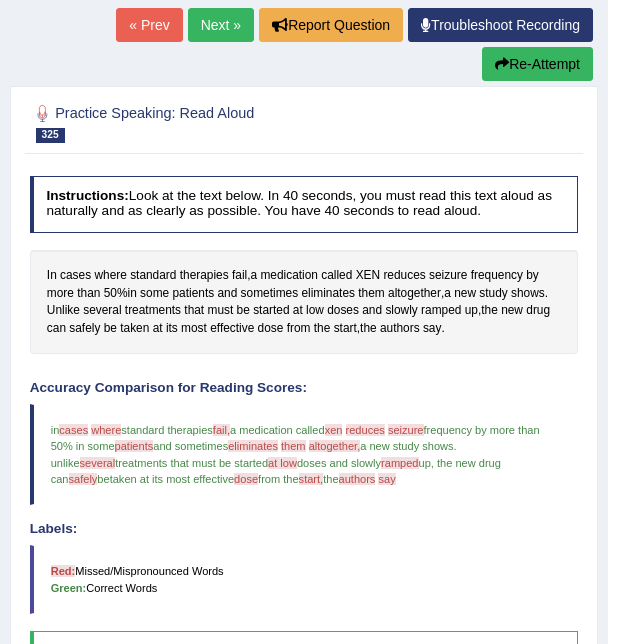 scroll, scrollTop: 215, scrollLeft: 0, axis: vertical 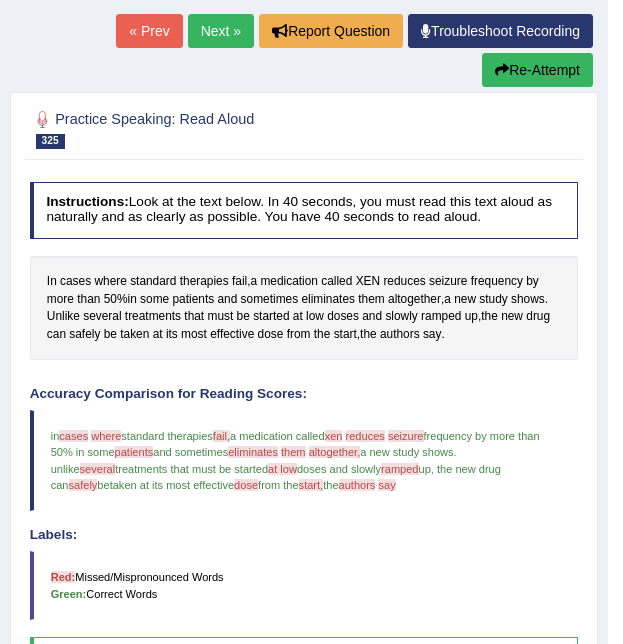 click on "Next »" at bounding box center [221, 31] 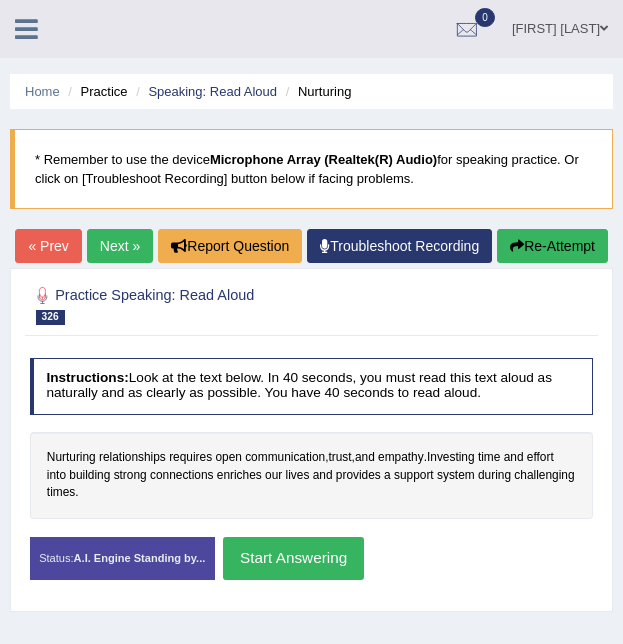 scroll, scrollTop: 133, scrollLeft: 0, axis: vertical 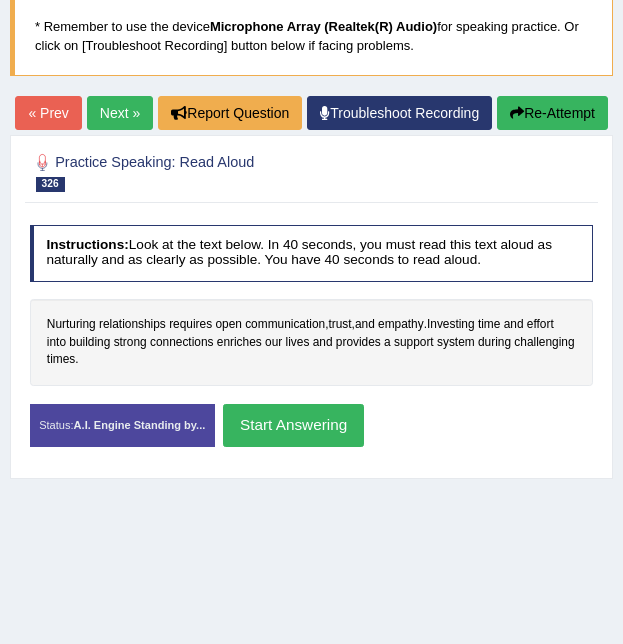 click on "Created with Highcharts 7.1.2 Too low Too high Time Pitch meter: 0 5 10 15 20 25 30 35 40 Created with Highcharts 7.1.2 Great Too slow Too fast Time Speech pace meter: 0 5 10 15 20 25 30 35 40" at bounding box center (311, 403) 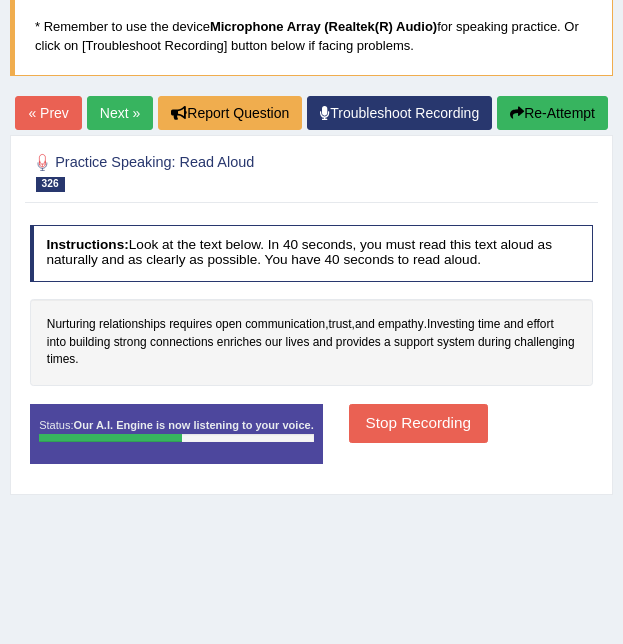 click on "Stop Recording" at bounding box center (418, 423) 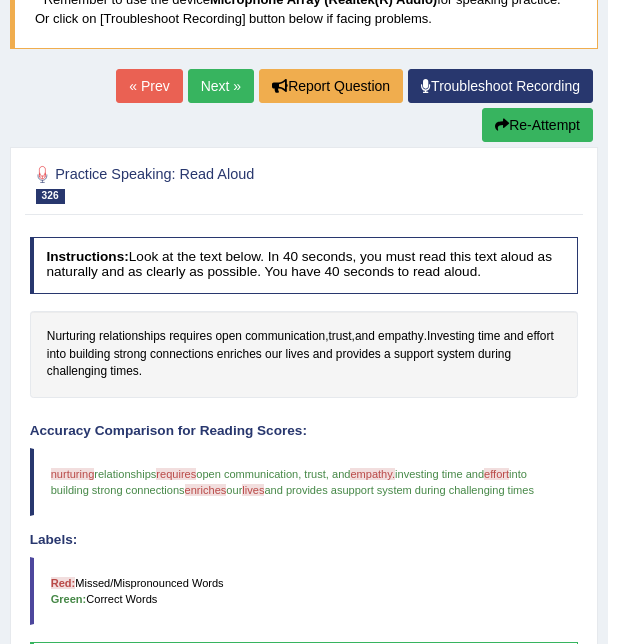 scroll, scrollTop: 159, scrollLeft: 0, axis: vertical 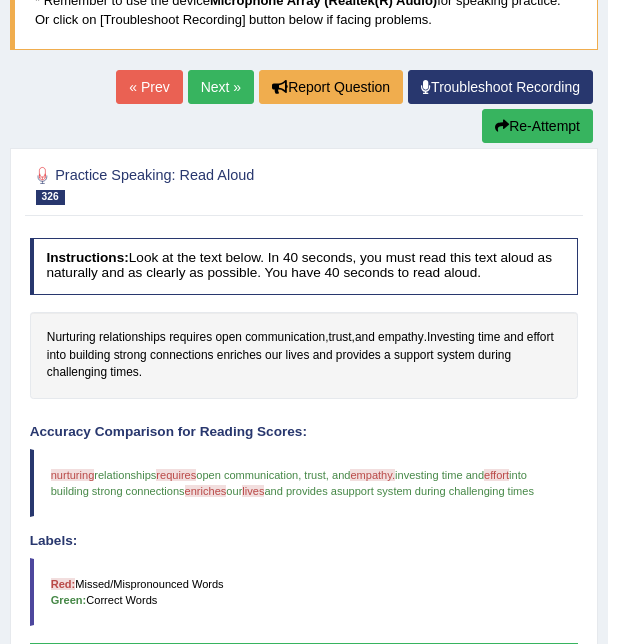 click on "Next »" at bounding box center (221, 87) 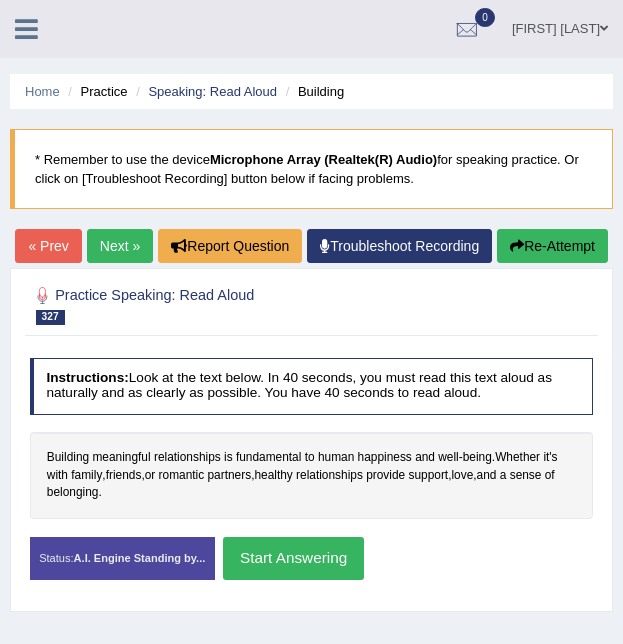 scroll, scrollTop: 268, scrollLeft: 0, axis: vertical 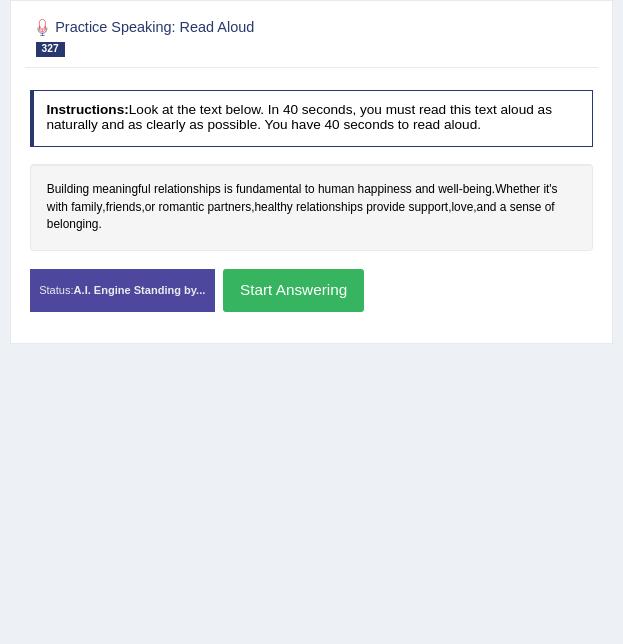 click on "Start Answering" at bounding box center [293, 290] 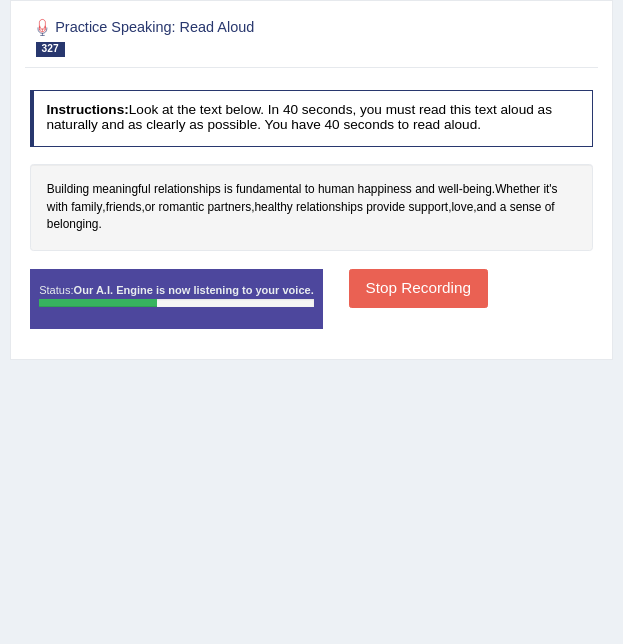click on "Stop Recording" at bounding box center (418, 288) 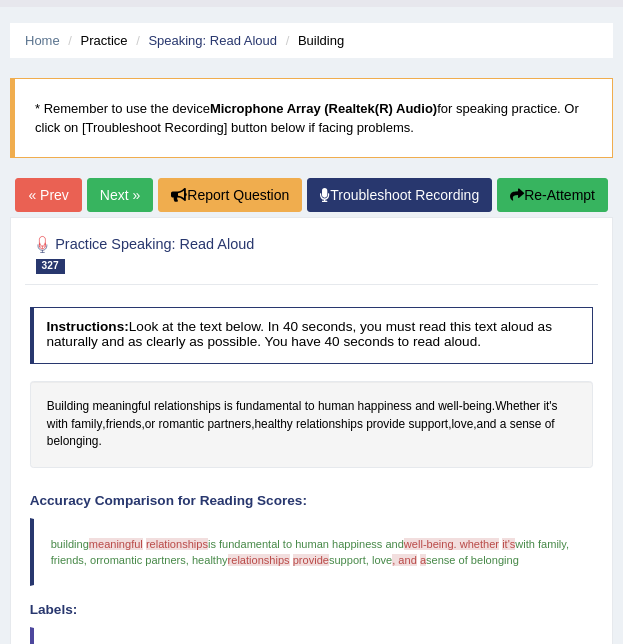 scroll, scrollTop: 0, scrollLeft: 0, axis: both 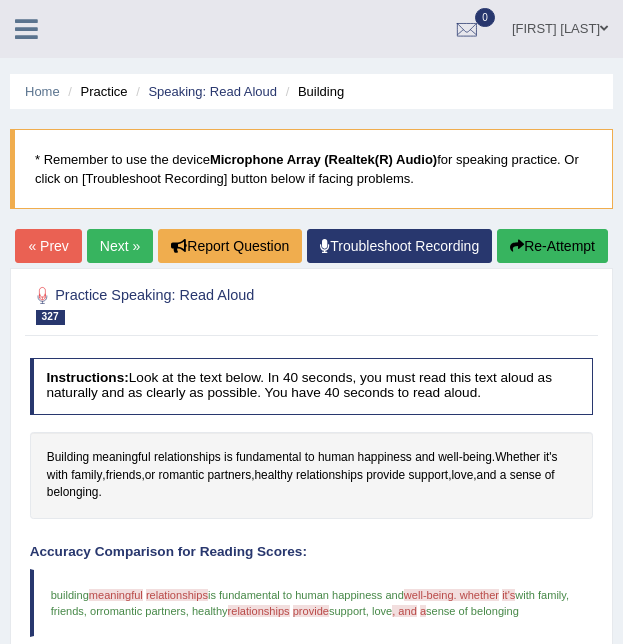 click on "Next »" at bounding box center (120, 246) 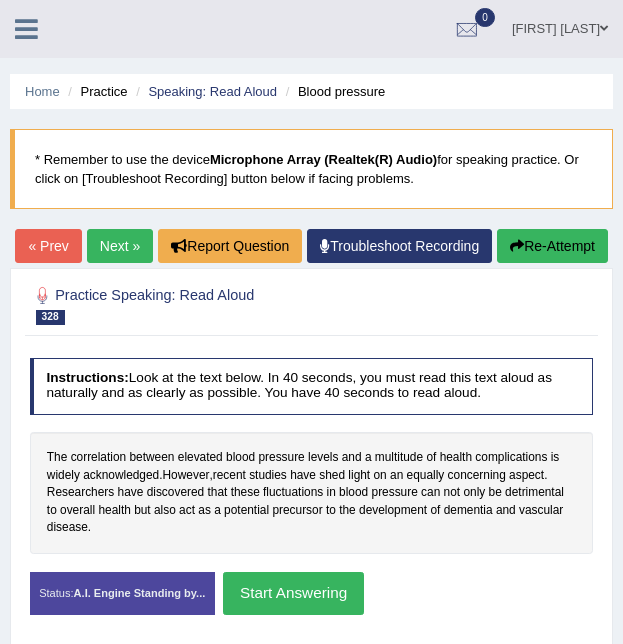 scroll, scrollTop: 358, scrollLeft: 0, axis: vertical 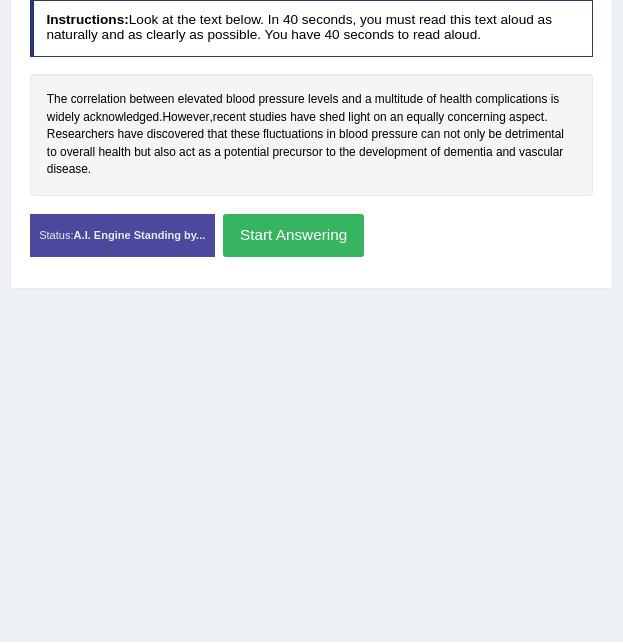 click on "Start Answering" at bounding box center (293, 235) 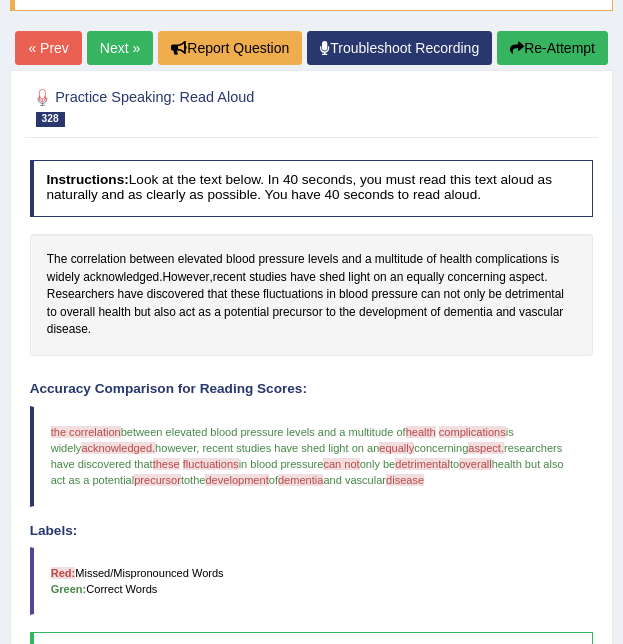 scroll, scrollTop: 197, scrollLeft: 0, axis: vertical 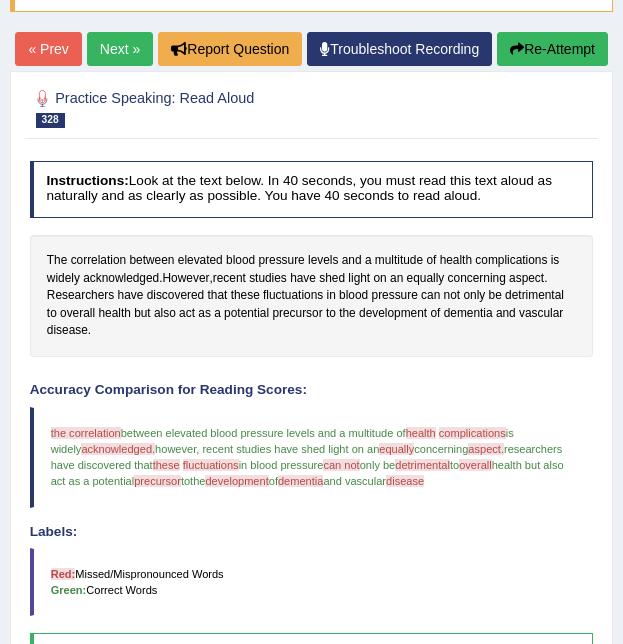 click on "Next »" at bounding box center [120, 49] 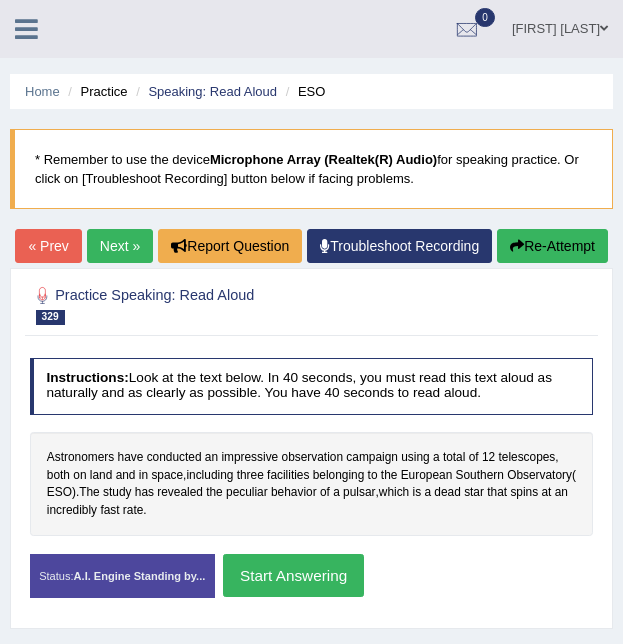 scroll, scrollTop: 289, scrollLeft: 0, axis: vertical 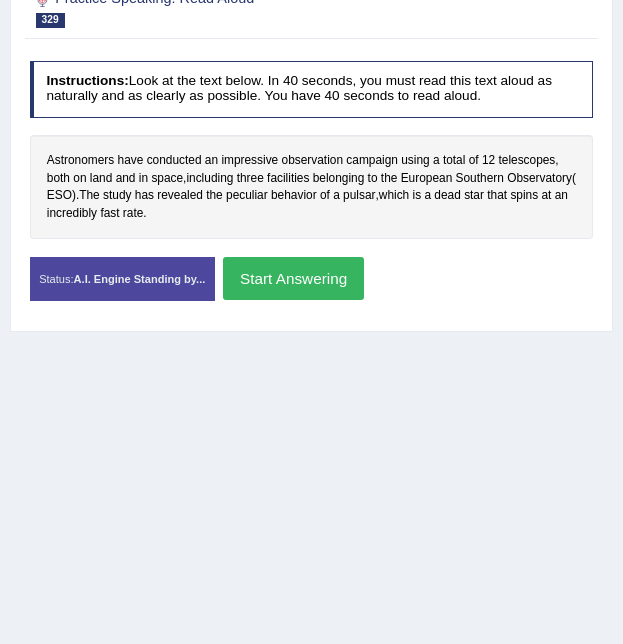 click on "Start Answering" at bounding box center [293, 278] 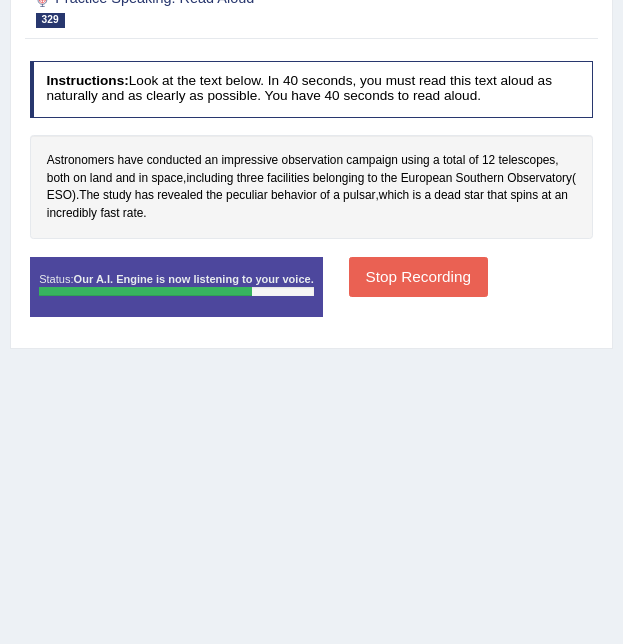 click on "Stop Recording" at bounding box center [418, 276] 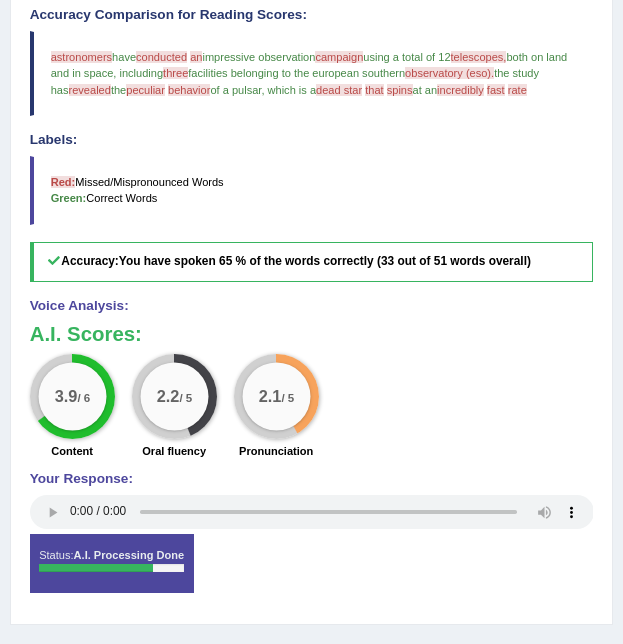 click on "Instructions:  Look at the text below. In 40 seconds, you must read this text aloud as naturally and as clearly as possible. You have 40 seconds to read aloud.
Astronomers   have   conducted   an   impressive   observation   campaign   using   a   total   of   12   telescopes ,  both   on   land   and   in   space ,  including   three   facilities   belonging   to   the   European   Southern   Observatory  ( ESO ).  The   study   has   revealed   the   peculiar   behavior   of   a   pulsar ,  which   is   a   dead   star   that   spins   at   an   incredibly   fast   rate . Created with Highcharts 7.1.2 Too low Too high Time Pitch meter: 0 5 10 15 20 25 30 35 40 Created with Highcharts 7.1.2 Great Too slow Too fast Time Speech pace meter: 0 5 10 15 20 25 30 35 40 Accuracy Comparison for Reading Scores: astronomers astronauts  have  conducted contacts   an and  impressive observation  campaign camping  using a total of 12  telescopes,  telescope  both on land and in space ,    including  three 3" at bounding box center (311, 204) 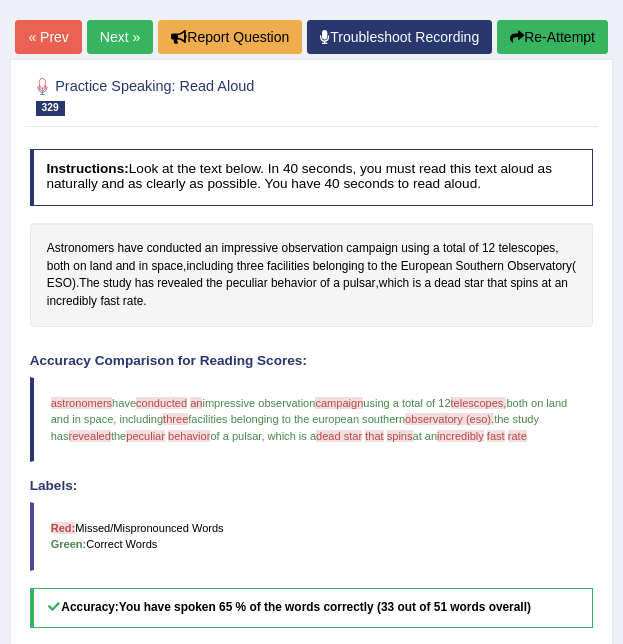 scroll, scrollTop: 0, scrollLeft: 0, axis: both 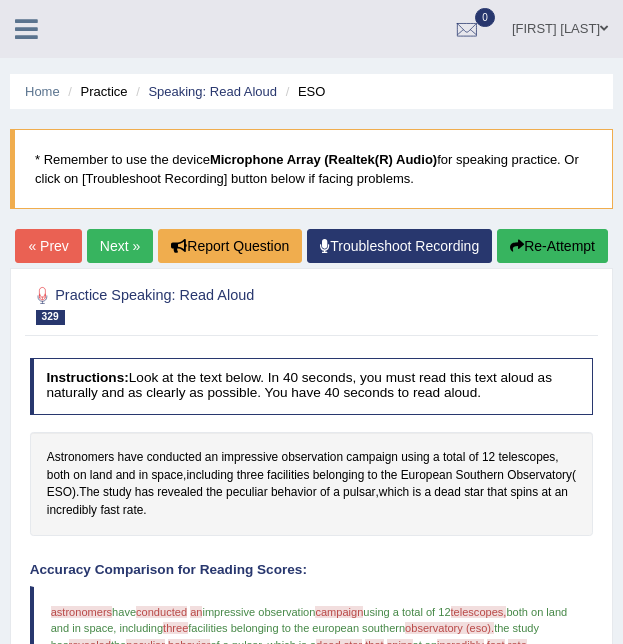 click on "Next »" at bounding box center (120, 246) 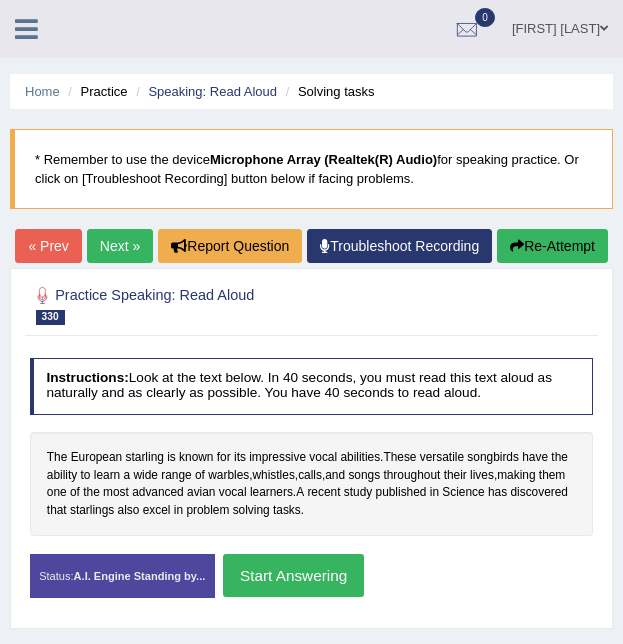 scroll, scrollTop: 130, scrollLeft: 0, axis: vertical 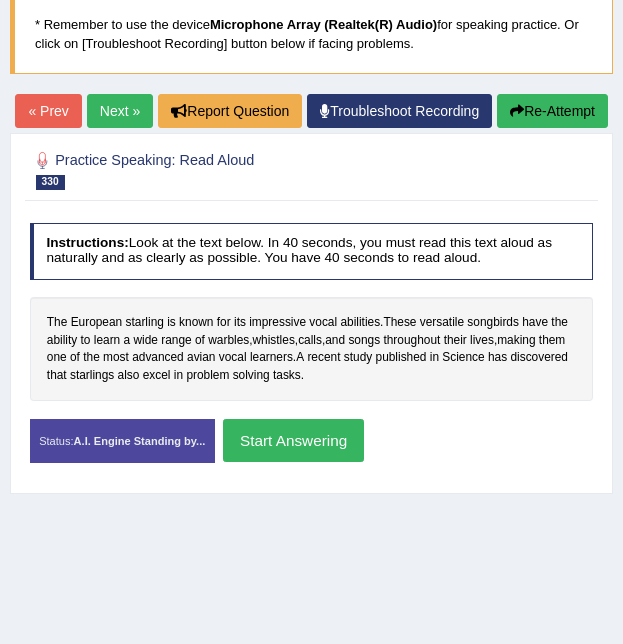 click on "Created with Highcharts 7.1.2 Too low Too high Time Pitch meter: 0 5 10 15 20 25 30 35 40 Created with Highcharts 7.1.2 Great Too slow Too fast Time Speech pace meter: 0 5 10 15 20 25 30 35 40" at bounding box center (311, 418) 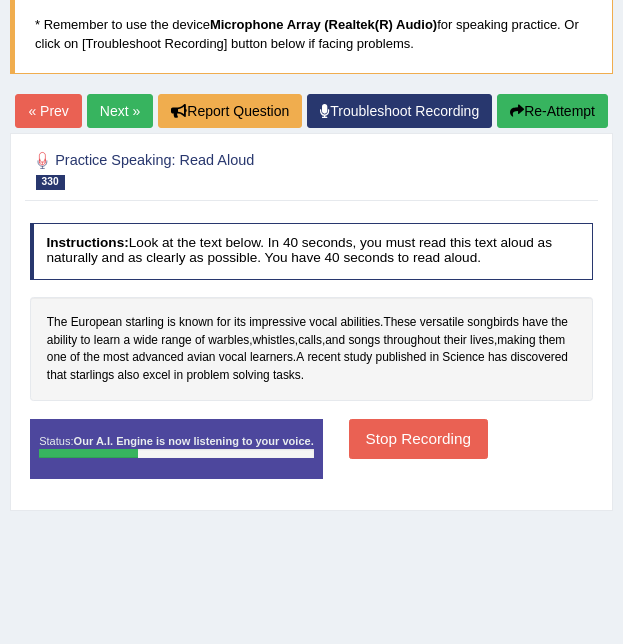click on "Stop Recording" at bounding box center [418, 438] 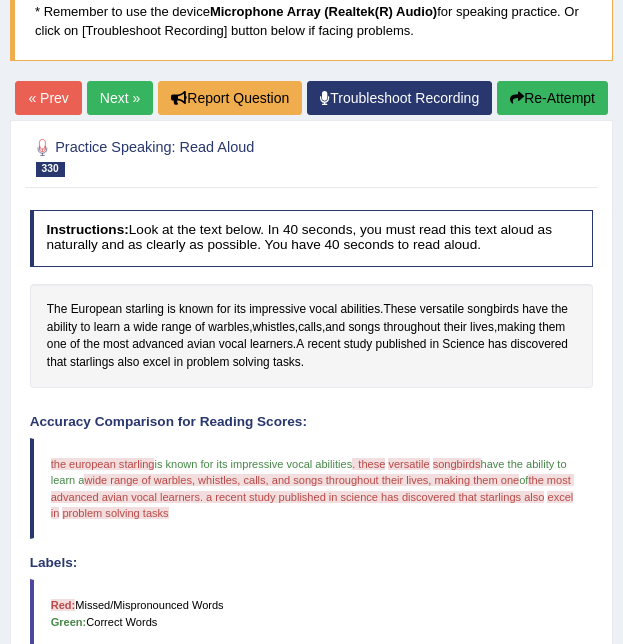 scroll, scrollTop: 147, scrollLeft: 0, axis: vertical 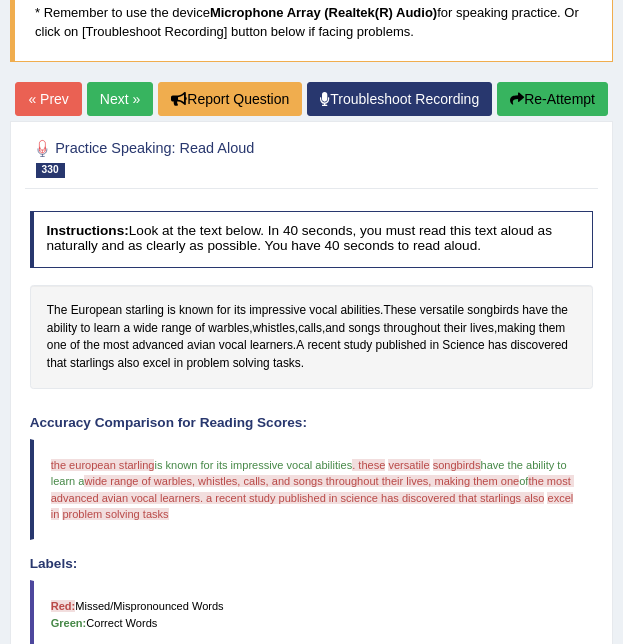 click on "Re-Attempt" at bounding box center [552, 99] 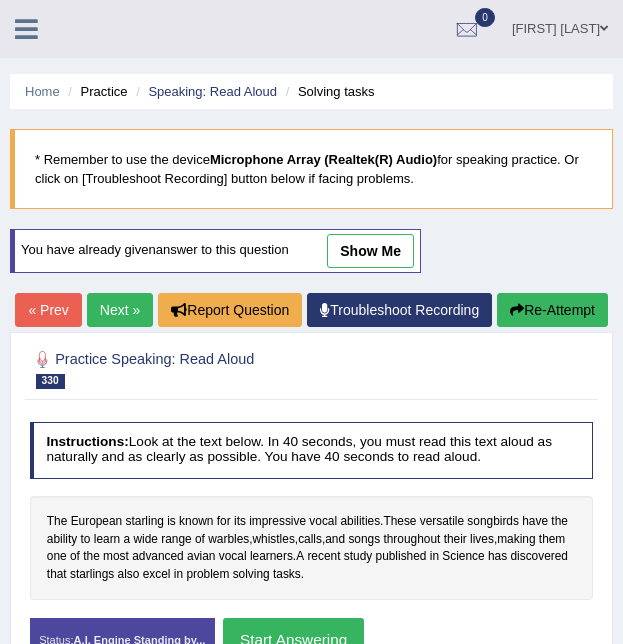 scroll, scrollTop: 124, scrollLeft: 0, axis: vertical 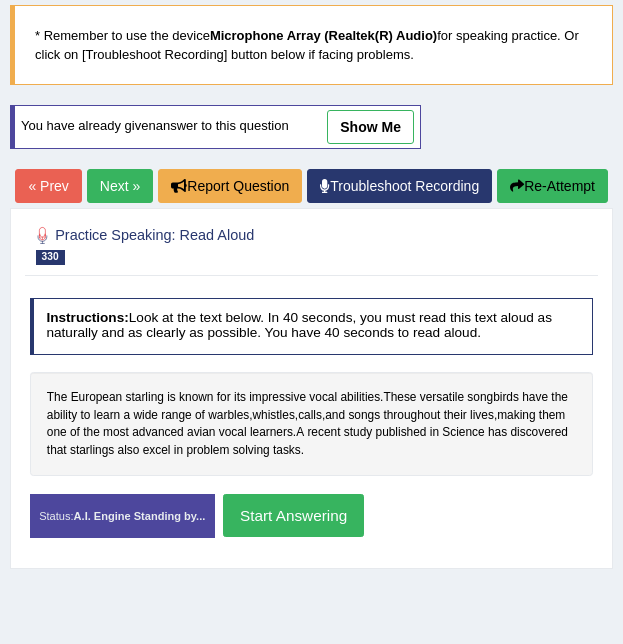 click on "versatile" at bounding box center [442, 398] 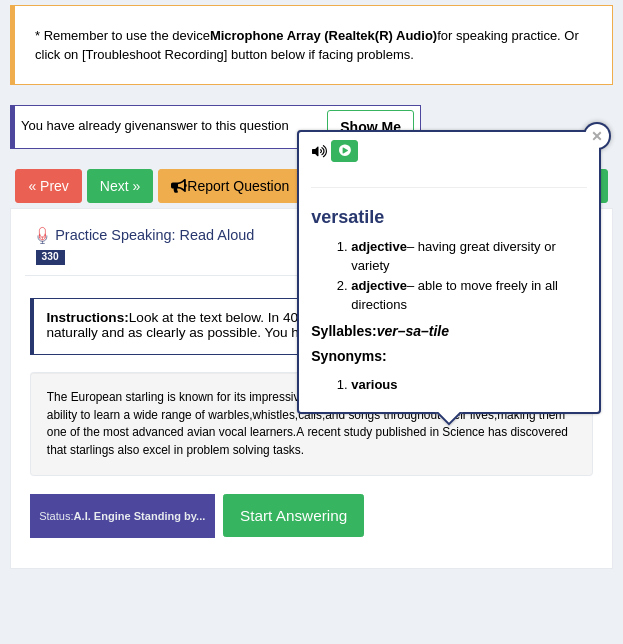 click at bounding box center [344, 151] 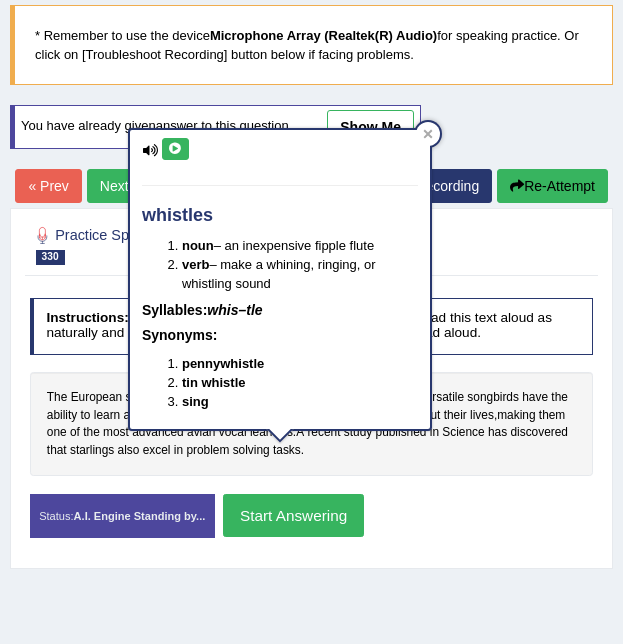 click on "whistles noun  – an inexpensive fipple flute verb  – make a whining, ringing, or whistling sound Syllables:  whis–tle Synonyms:  pennywhistle tin whistle sing" at bounding box center (280, 279) 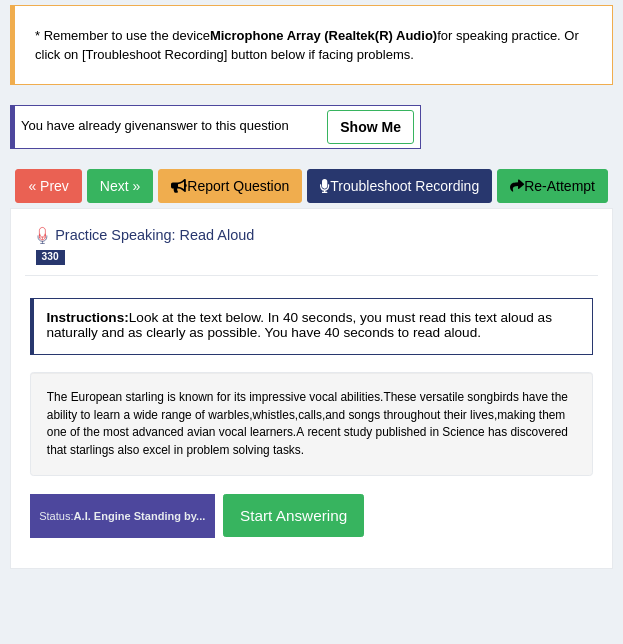 click on "Created with Highcharts 7.1.2 Too low Too high Time Pitch meter: 0 5 10 15 20 25 30 35 40 Created with Highcharts 7.1.2 Great Too slow Too fast Time Speech pace meter: 0 5 10 15 20 25 30 35 40" at bounding box center [311, 493] 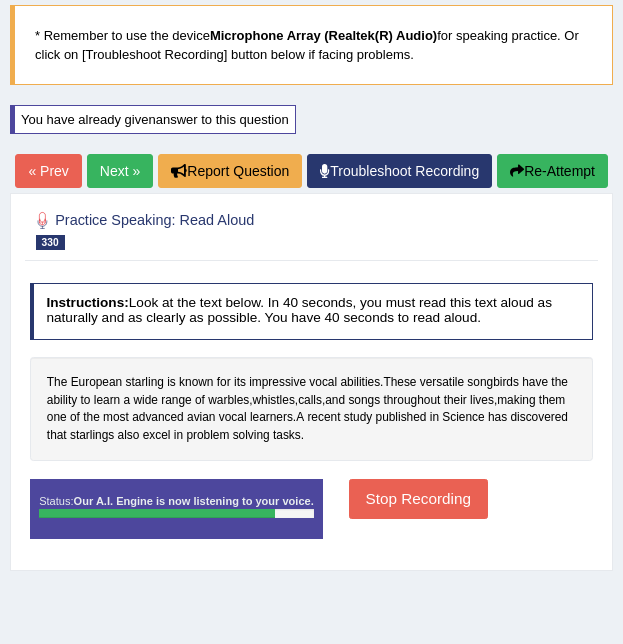 click on "Stop Recording" at bounding box center [418, 498] 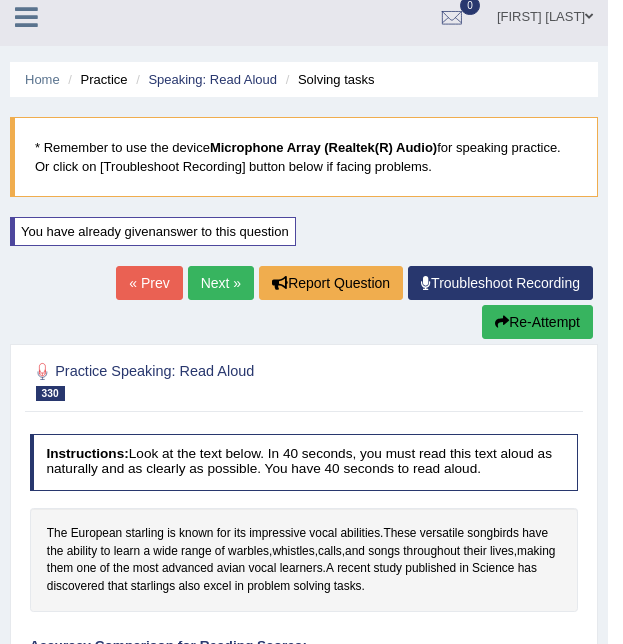scroll, scrollTop: 0, scrollLeft: 0, axis: both 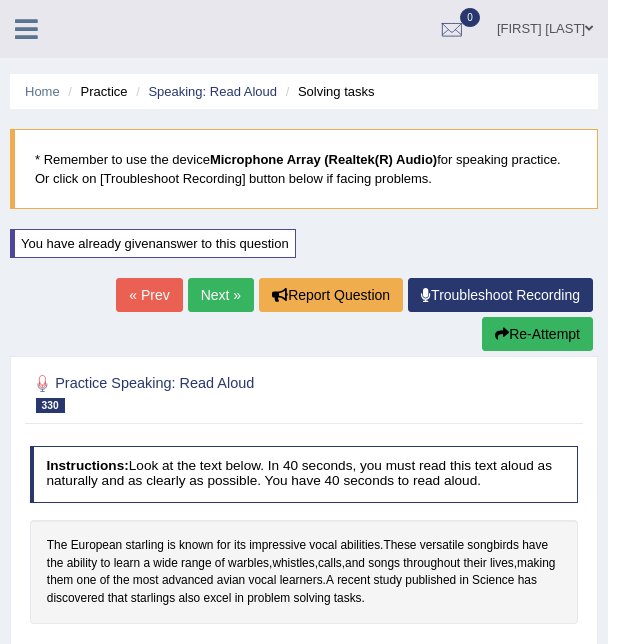 click at bounding box center [26, 29] 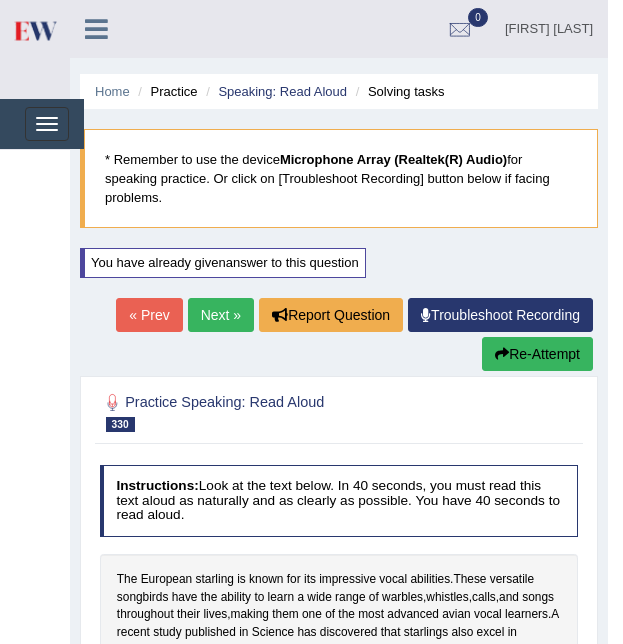 click at bounding box center [96, 27] 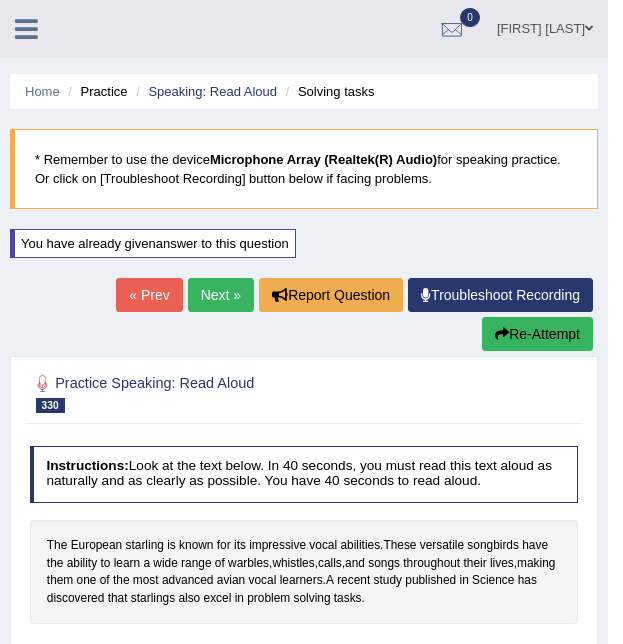 click on "Next »" at bounding box center [221, 295] 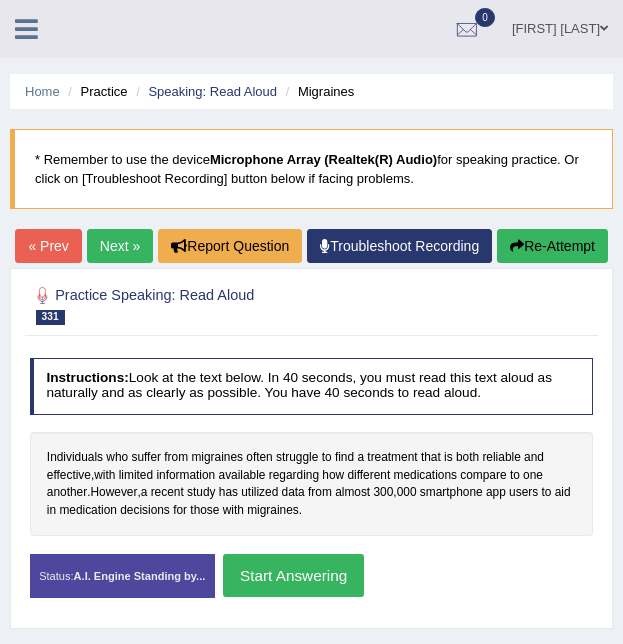 scroll, scrollTop: 0, scrollLeft: 0, axis: both 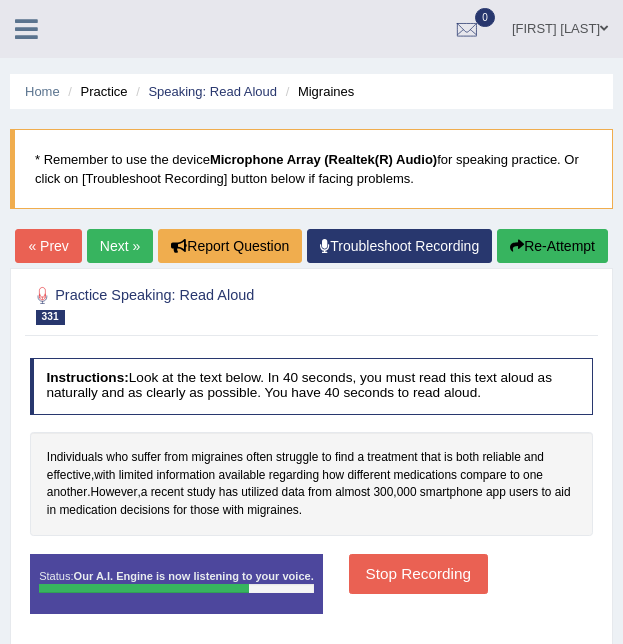 click on "Stop Recording" at bounding box center [418, 573] 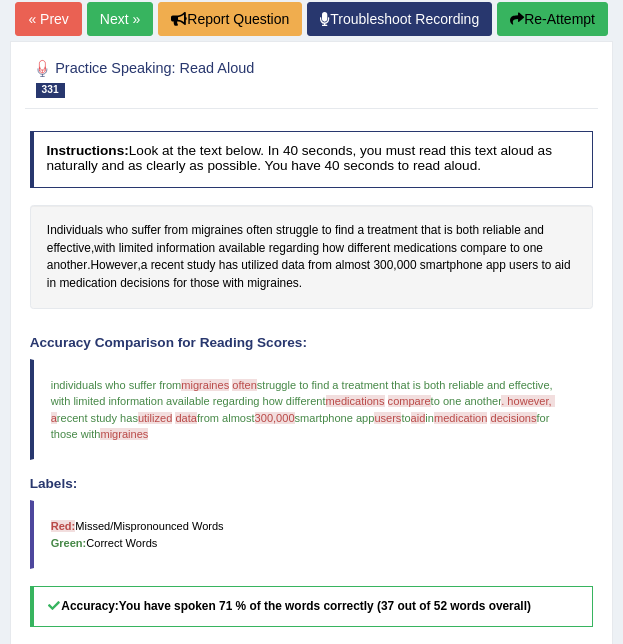 scroll, scrollTop: 211, scrollLeft: 0, axis: vertical 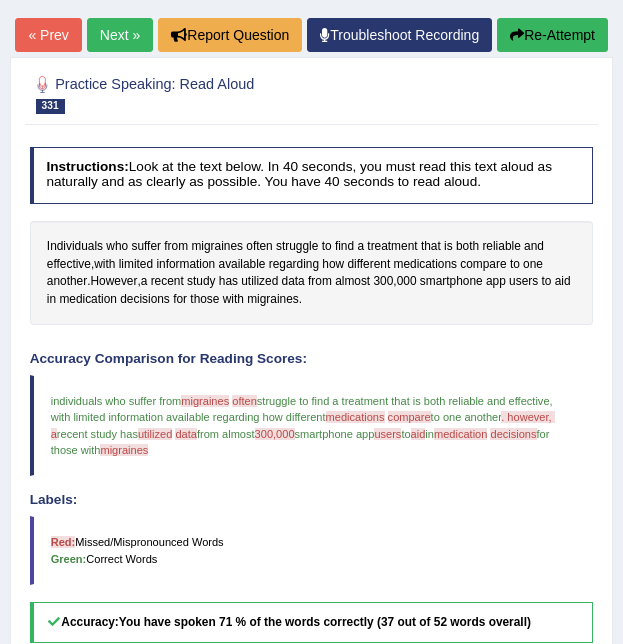 click on "Next »" at bounding box center (120, 35) 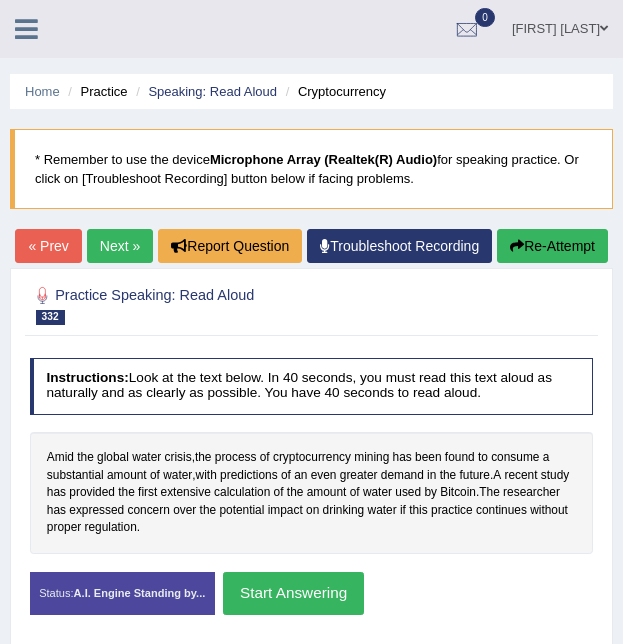 scroll, scrollTop: 257, scrollLeft: 0, axis: vertical 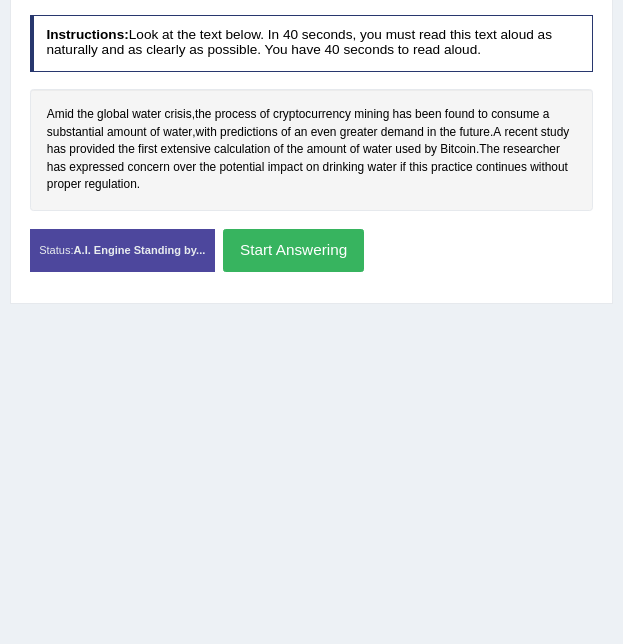click on "Start Answering" at bounding box center [293, 250] 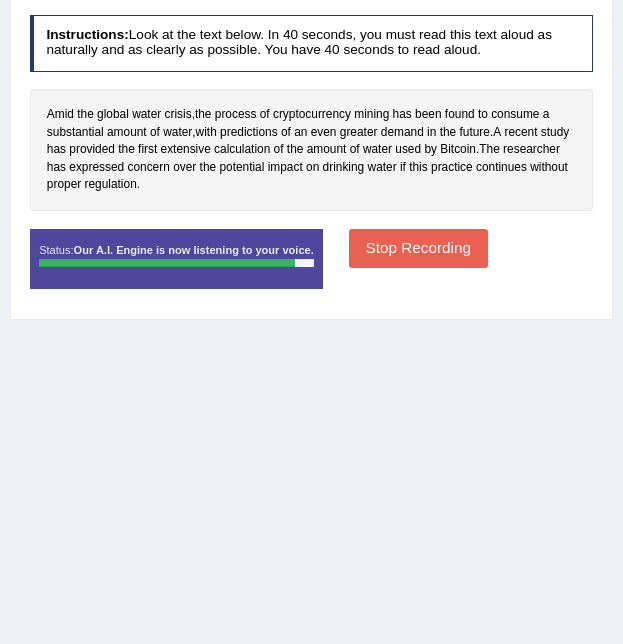 click on "Created with Highcharts 7.1.2 Too low Too high Time Pitch meter: 0 5 10 15 20 25 30 35 40 Created with Highcharts 7.1.2 Great Too slow Too fast Time Speech pace meter: 0 5 10 15 20 25 30 35 40" at bounding box center (311, 228) 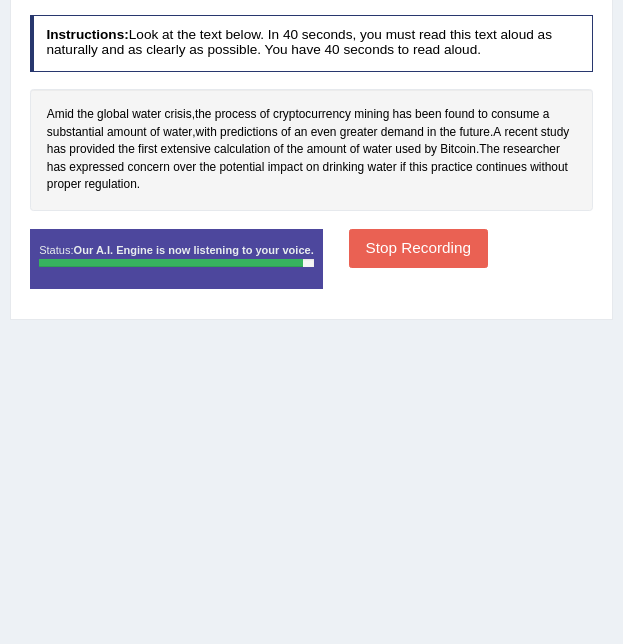 click on "Stop Recording" at bounding box center (418, 248) 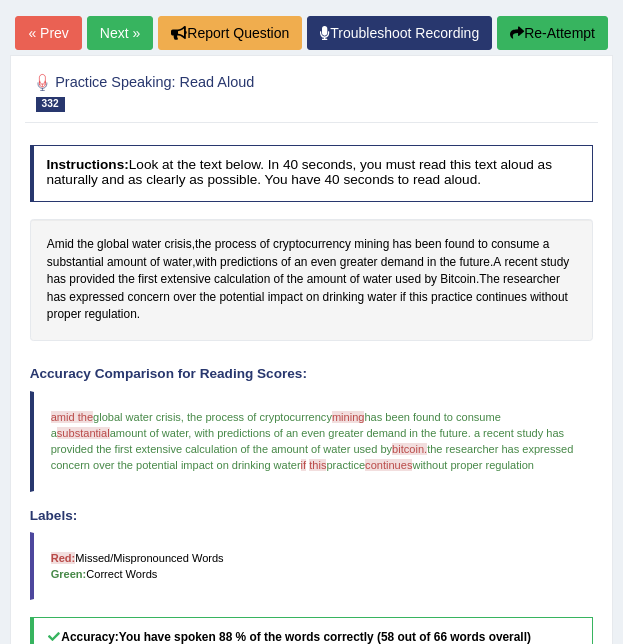 scroll, scrollTop: 212, scrollLeft: 0, axis: vertical 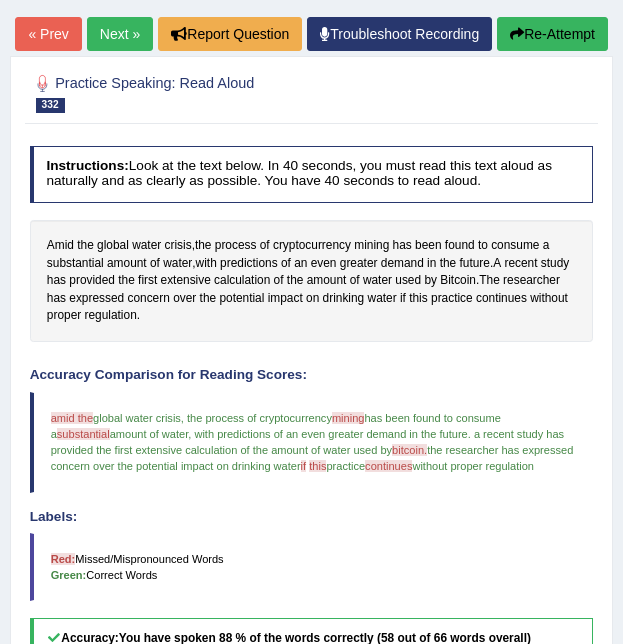 click on "Next »" at bounding box center (120, 34) 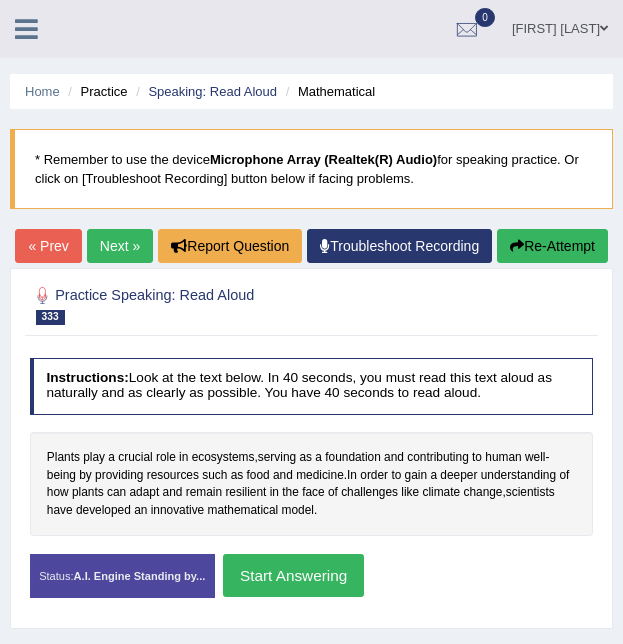 scroll, scrollTop: 0, scrollLeft: 0, axis: both 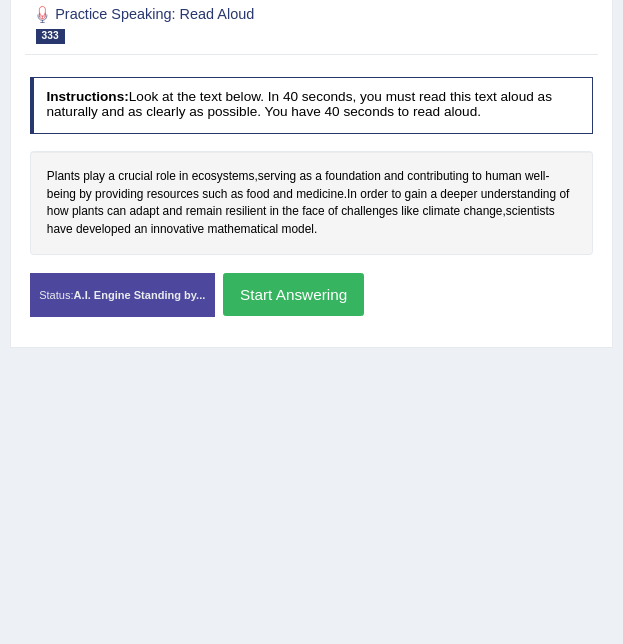 click on "Start Answering" at bounding box center [293, 294] 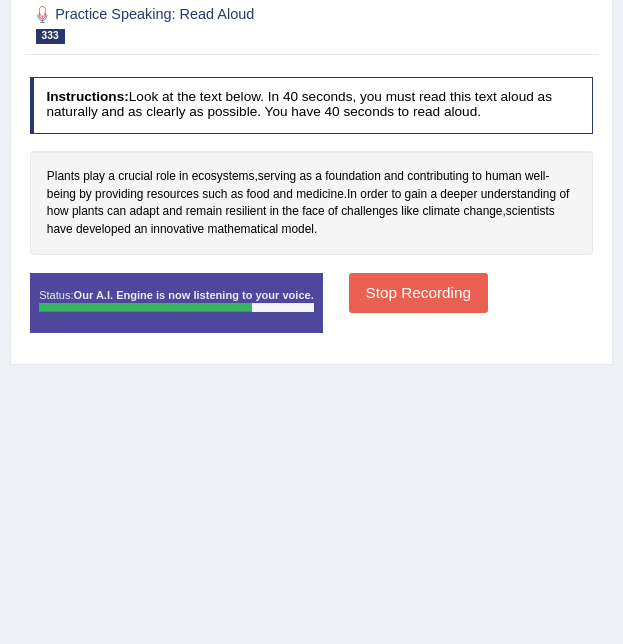 click on "Stop Recording" at bounding box center (418, 292) 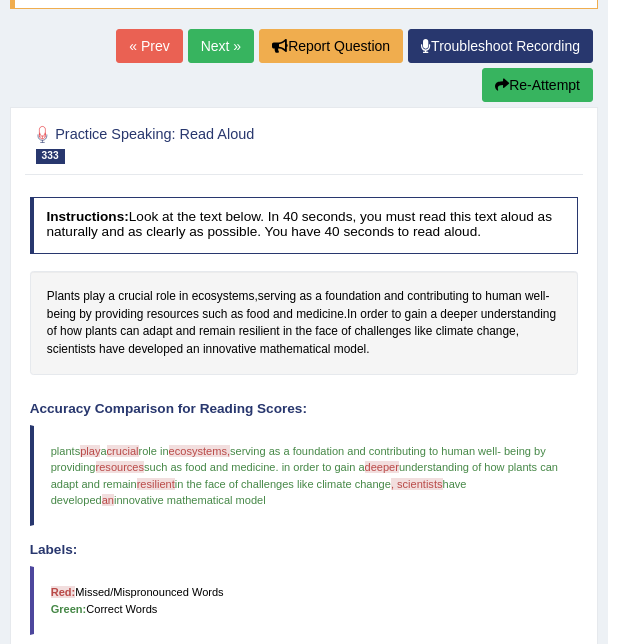scroll, scrollTop: 0, scrollLeft: 0, axis: both 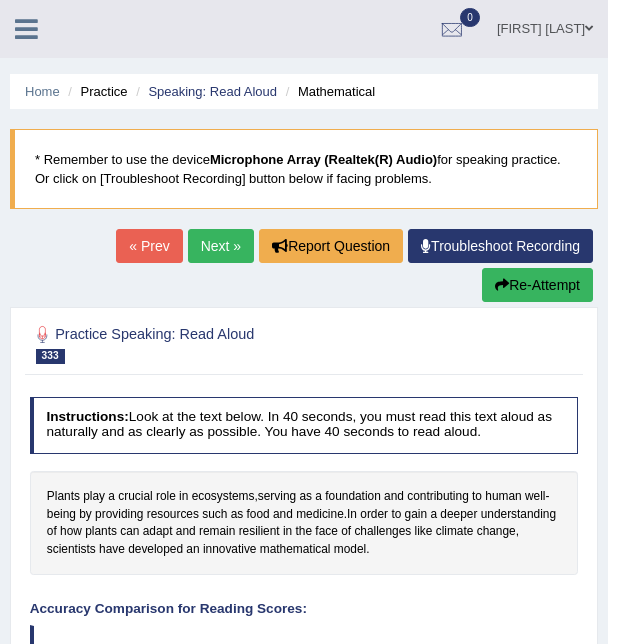 click on "Next »" at bounding box center [221, 246] 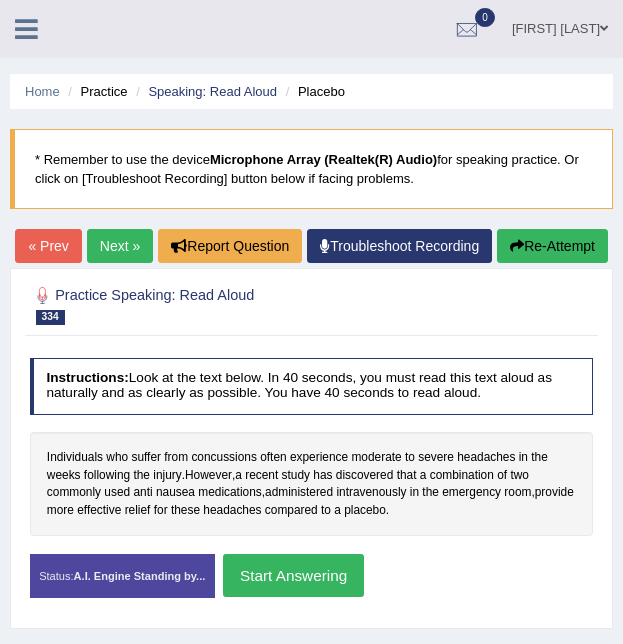scroll, scrollTop: 169, scrollLeft: 0, axis: vertical 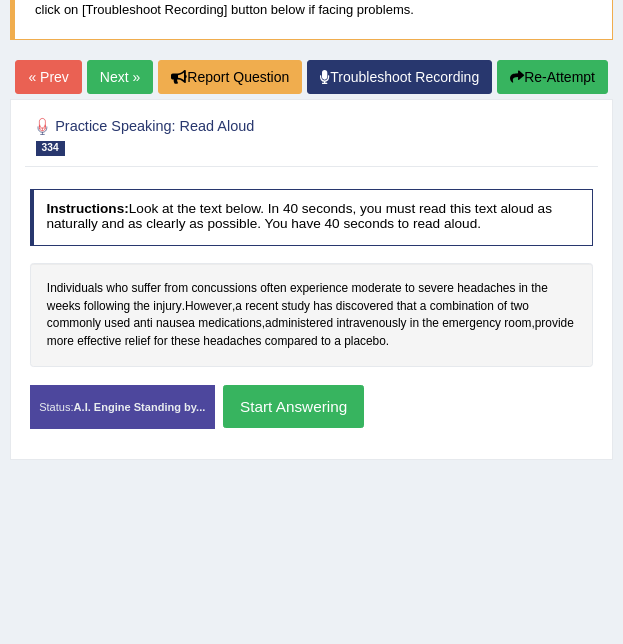 click on "Start Answering" at bounding box center (293, 406) 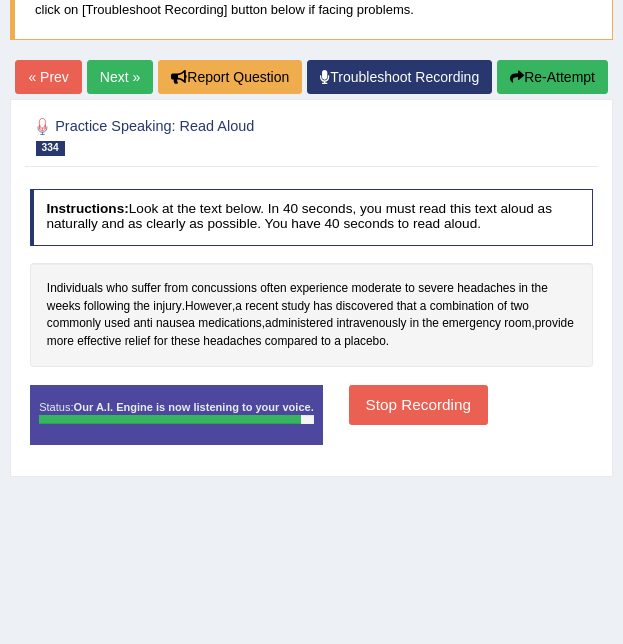 click on "Stop Recording" at bounding box center (418, 404) 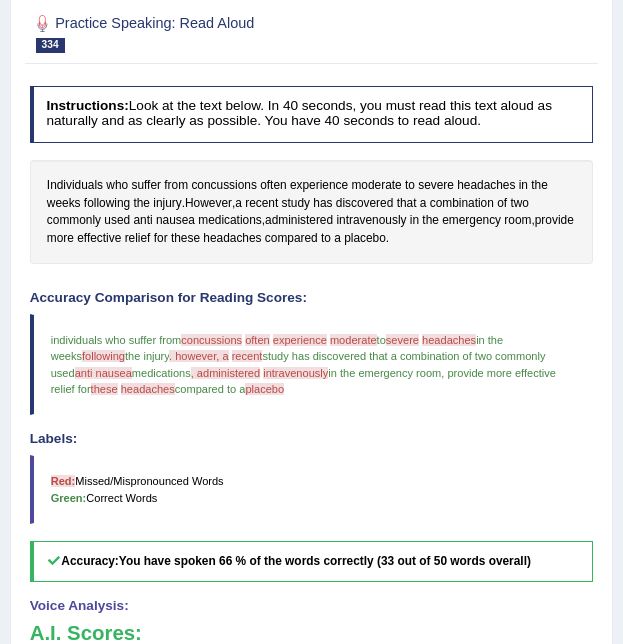 scroll, scrollTop: 264, scrollLeft: 0, axis: vertical 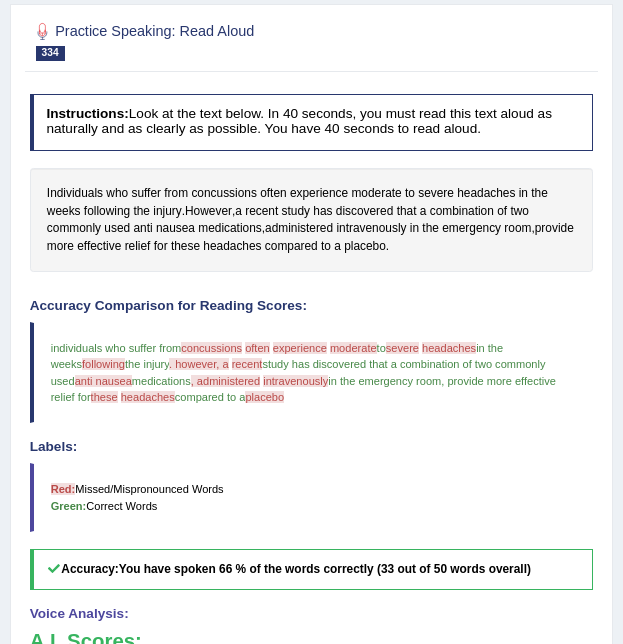 click on "Re-Attempt" at bounding box center (552, -18) 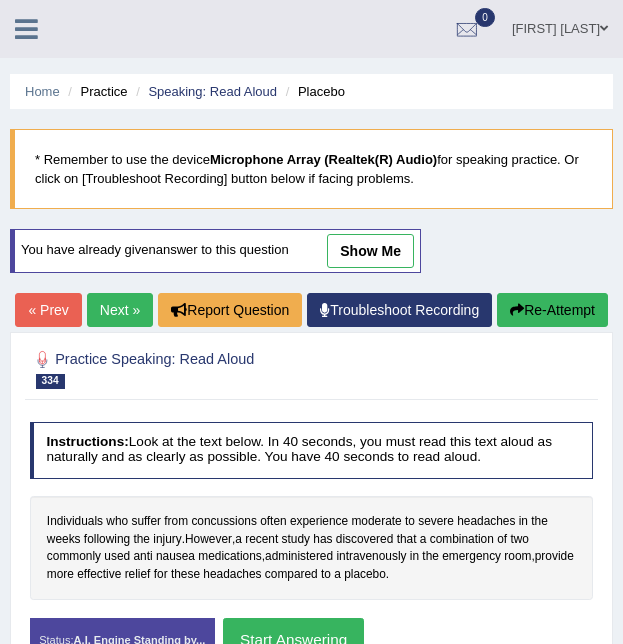 scroll, scrollTop: 264, scrollLeft: 0, axis: vertical 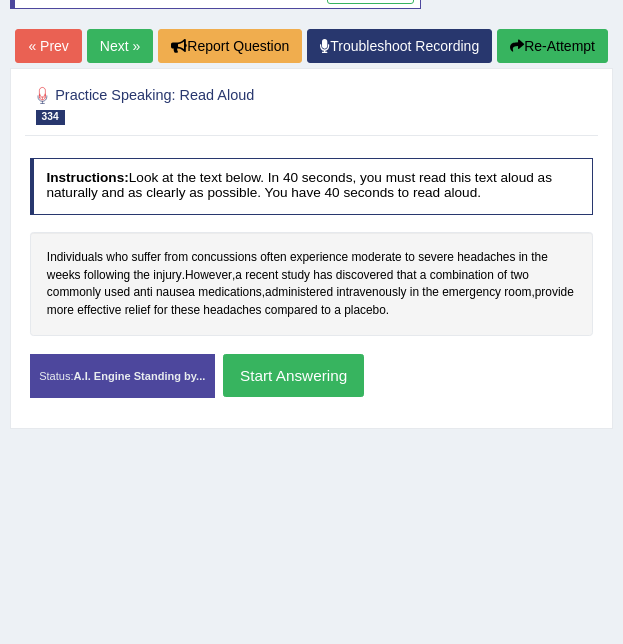 click on "placebo" at bounding box center [365, 311] 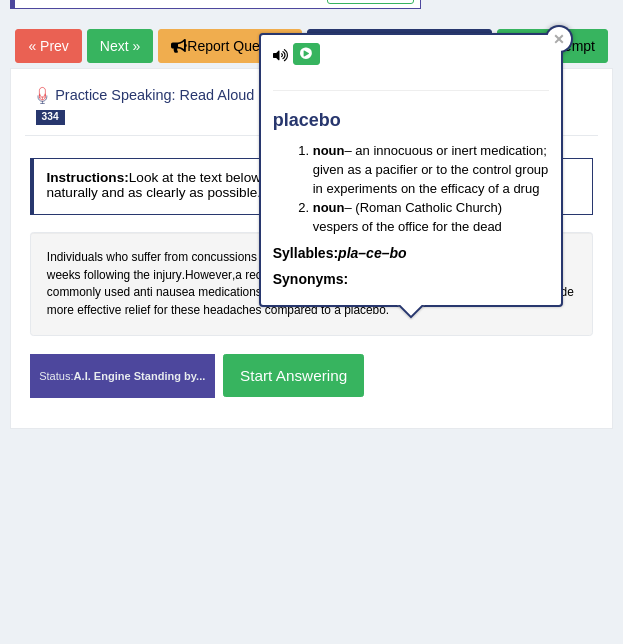 click at bounding box center [306, 54] 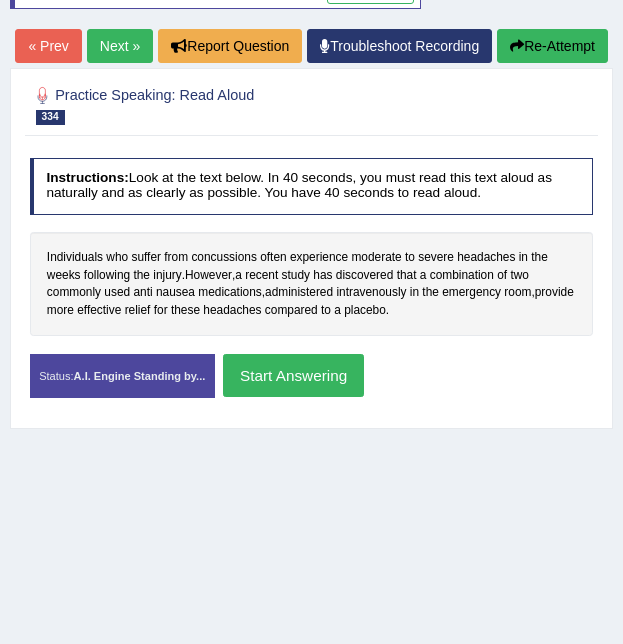 click on "placebo" at bounding box center [365, 311] 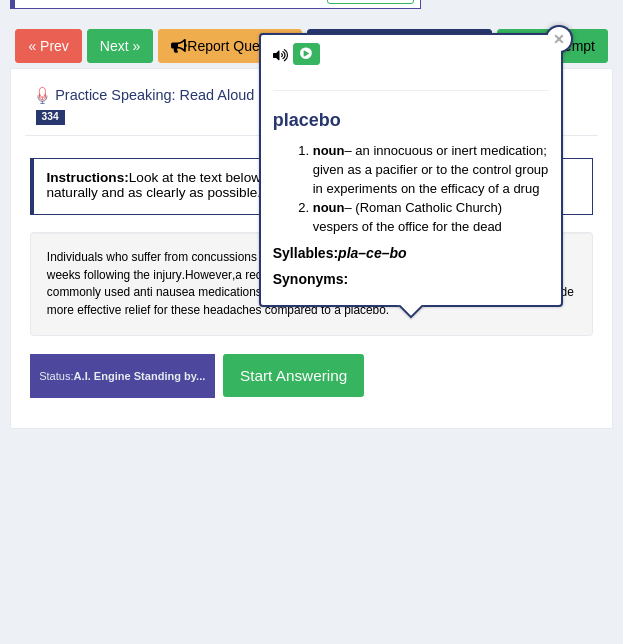 click at bounding box center (306, 54) 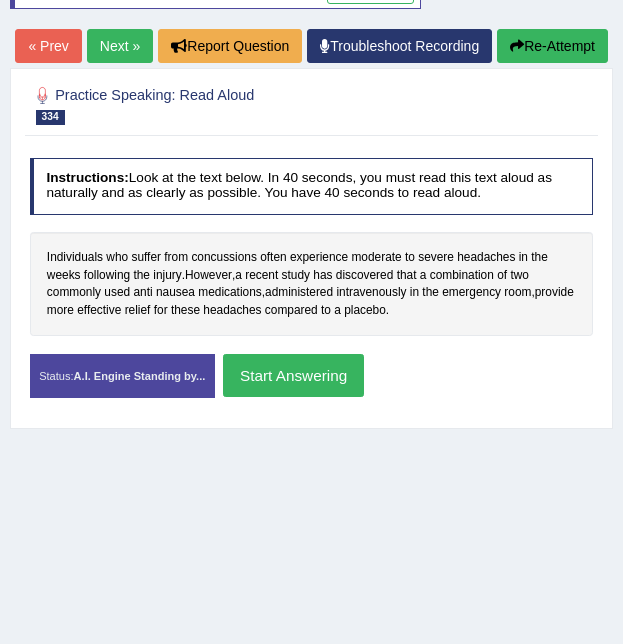 click on "concussions" at bounding box center (223, 258) 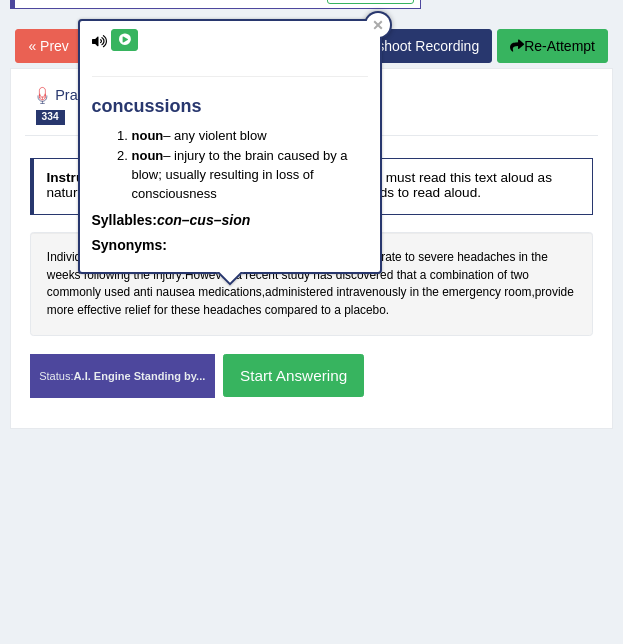 click at bounding box center (124, 40) 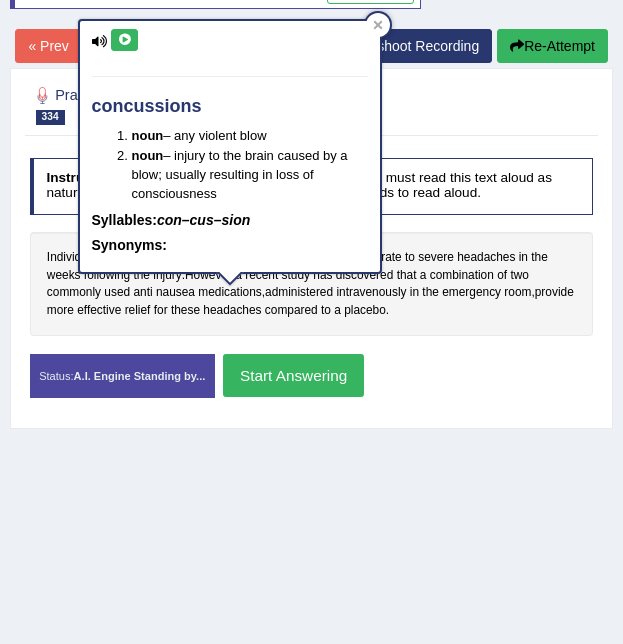 click on "intravenously" at bounding box center [371, 293] 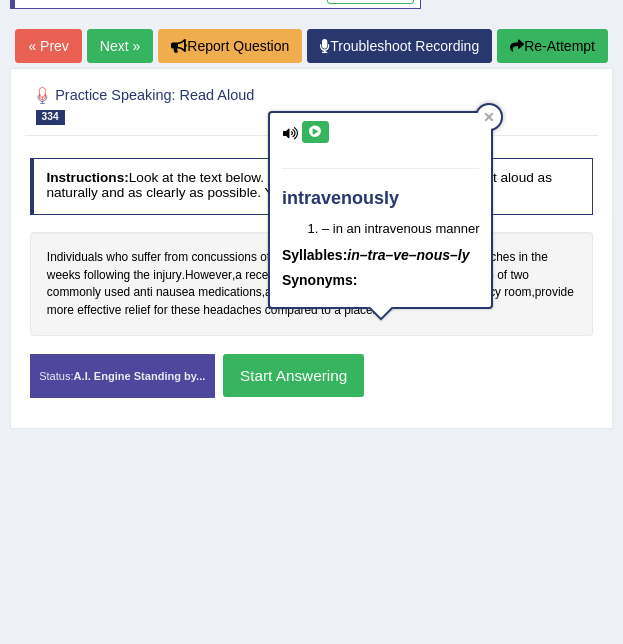 click at bounding box center [315, 132] 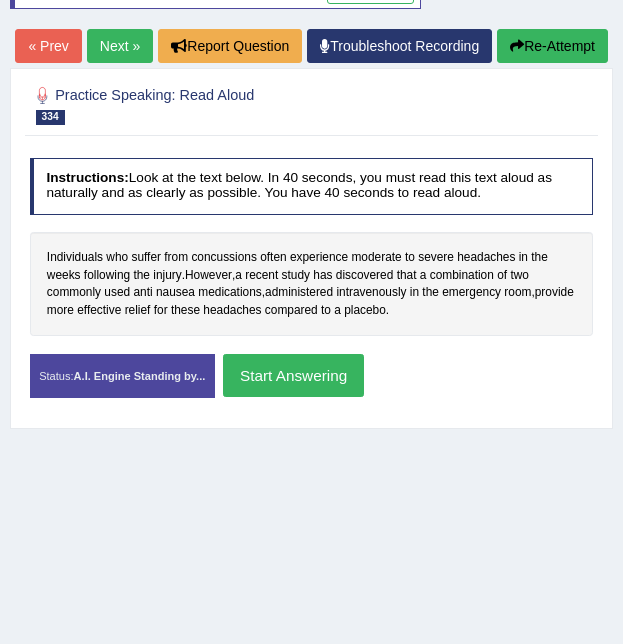 click on "Re-Attempt" at bounding box center [552, 46] 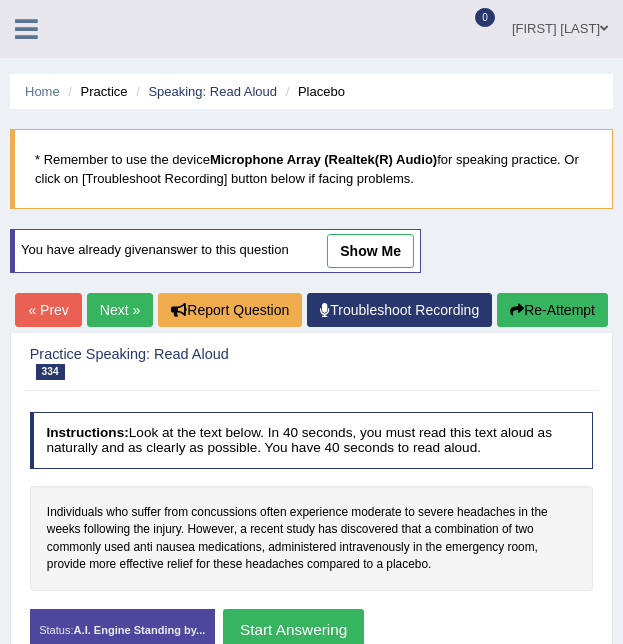 scroll, scrollTop: 264, scrollLeft: 0, axis: vertical 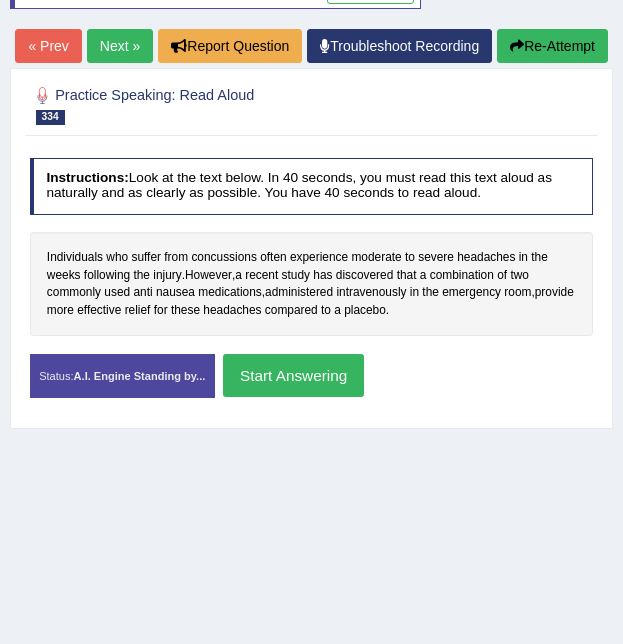 click on "Created with Highcharts 7.1.2 Too low Too high Time Pitch meter: 0 5 10 15 20 25 30 35 40 Created with Highcharts 7.1.2 Great Too slow Too fast Time Speech pace meter: 0 5 10 15 20 25 30 35 40" at bounding box center [311, 353] 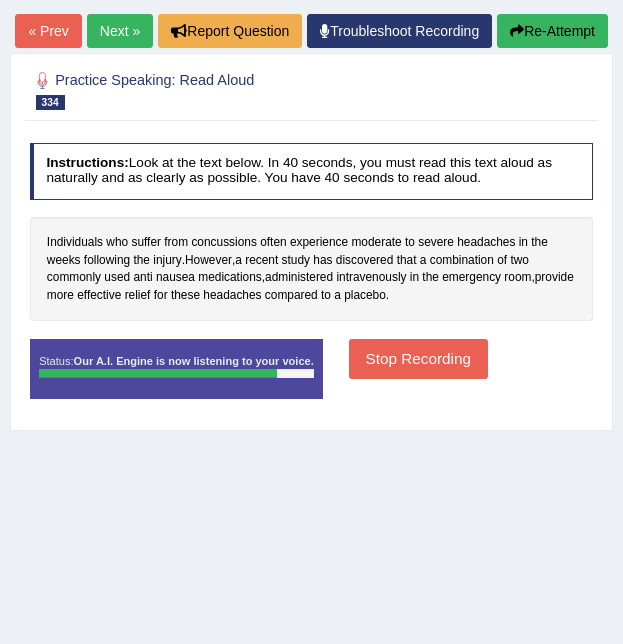 click on "Stop Recording" at bounding box center [418, 358] 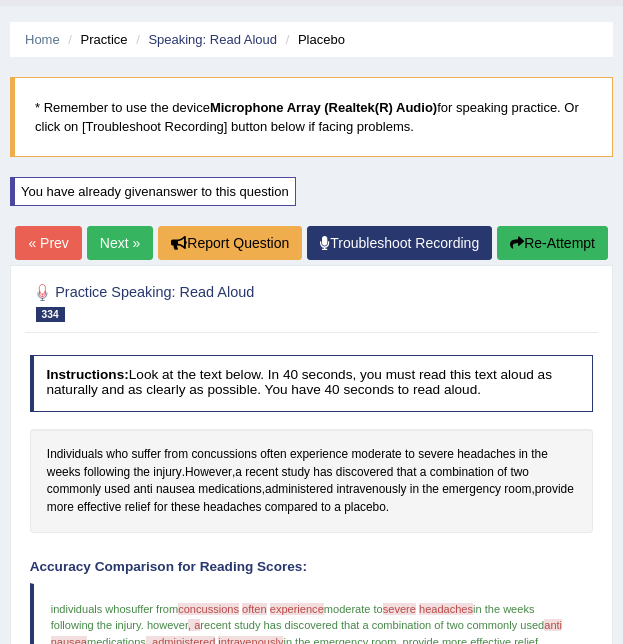 scroll, scrollTop: 0, scrollLeft: 0, axis: both 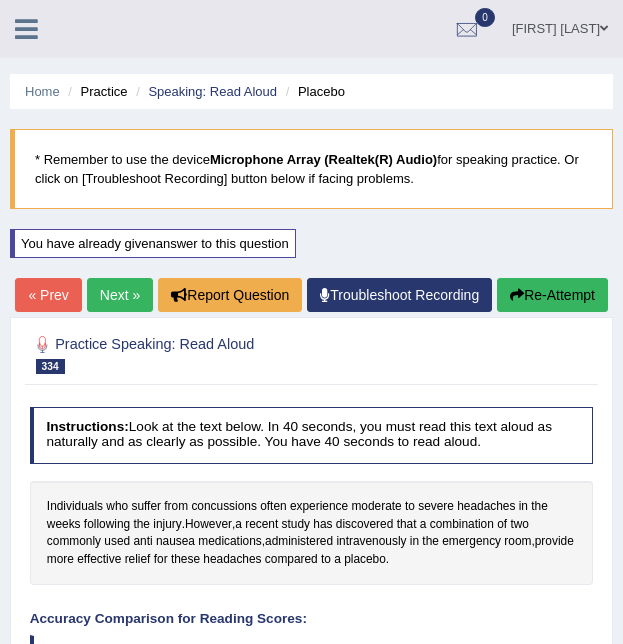 click on "Next »" at bounding box center [120, 295] 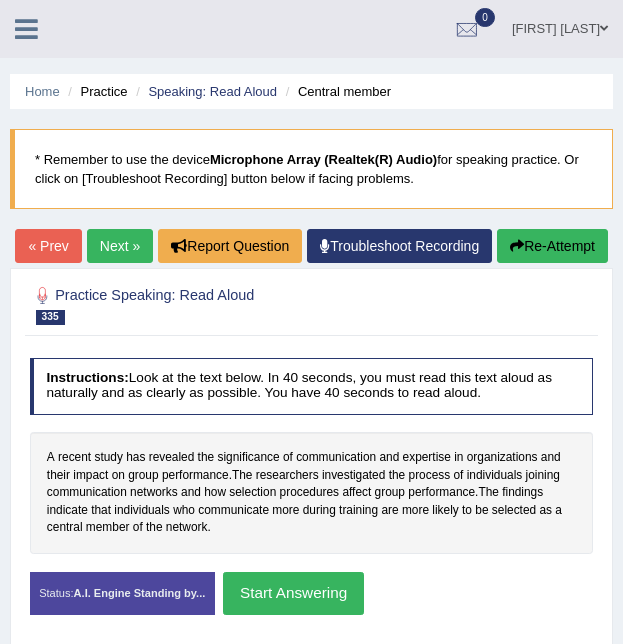 scroll, scrollTop: 0, scrollLeft: 0, axis: both 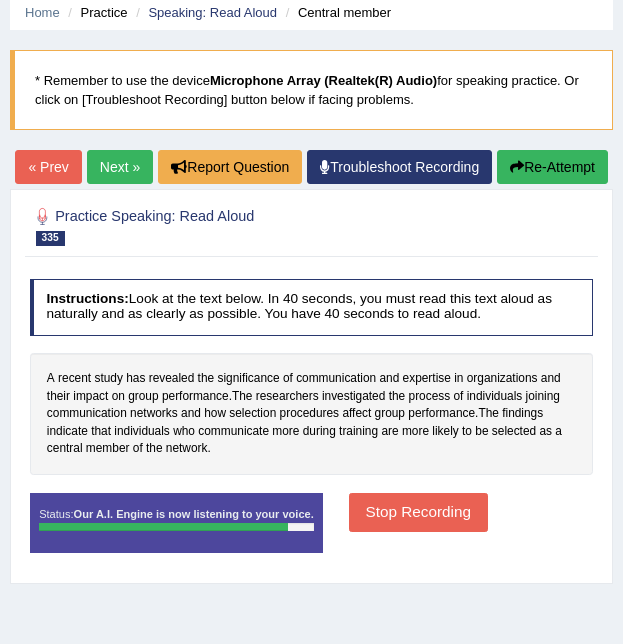 click on "Stop Recording" at bounding box center (418, 512) 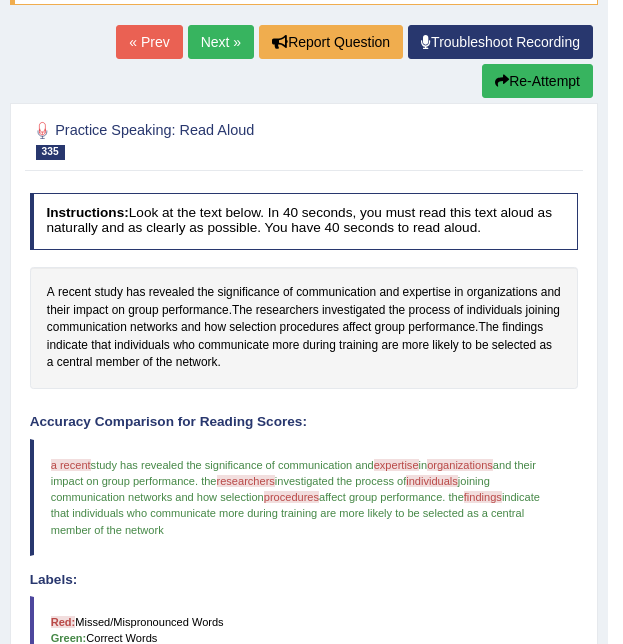 scroll, scrollTop: 203, scrollLeft: 0, axis: vertical 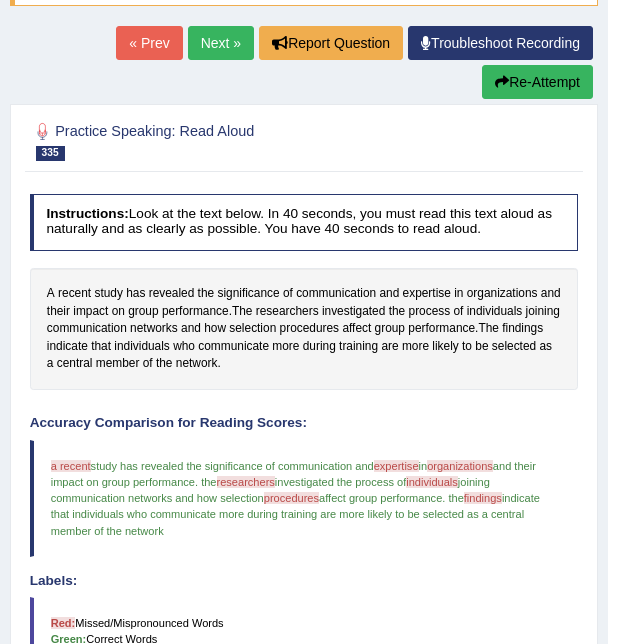 click on "Next »" at bounding box center [221, 43] 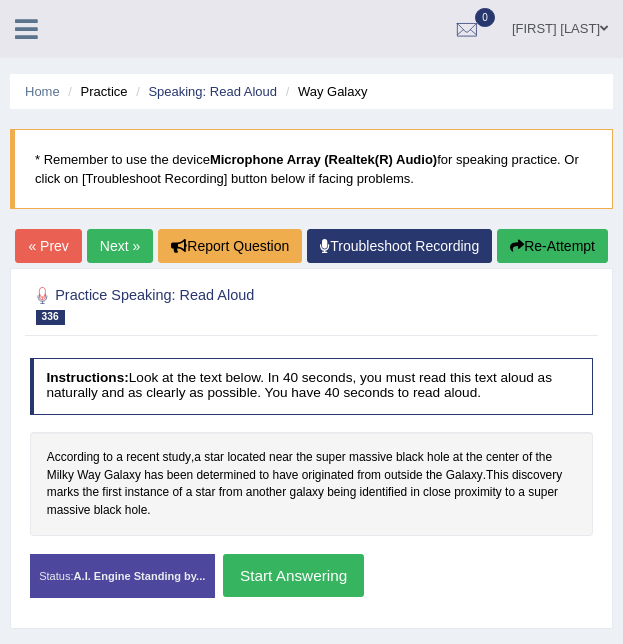 scroll, scrollTop: 0, scrollLeft: 0, axis: both 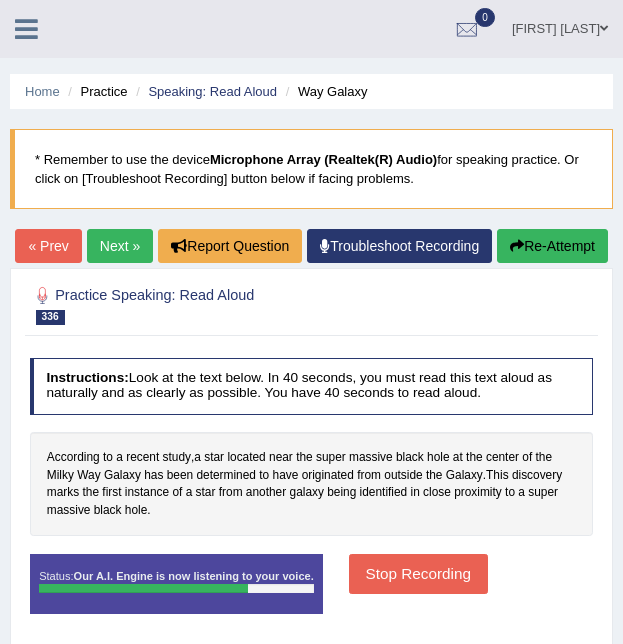 click on "Stop Recording" at bounding box center (418, 573) 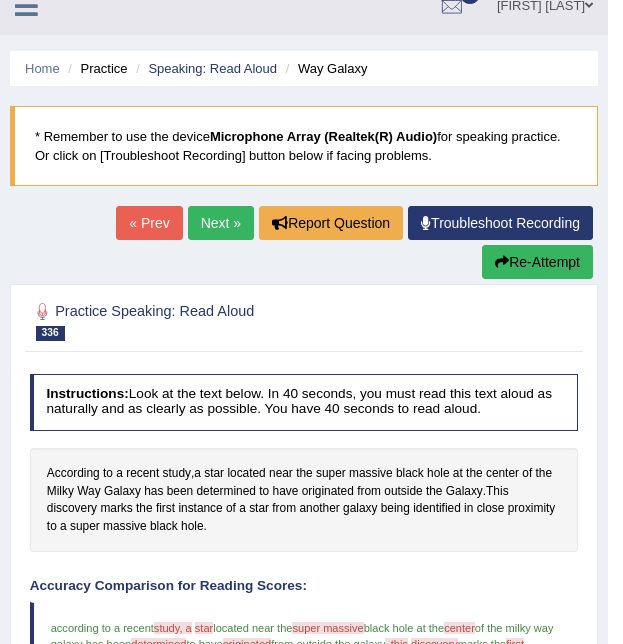 scroll, scrollTop: 0, scrollLeft: 0, axis: both 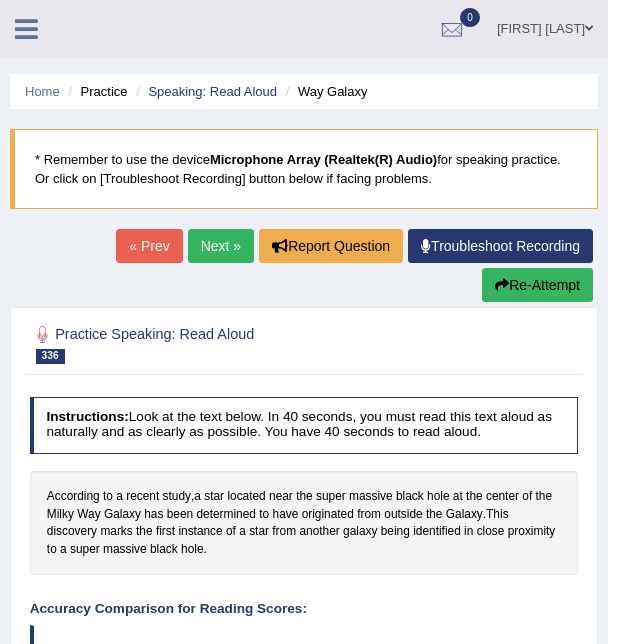 click on "Troubleshoot Recording" at bounding box center (500, 246) 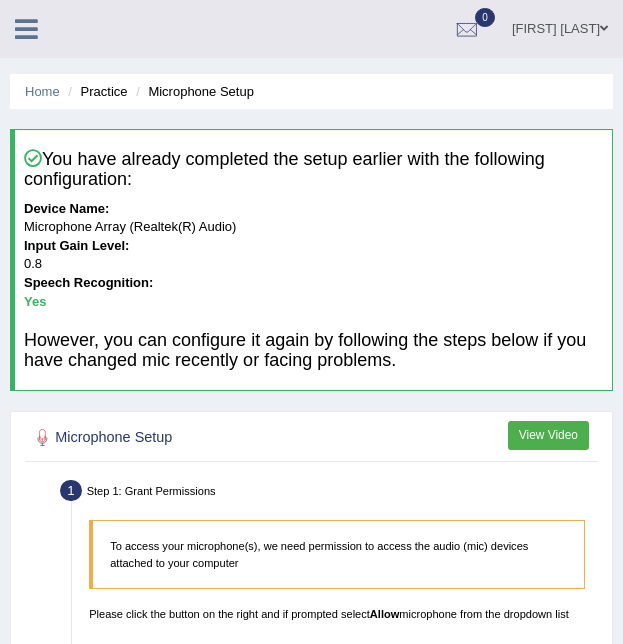 scroll, scrollTop: 0, scrollLeft: 0, axis: both 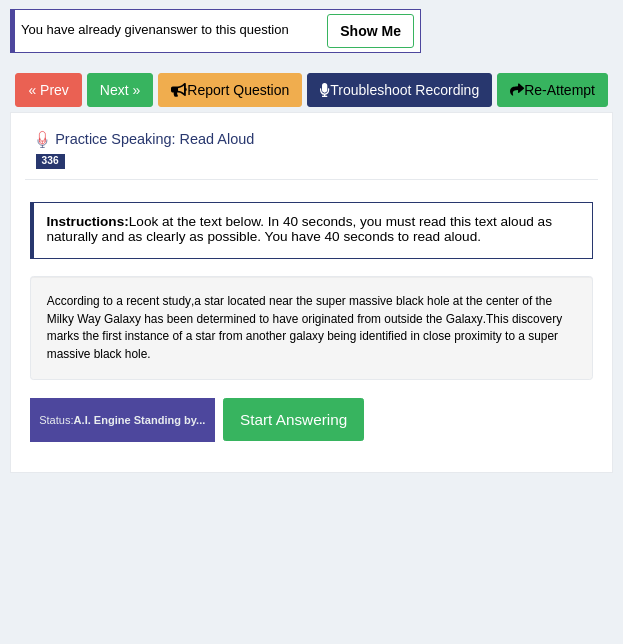 click on "Galaxy" at bounding box center [122, 320] 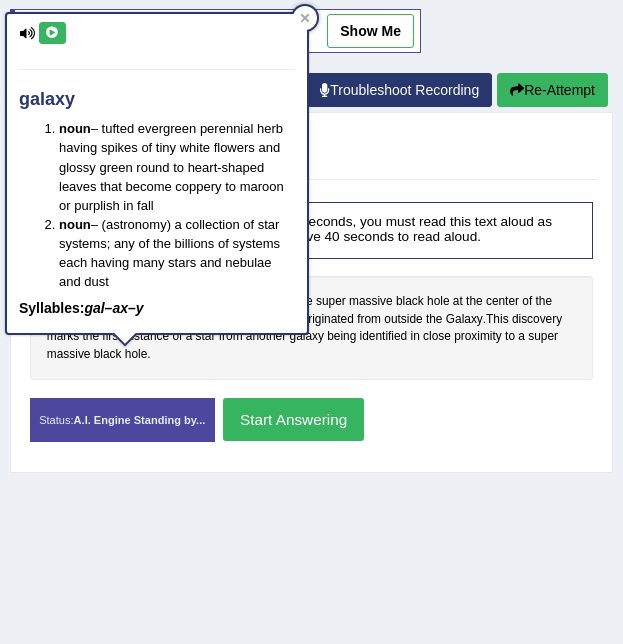 click at bounding box center (52, 33) 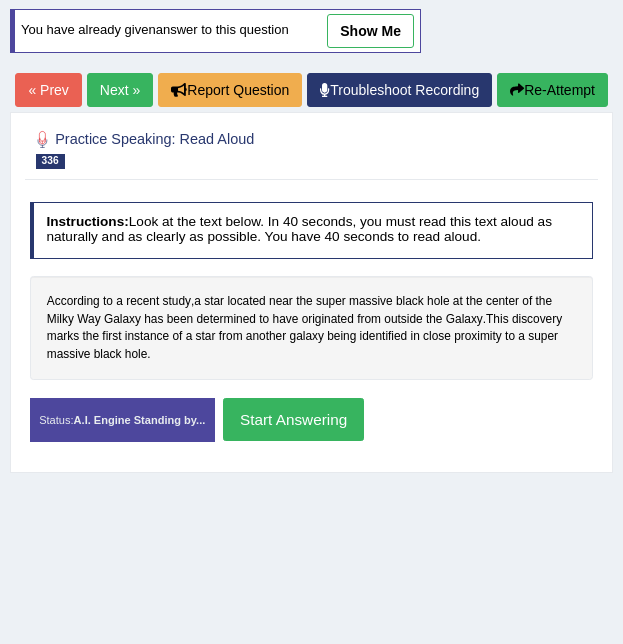 click on "Milky" at bounding box center [60, 320] 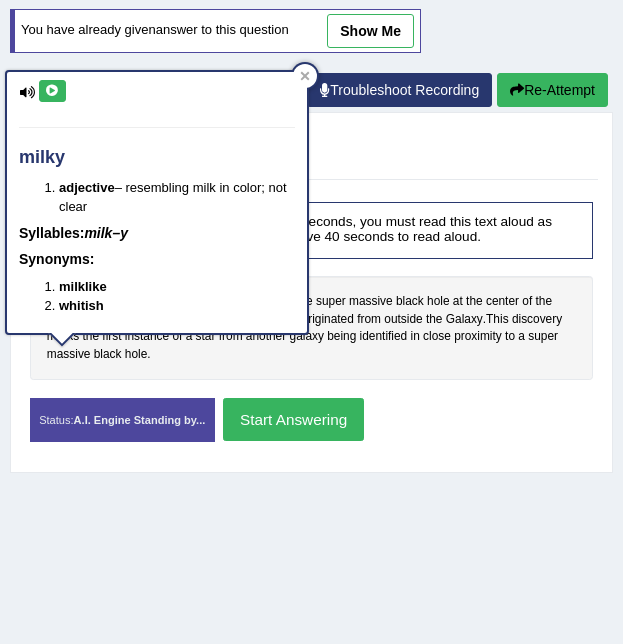 click on "milky adjective  – resembling milk in color; not clear Syllables:  milk–y Synonyms:  milklike whitish" at bounding box center (157, 202) 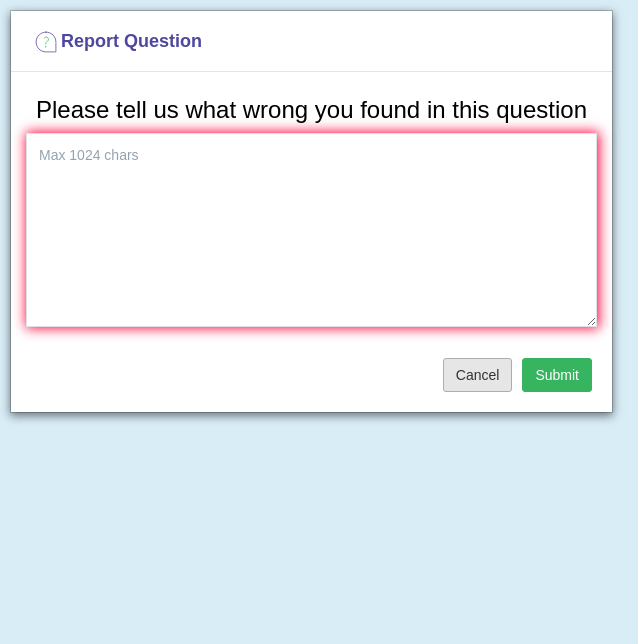 click on "Cancel" at bounding box center [478, 375] 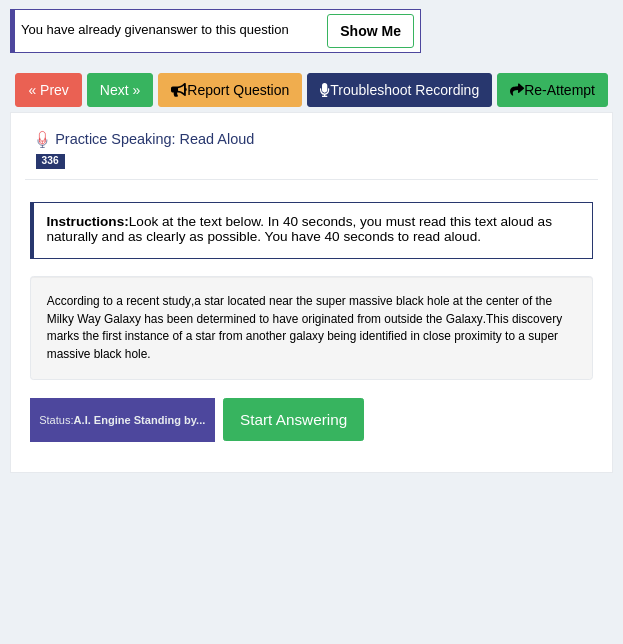 click on "Galaxy" at bounding box center [122, 320] 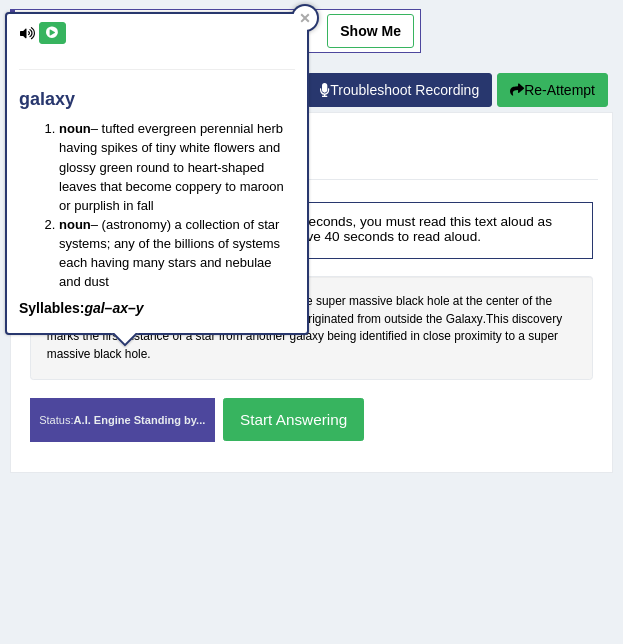 click at bounding box center [52, 33] 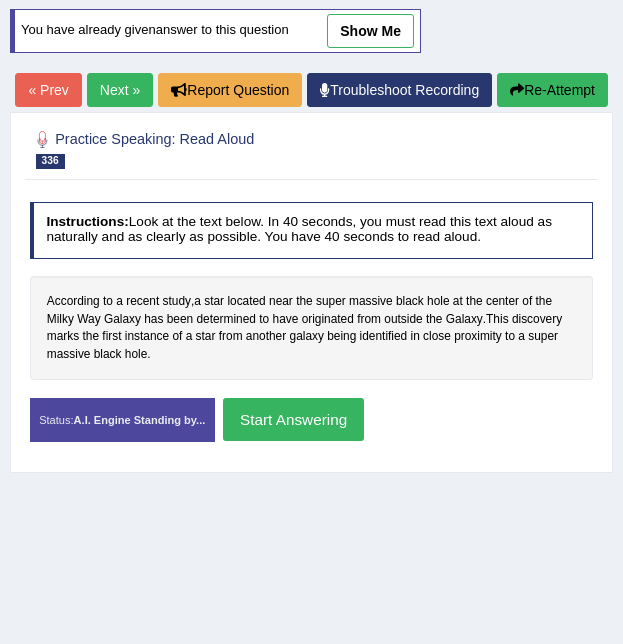 click on "Start Answering" at bounding box center (293, 419) 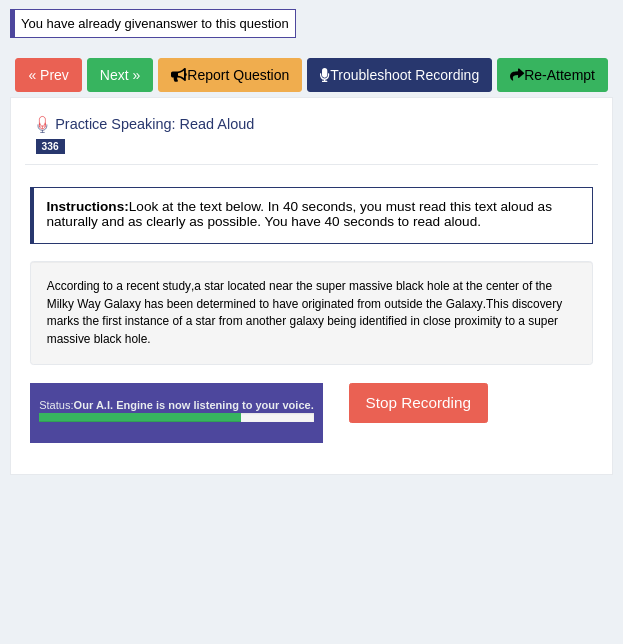 click on "Stop Recording" at bounding box center (418, 402) 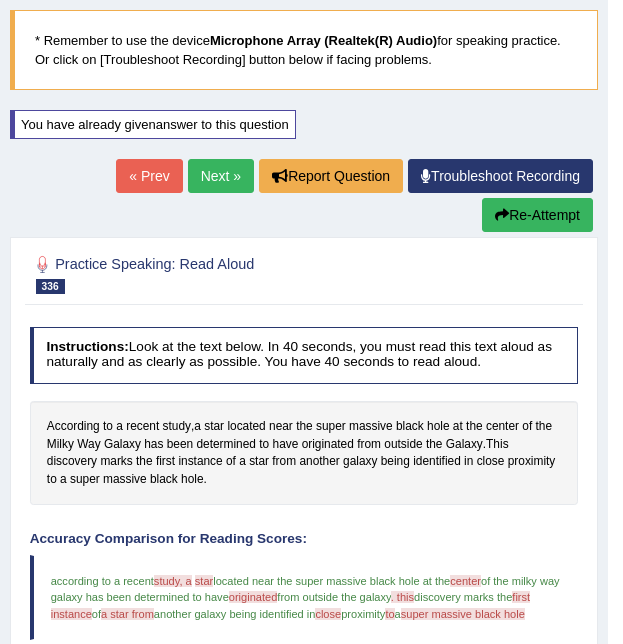 scroll, scrollTop: 96, scrollLeft: 0, axis: vertical 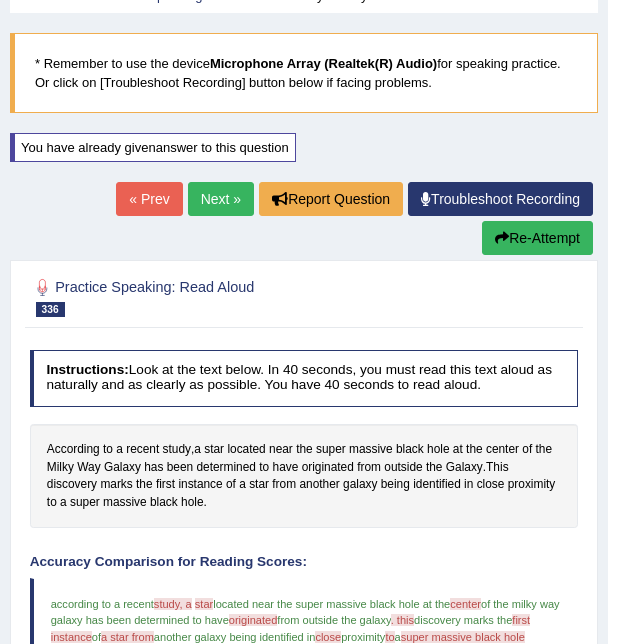 click on "Next »" at bounding box center [221, 199] 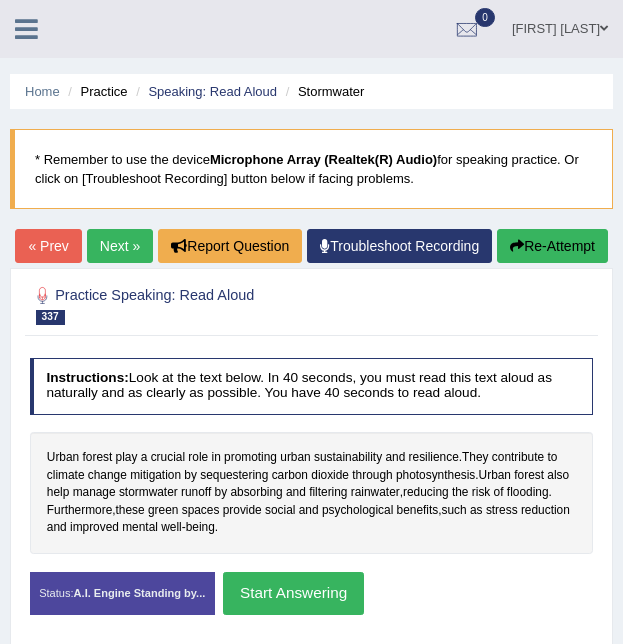 scroll, scrollTop: 176, scrollLeft: 0, axis: vertical 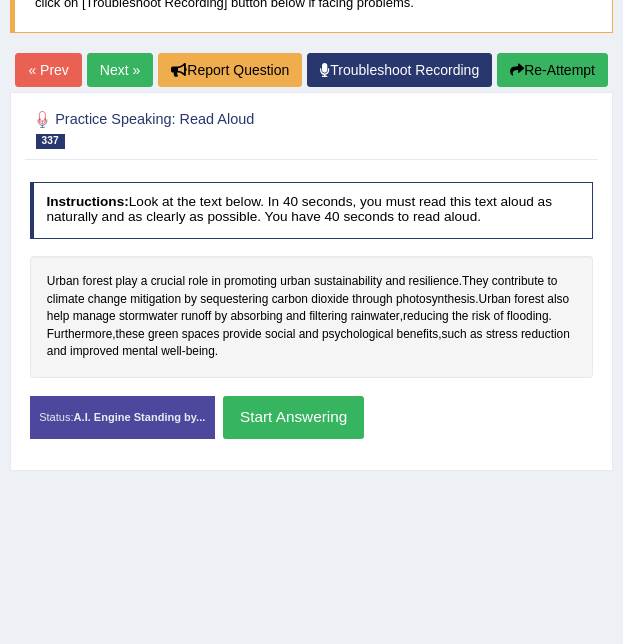 click on "Start Answering" at bounding box center [293, 417] 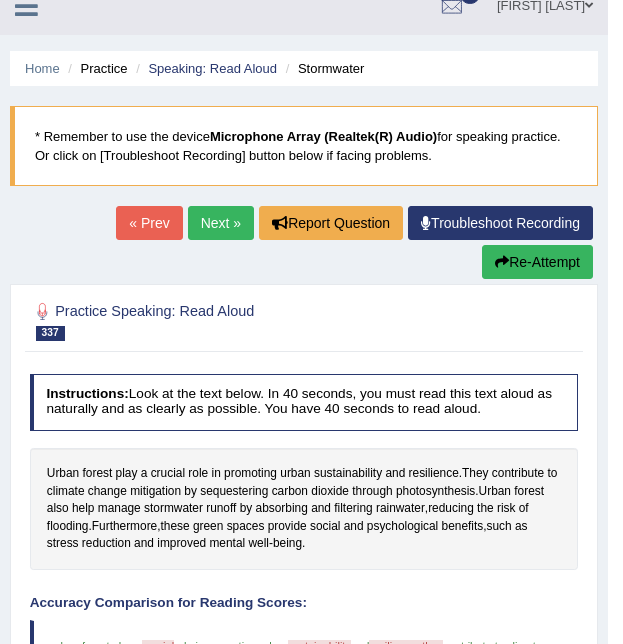 scroll, scrollTop: 21, scrollLeft: 0, axis: vertical 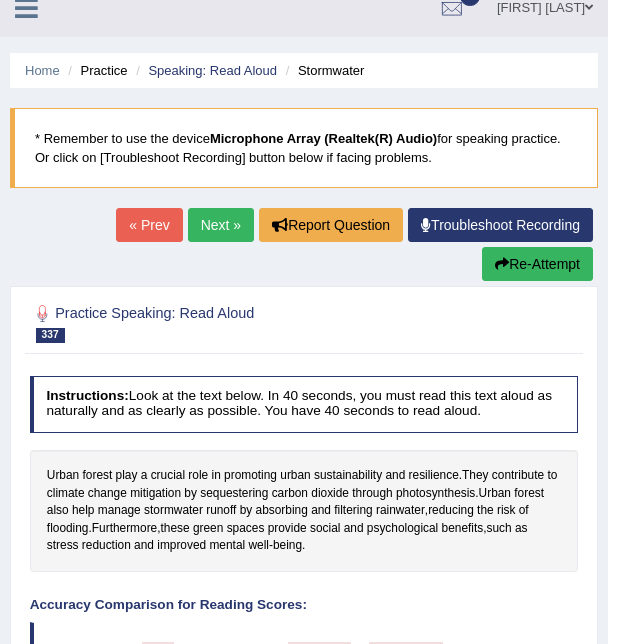 click on "Re-Attempt" at bounding box center (537, 264) 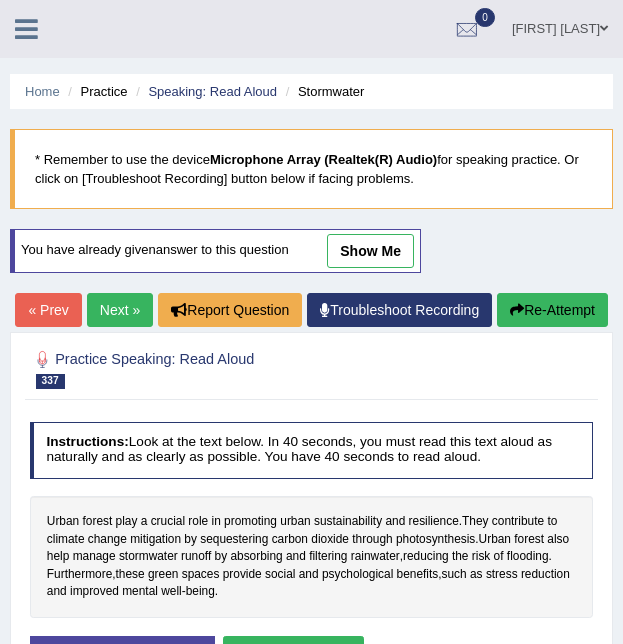 scroll, scrollTop: 21, scrollLeft: 0, axis: vertical 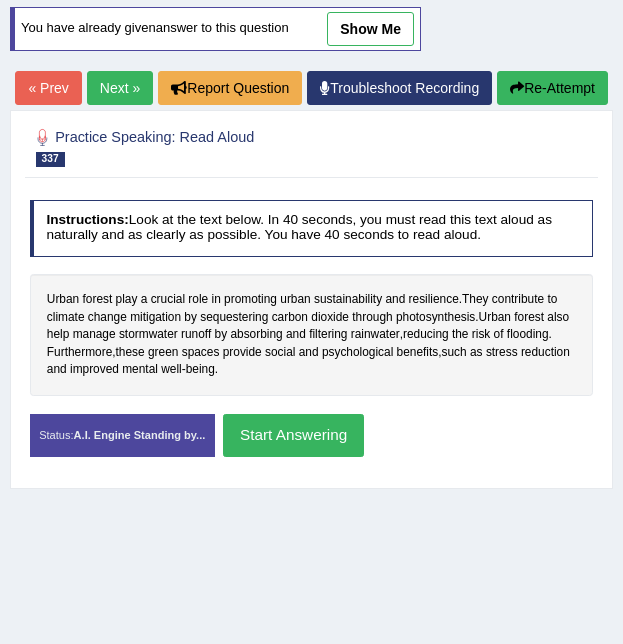 click on "Urban" at bounding box center (63, 300) 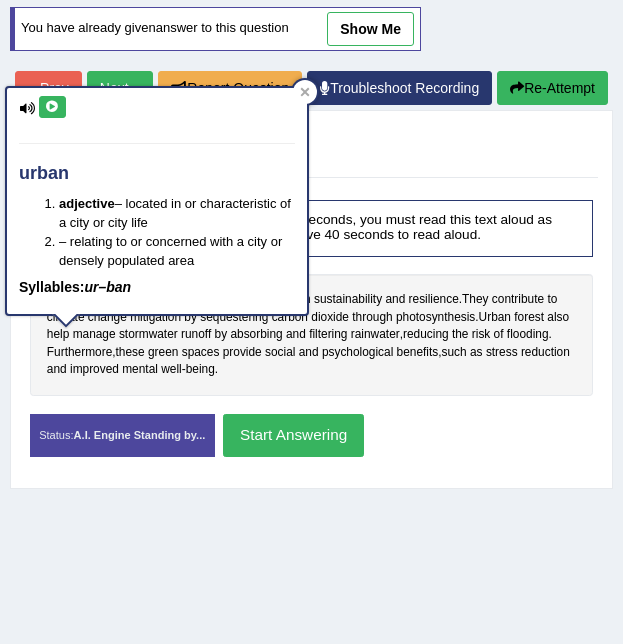 click at bounding box center (27, 108) 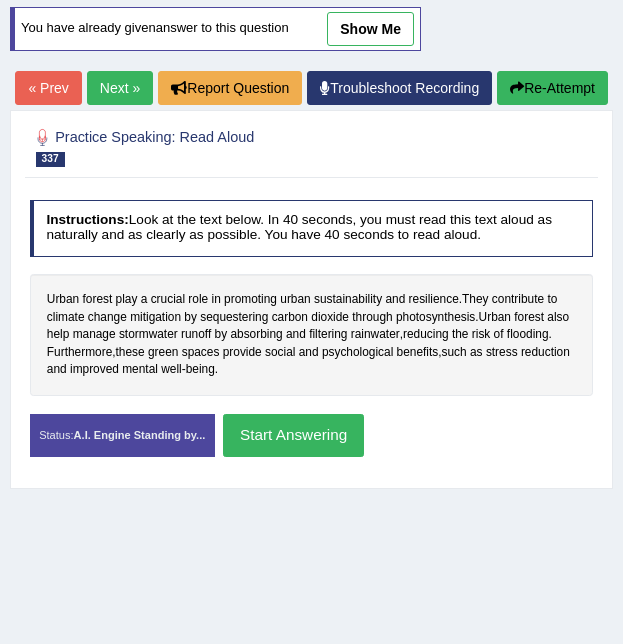 click on "Urban" at bounding box center (63, 300) 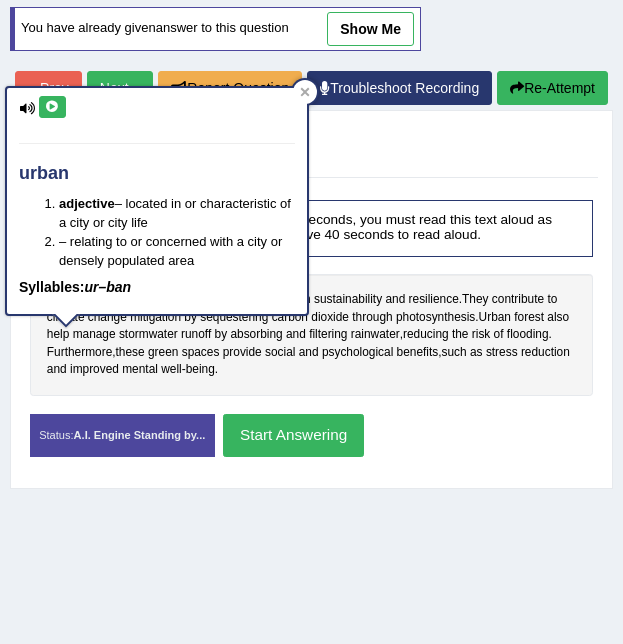 click at bounding box center (52, 107) 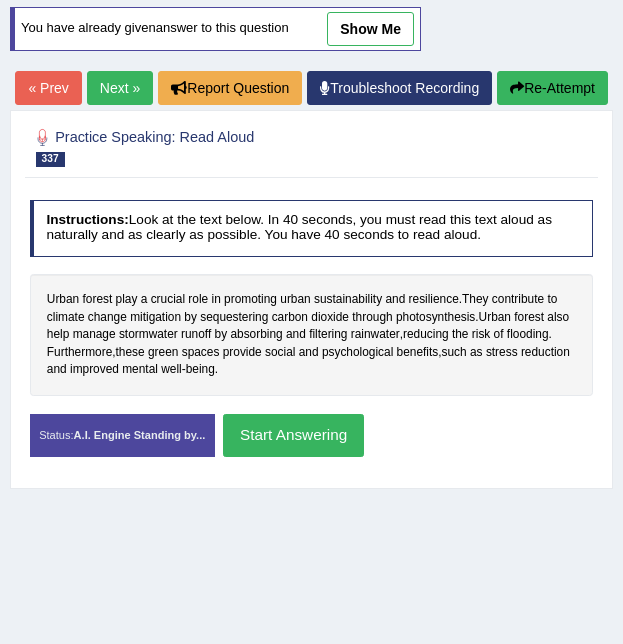 click on "mitigation" at bounding box center (155, 318) 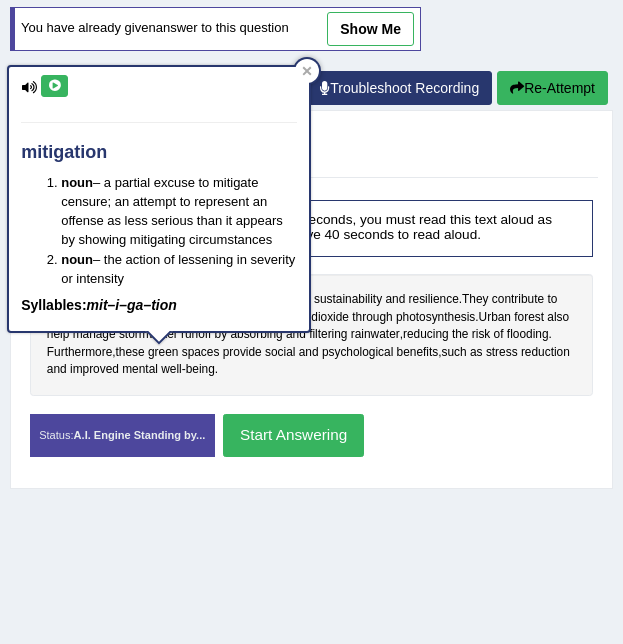 click at bounding box center (54, 86) 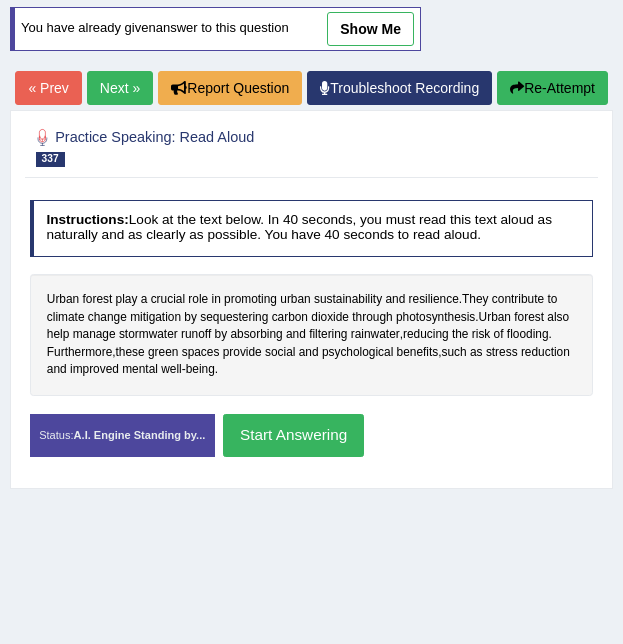 click on "crucial" at bounding box center (168, 300) 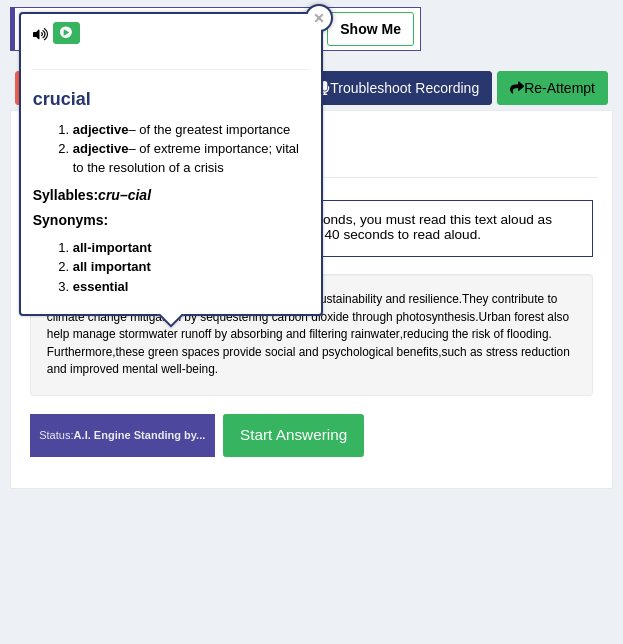 click at bounding box center (66, 33) 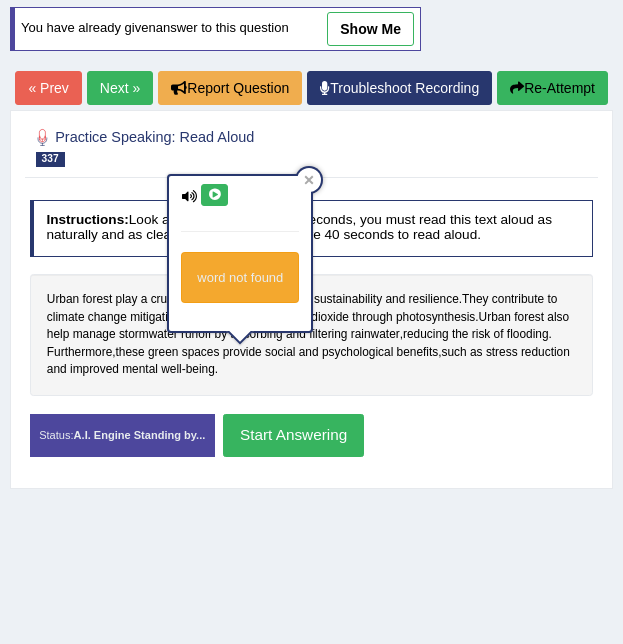click on "Practice Speaking: Read Aloud
337
Stormwater" at bounding box center [204, 146] 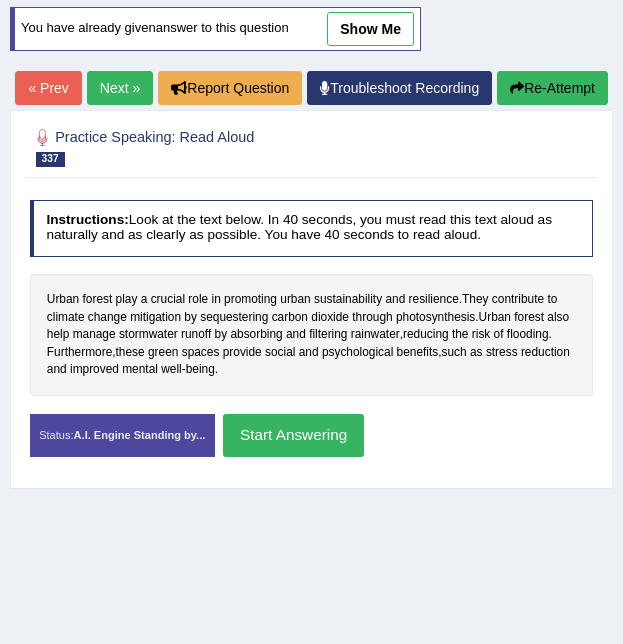 click on "sequestering" at bounding box center [234, 318] 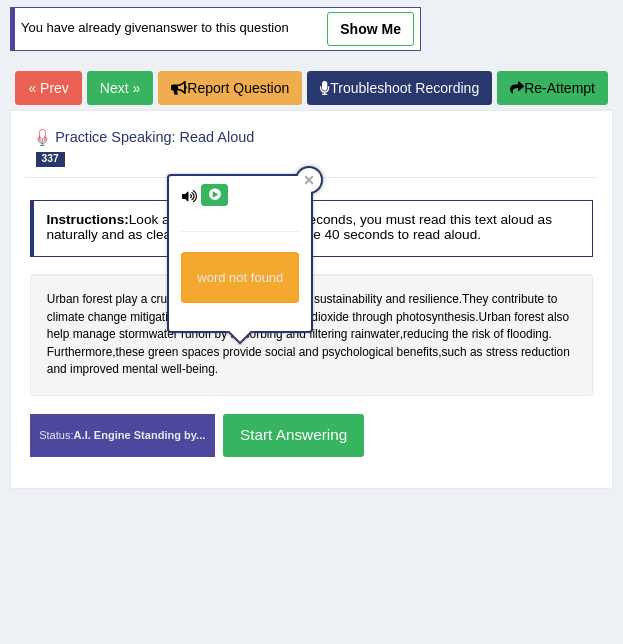 click at bounding box center (214, 195) 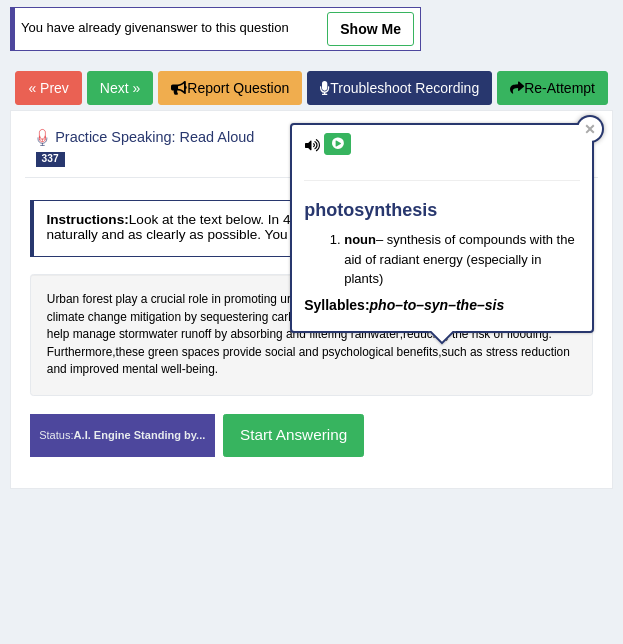 scroll, scrollTop: 226, scrollLeft: 0, axis: vertical 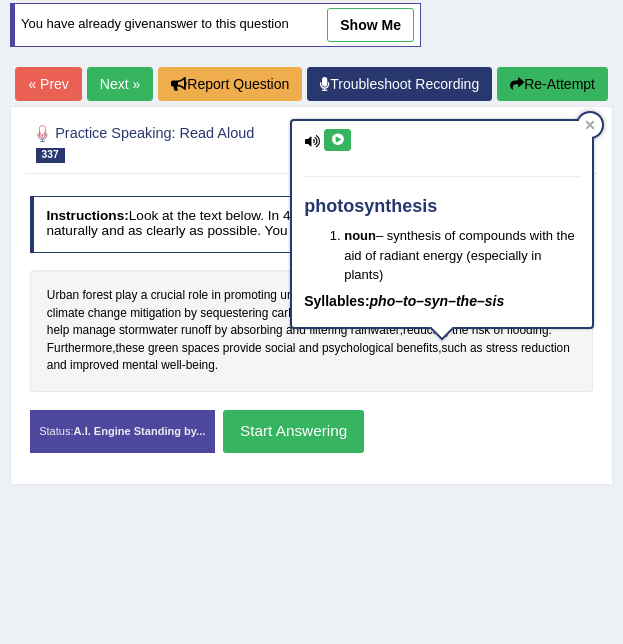 click at bounding box center [337, 140] 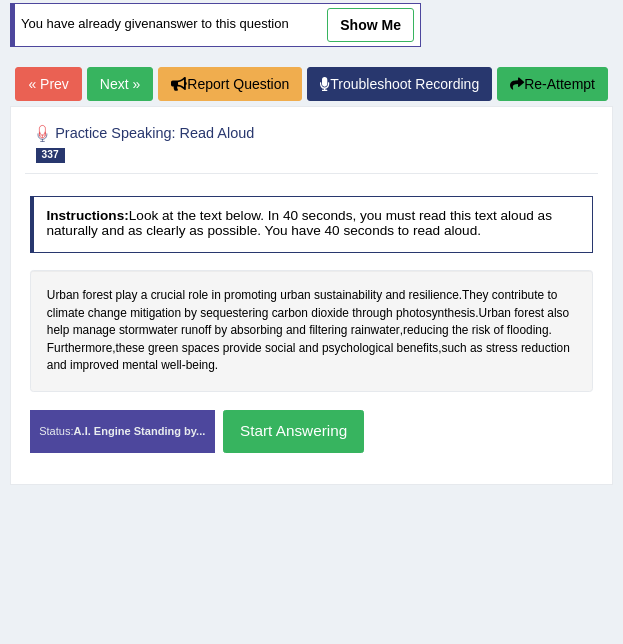 click on "Furthermore" at bounding box center [79, 349] 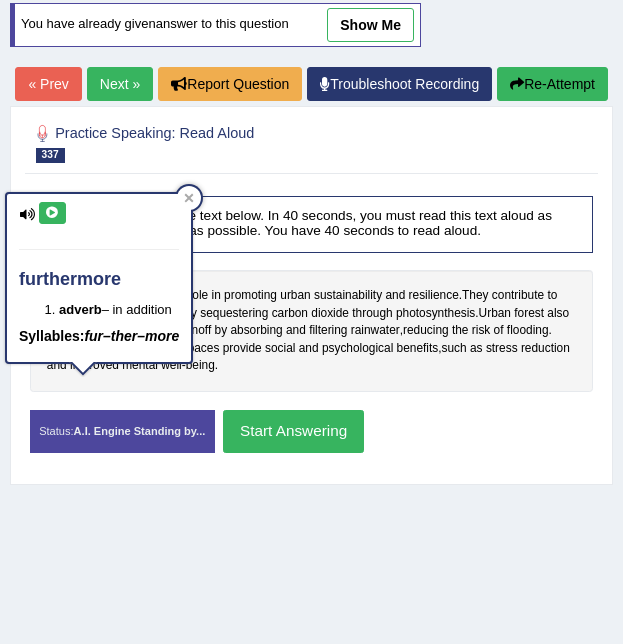 click at bounding box center (52, 213) 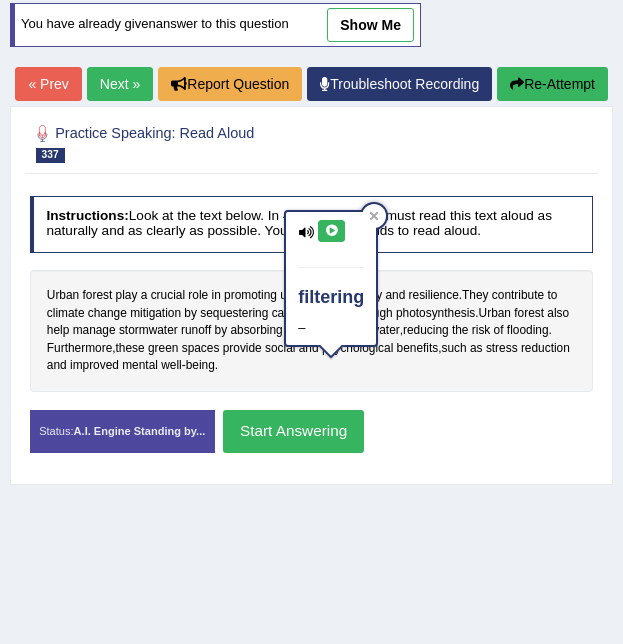 click on "filtering –" at bounding box center (331, 278) 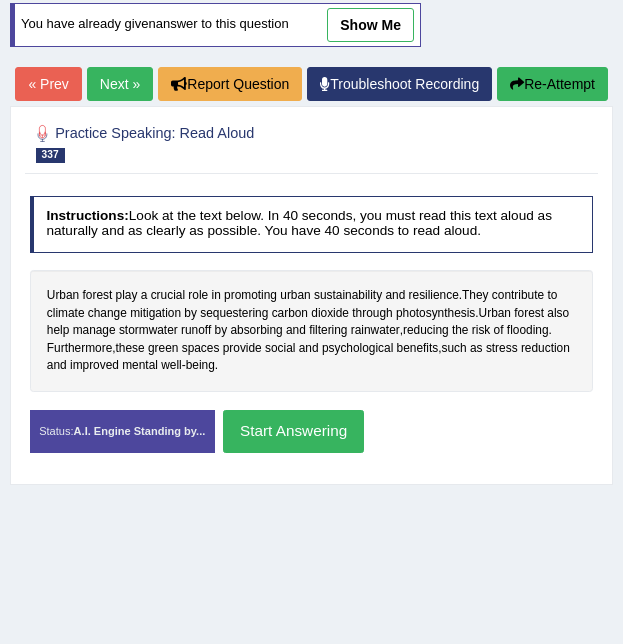 click on "Start Answering" at bounding box center [293, 431] 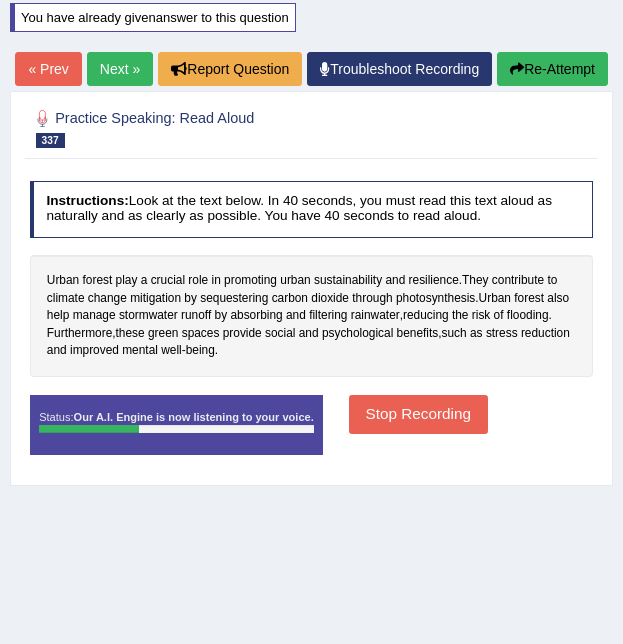click on "Stop Recording" at bounding box center [418, 414] 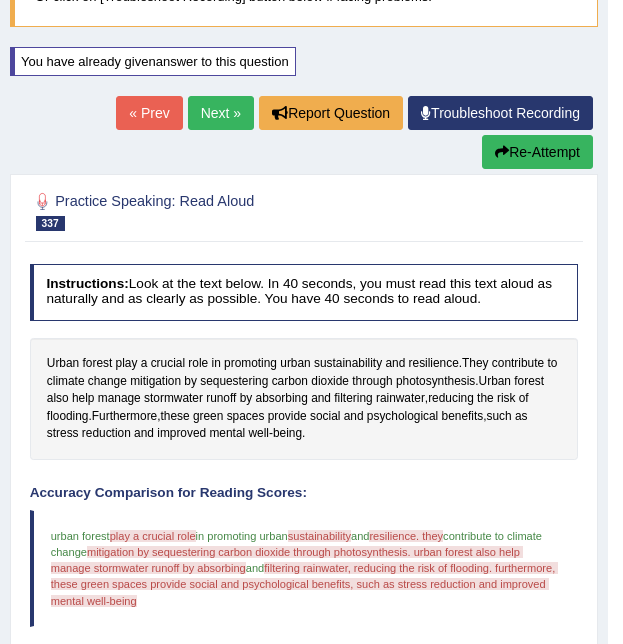 scroll, scrollTop: 180, scrollLeft: 0, axis: vertical 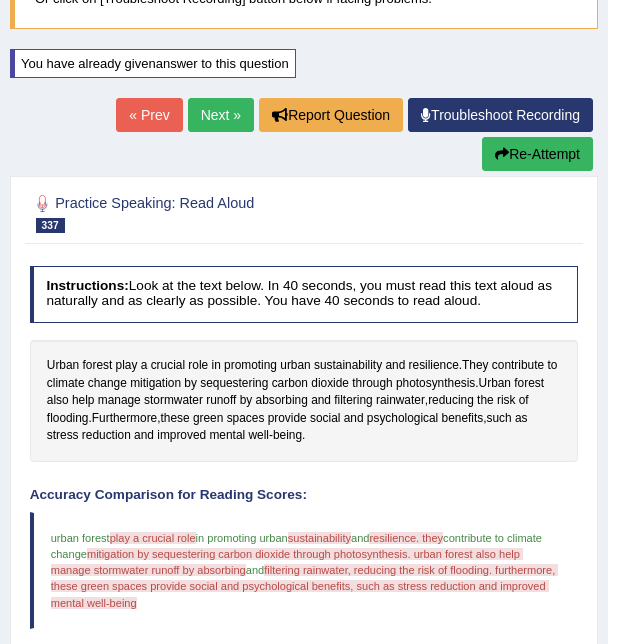 click on "Re-Attempt" at bounding box center (537, 154) 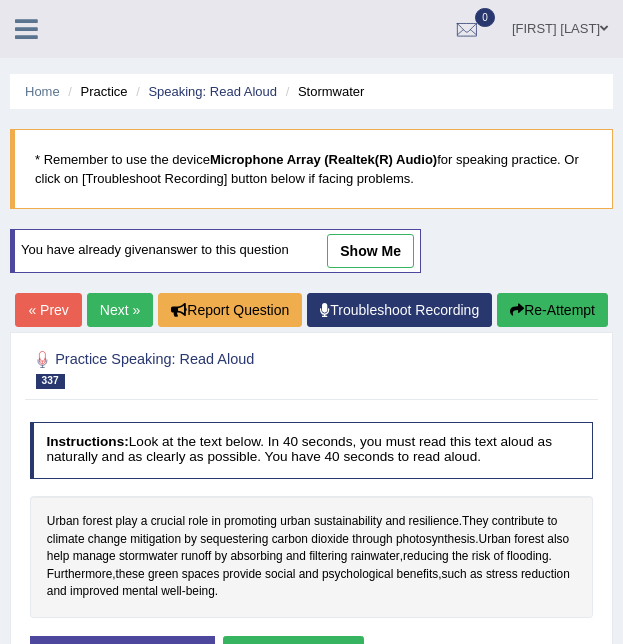 scroll, scrollTop: 157, scrollLeft: 0, axis: vertical 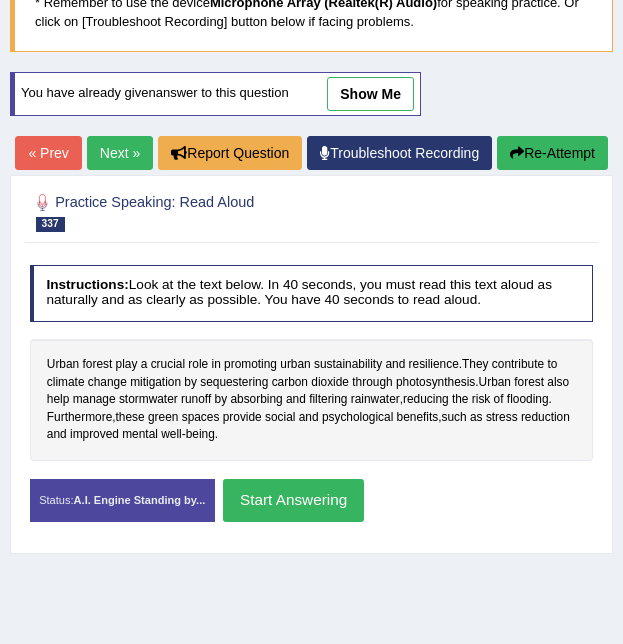 click on "Start Answering" at bounding box center (293, 500) 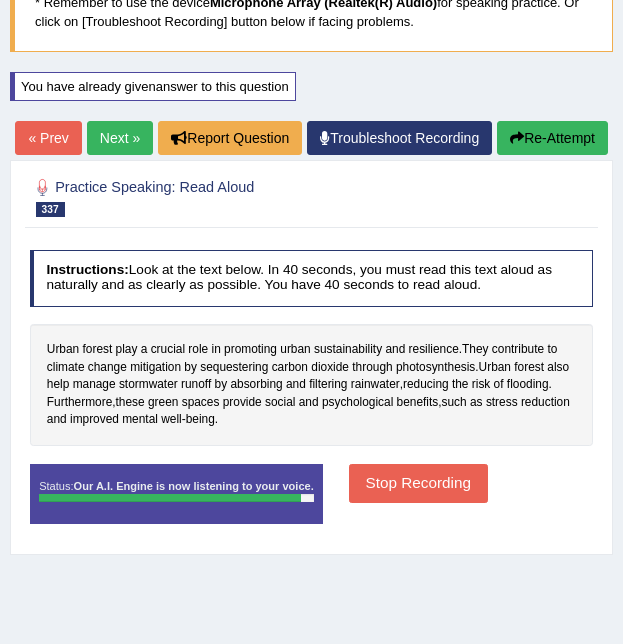 click on "Stop Recording" at bounding box center (418, 483) 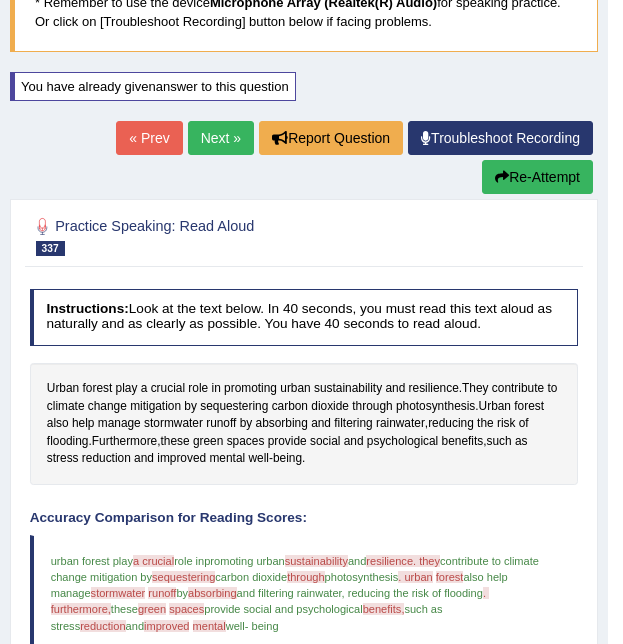 click on "Next »" at bounding box center (221, 138) 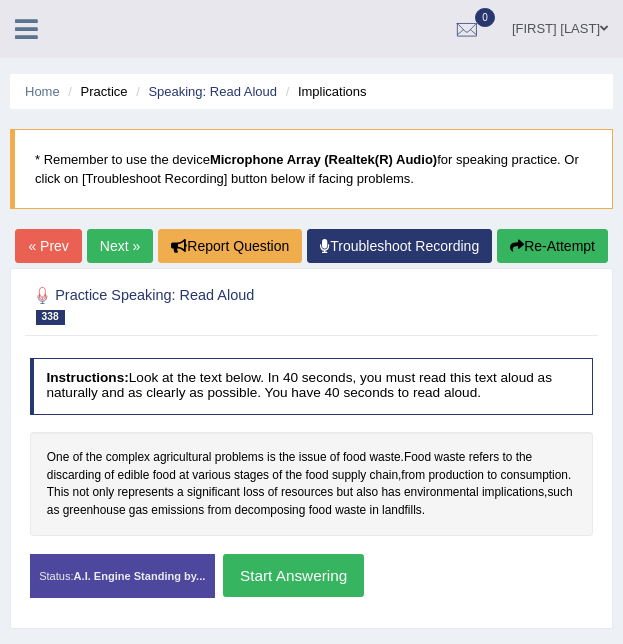 scroll, scrollTop: 0, scrollLeft: 0, axis: both 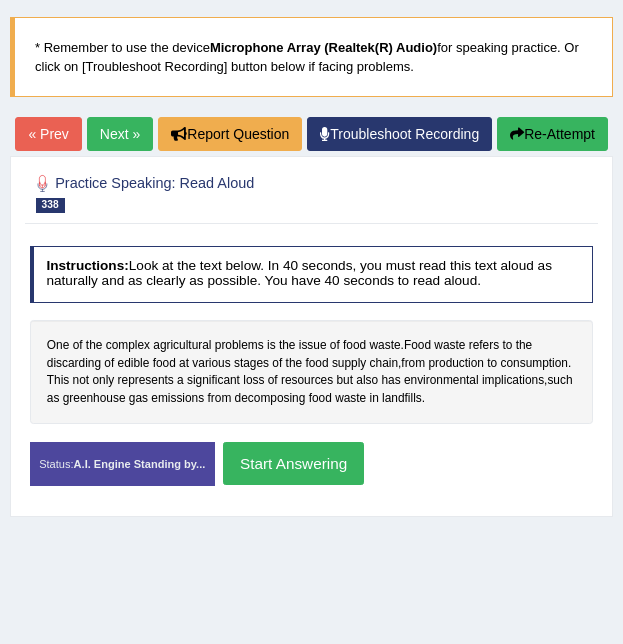 click on "Start Answering" at bounding box center (293, 463) 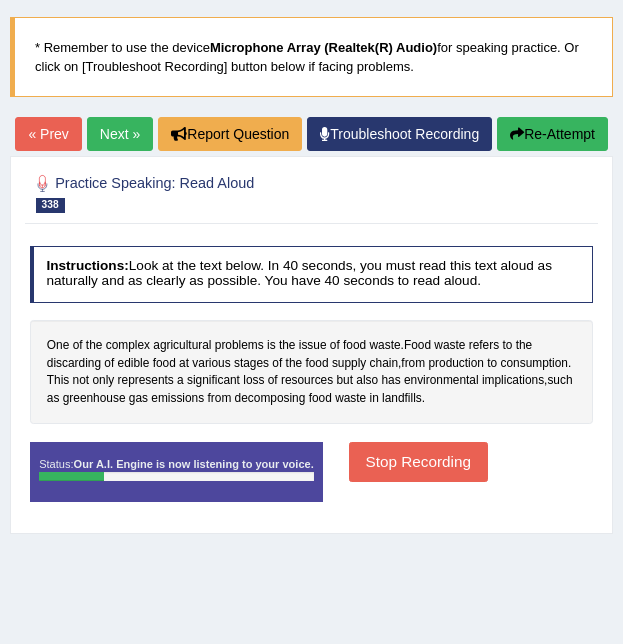 click on "Stop Recording" at bounding box center (418, 461) 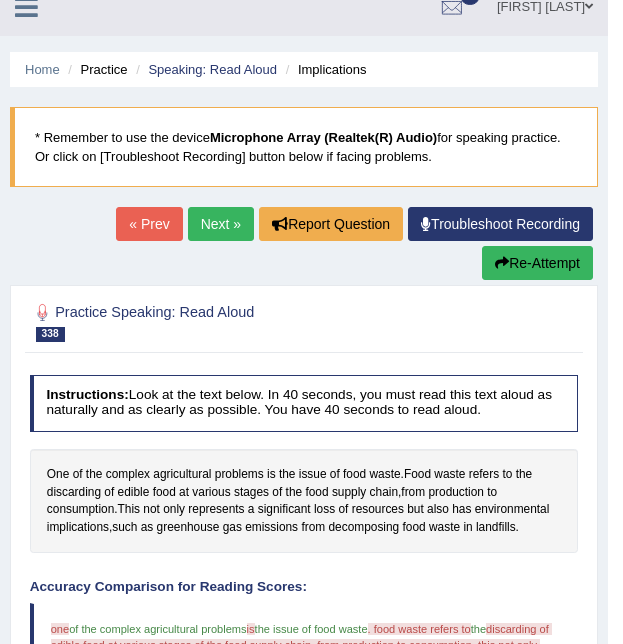 scroll, scrollTop: 0, scrollLeft: 0, axis: both 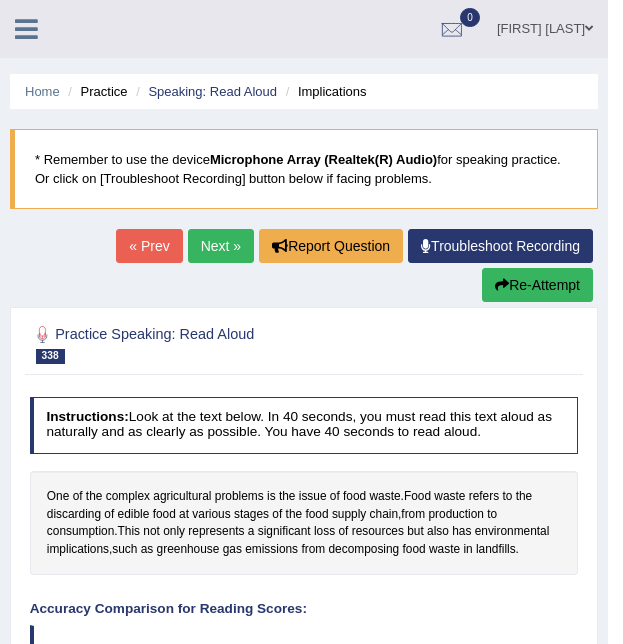 click on "Re-Attempt" at bounding box center (537, 285) 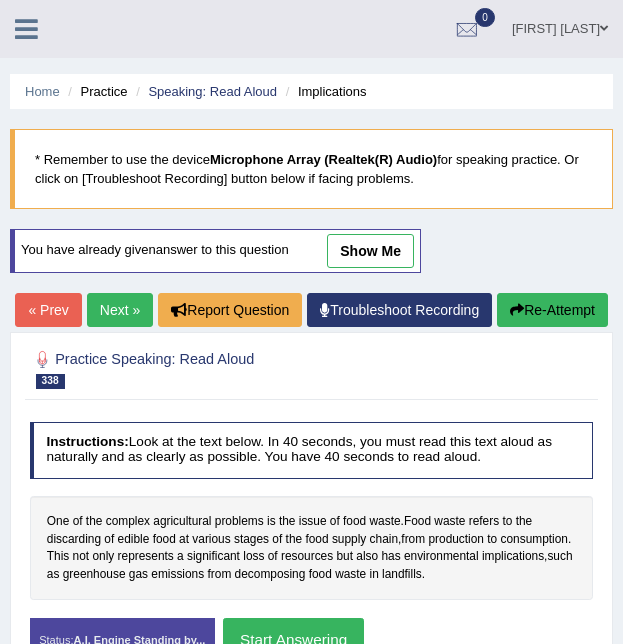 scroll, scrollTop: 0, scrollLeft: 0, axis: both 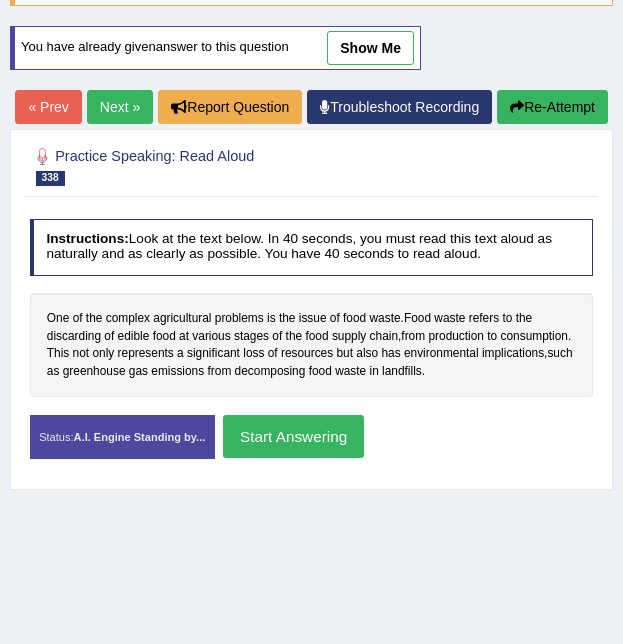 click on "Start Answering" at bounding box center (293, 436) 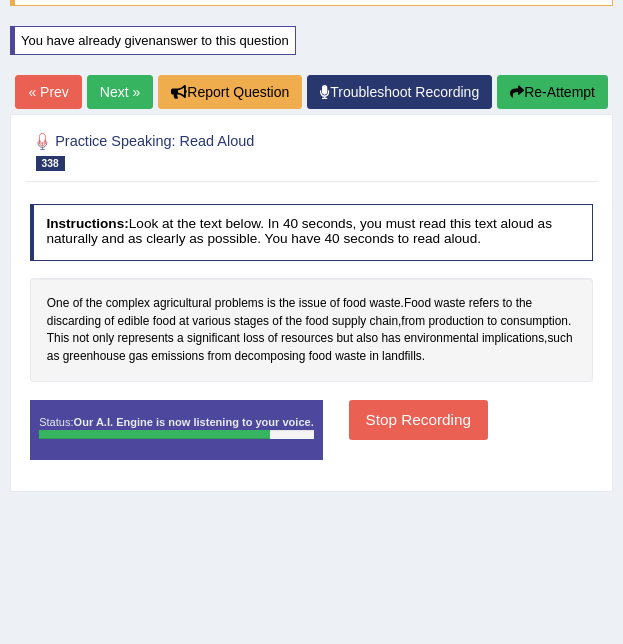 click on "Stop Recording" at bounding box center [418, 419] 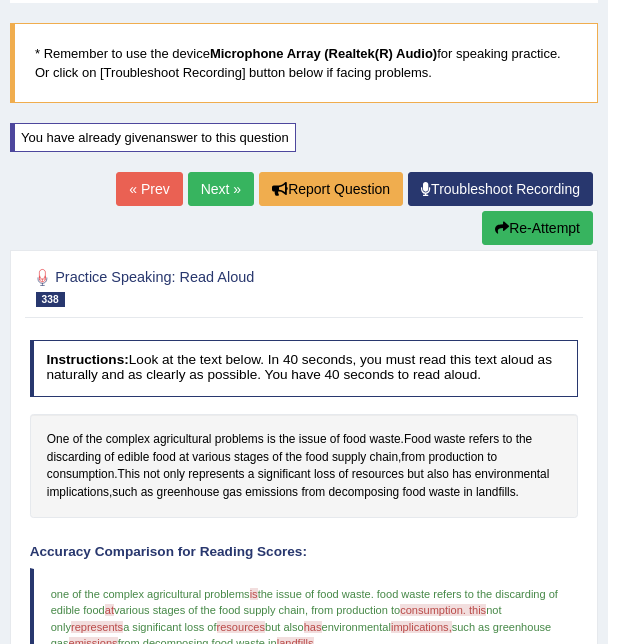 scroll, scrollTop: 0, scrollLeft: 0, axis: both 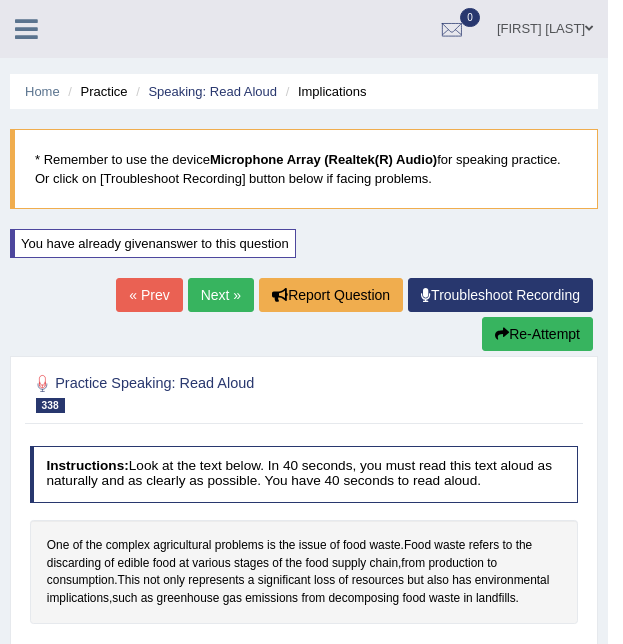 click on "Next »" at bounding box center (221, 295) 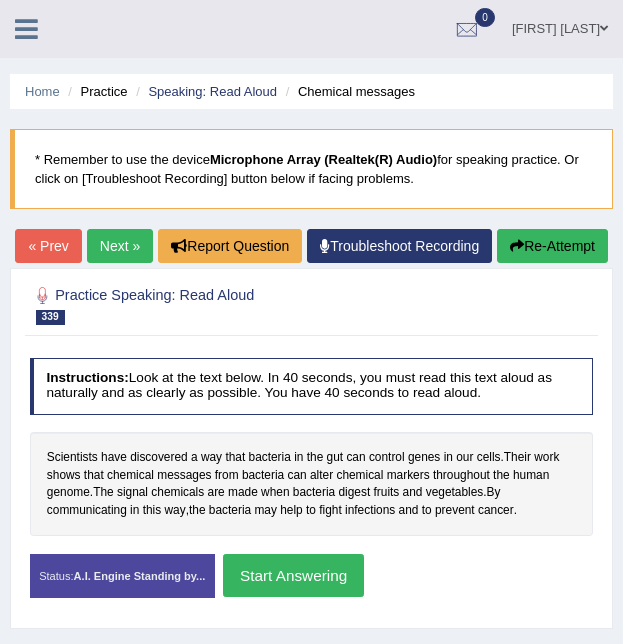 scroll, scrollTop: 231, scrollLeft: 0, axis: vertical 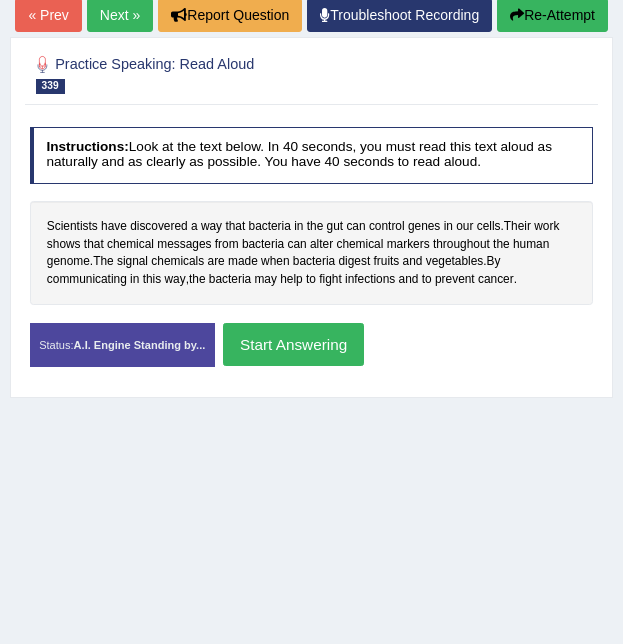 click on "Start Answering" at bounding box center [293, 344] 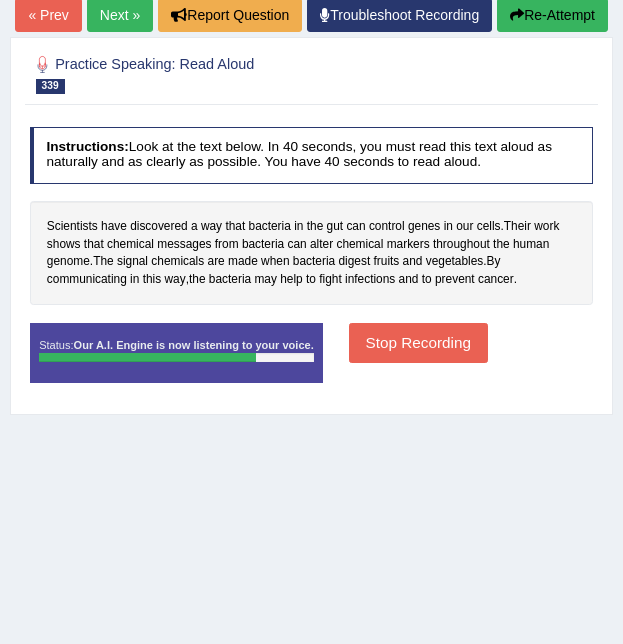 click on "Stop Recording" at bounding box center [418, 342] 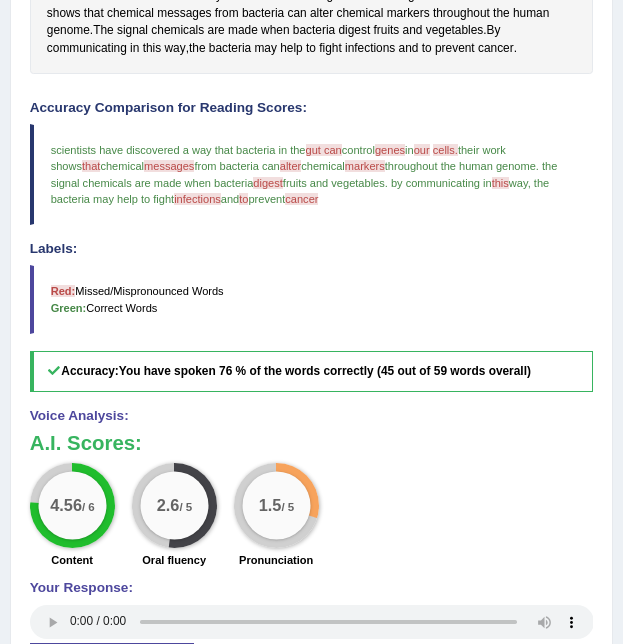 scroll, scrollTop: 0, scrollLeft: 0, axis: both 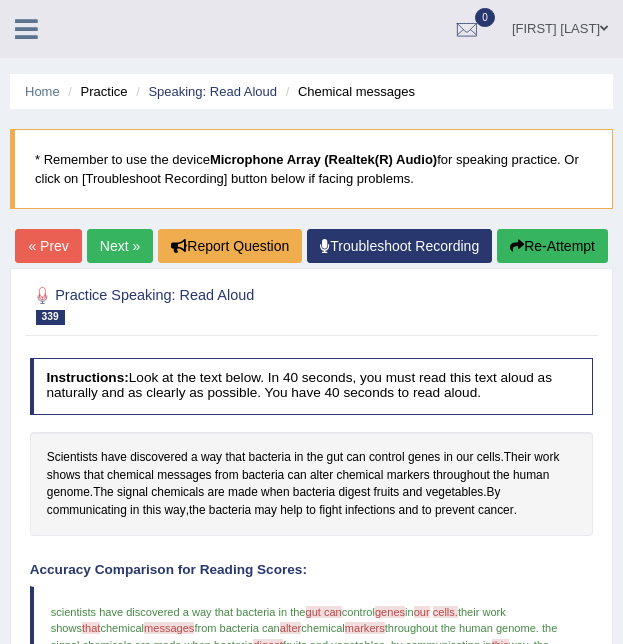 click on "Next »" at bounding box center (120, 246) 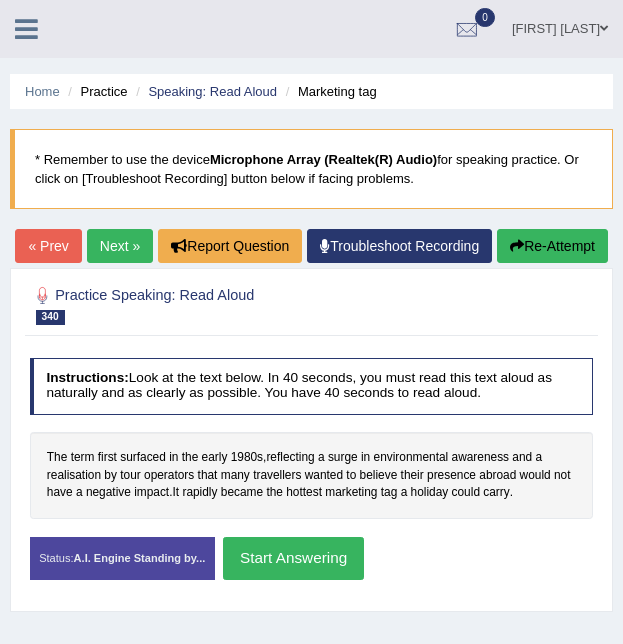 scroll, scrollTop: 0, scrollLeft: 0, axis: both 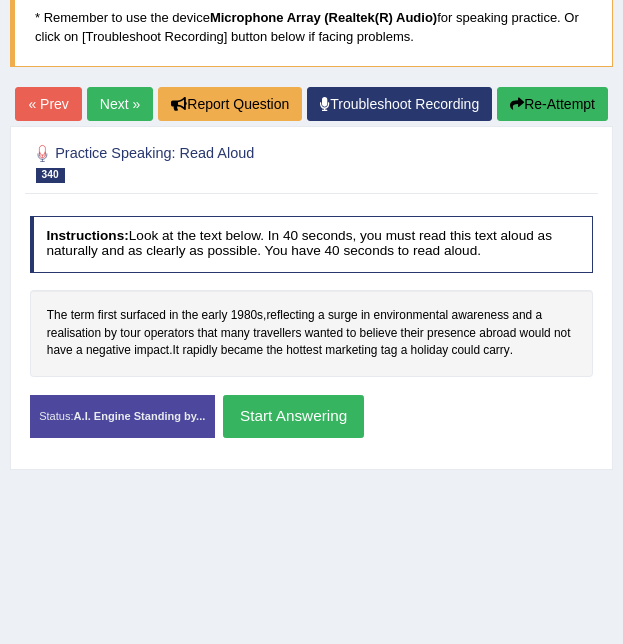 click on "Start Answering" at bounding box center [293, 416] 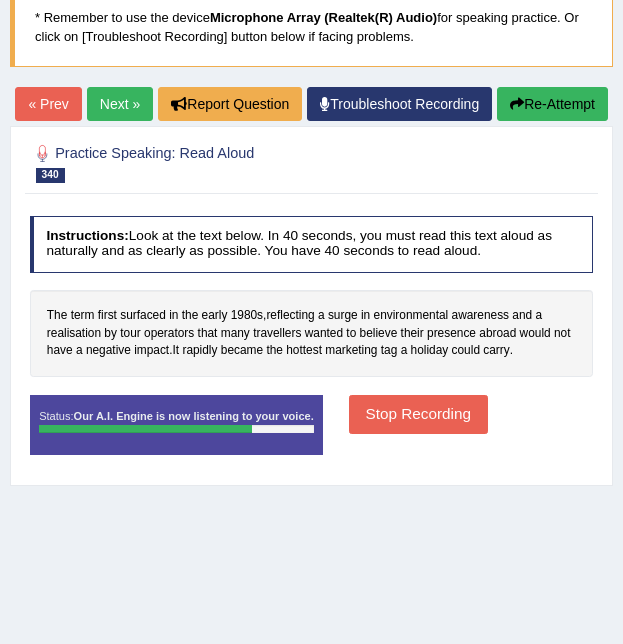 click on "Stop Recording" at bounding box center (418, 414) 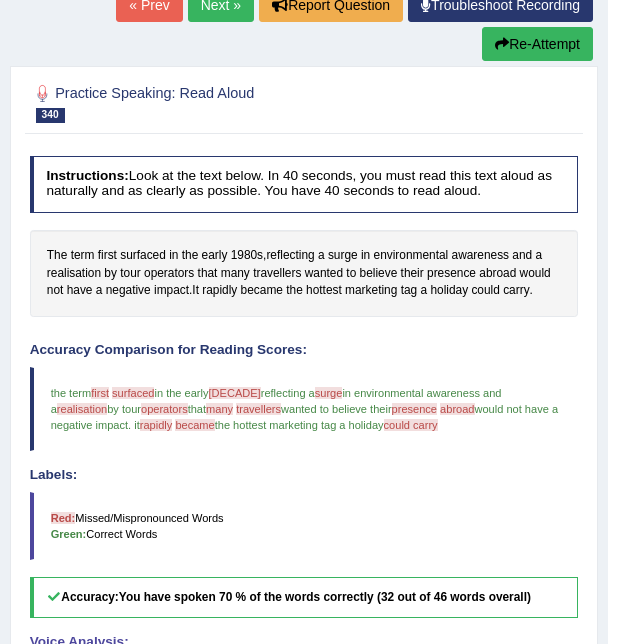scroll, scrollTop: 0, scrollLeft: 0, axis: both 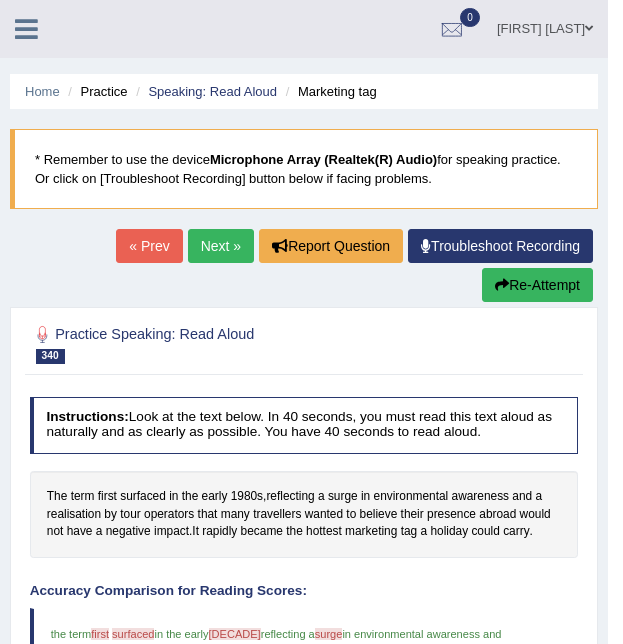 click at bounding box center (26, 29) 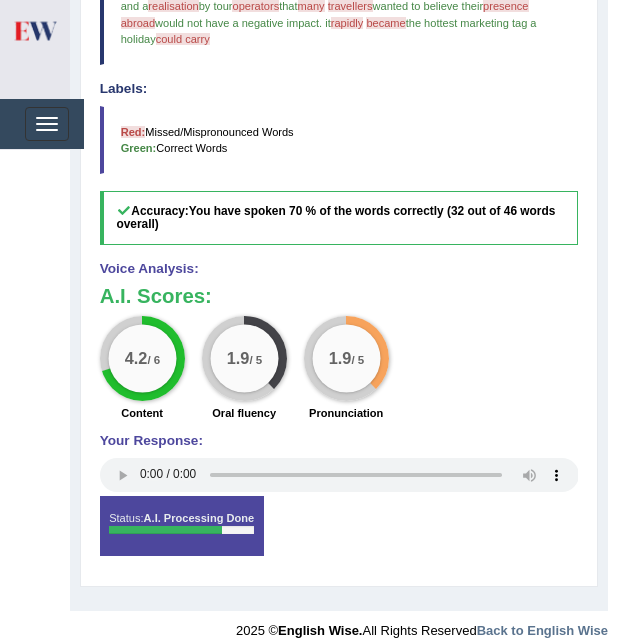 scroll, scrollTop: 707, scrollLeft: 0, axis: vertical 